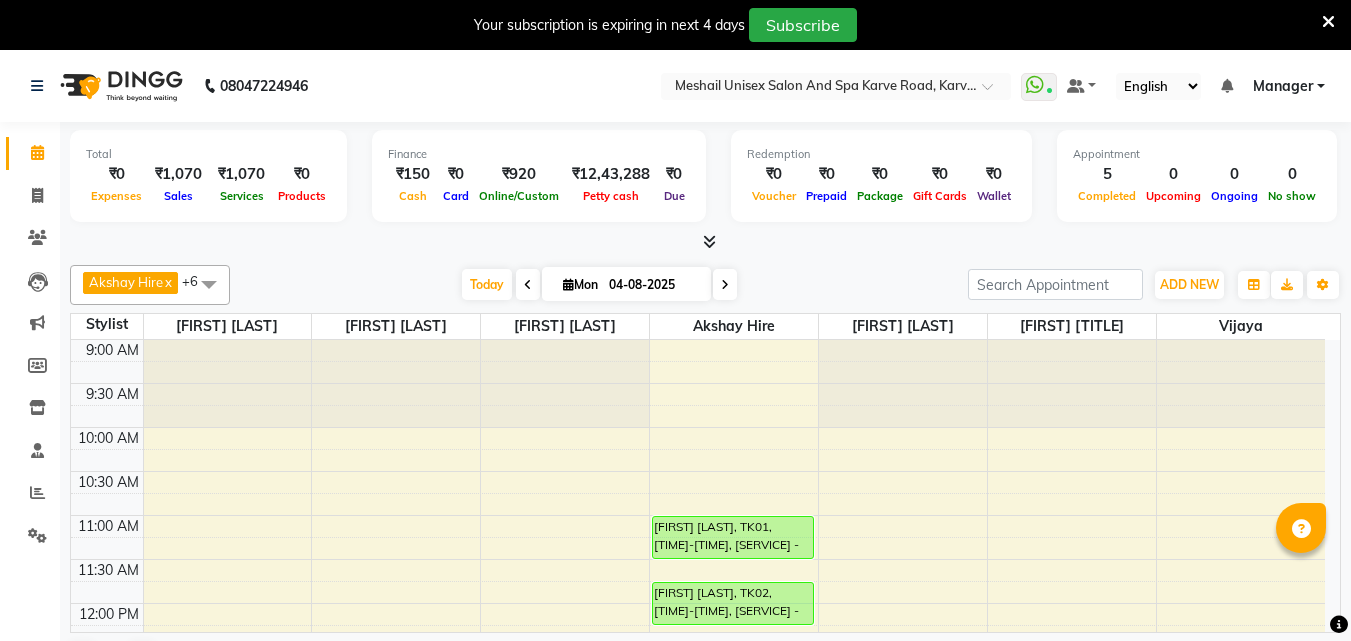 scroll, scrollTop: 0, scrollLeft: 0, axis: both 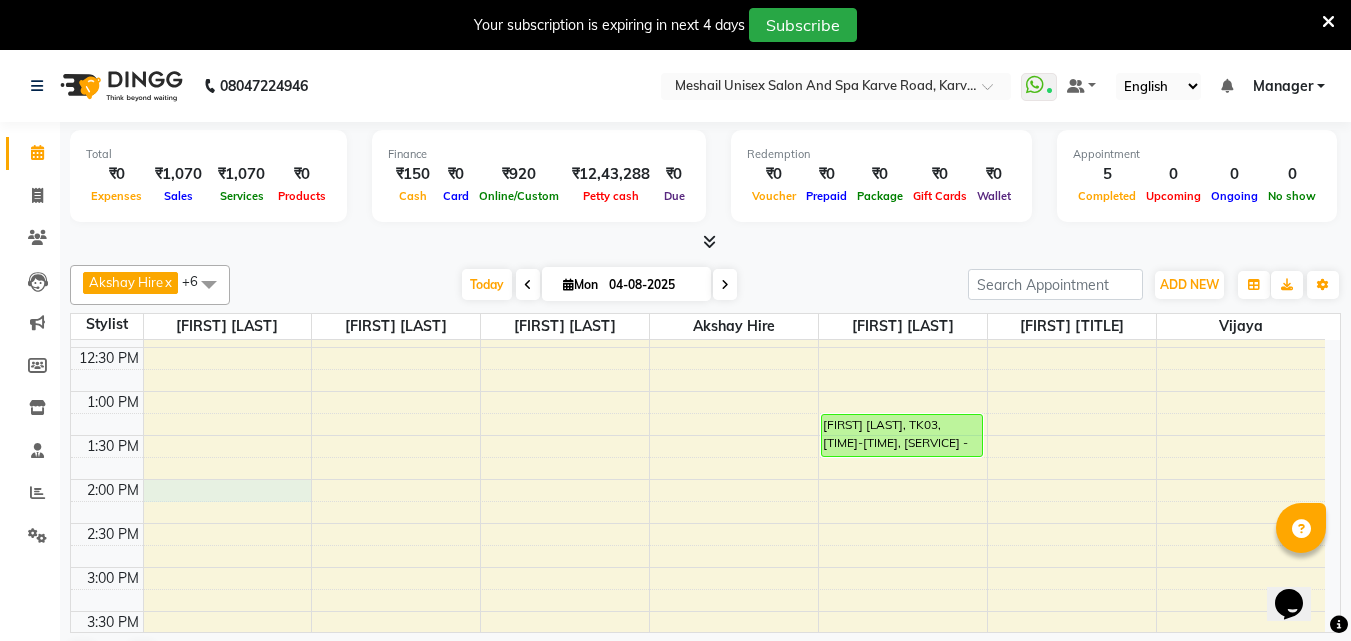 click on "[FIRST] [LAST], TK01, [TIME]-[TIME], [SERVICE] - [GENDER] [SERVICE]    [FIRST] [LAST], TK02, [TIME]-[TIME], [SERVICE] - [GENDER] [SERVICE]    [FIRST] [LAST], TK03, [TIME]-[TIME], [SERVICE] - [GENDER] [SERVICE]    Walkin, TK04, [TIME]-[TIME], [SERVICE] - [GENDER] [SERVICE]    Walkin, TK04, [TIME]-[TIME], [SERVICE] - [GENDER] [SERVICE]" at bounding box center (698, 611) 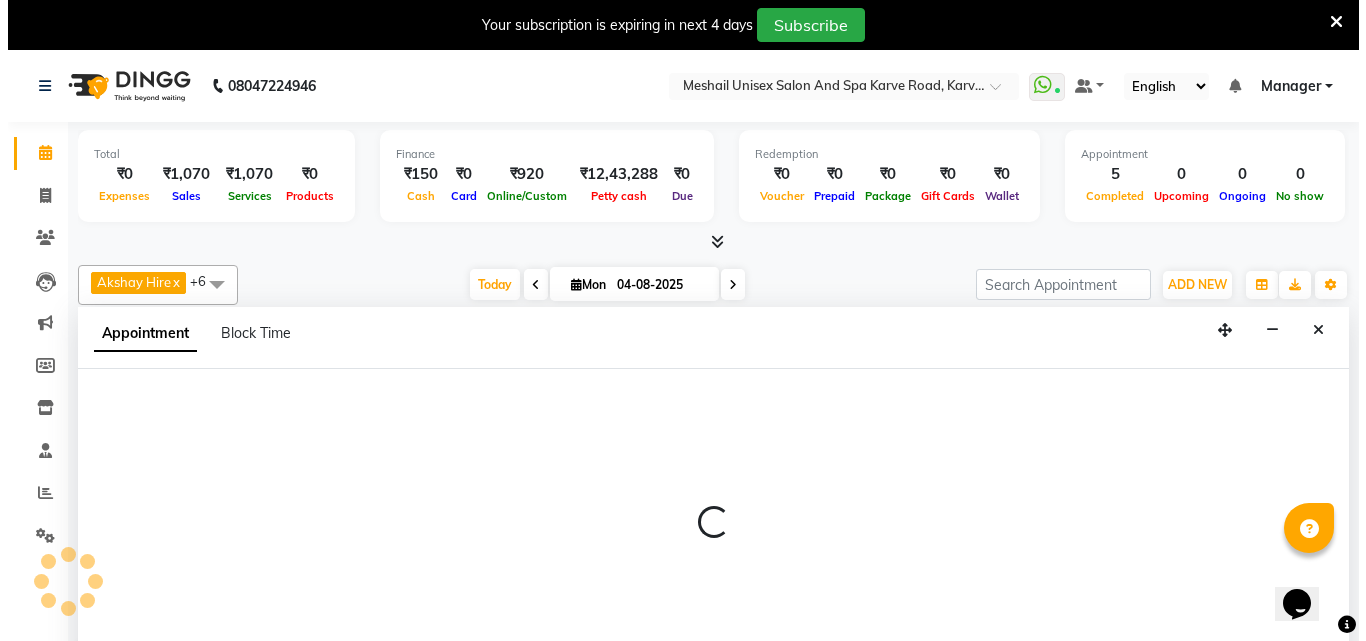 scroll, scrollTop: 51, scrollLeft: 0, axis: vertical 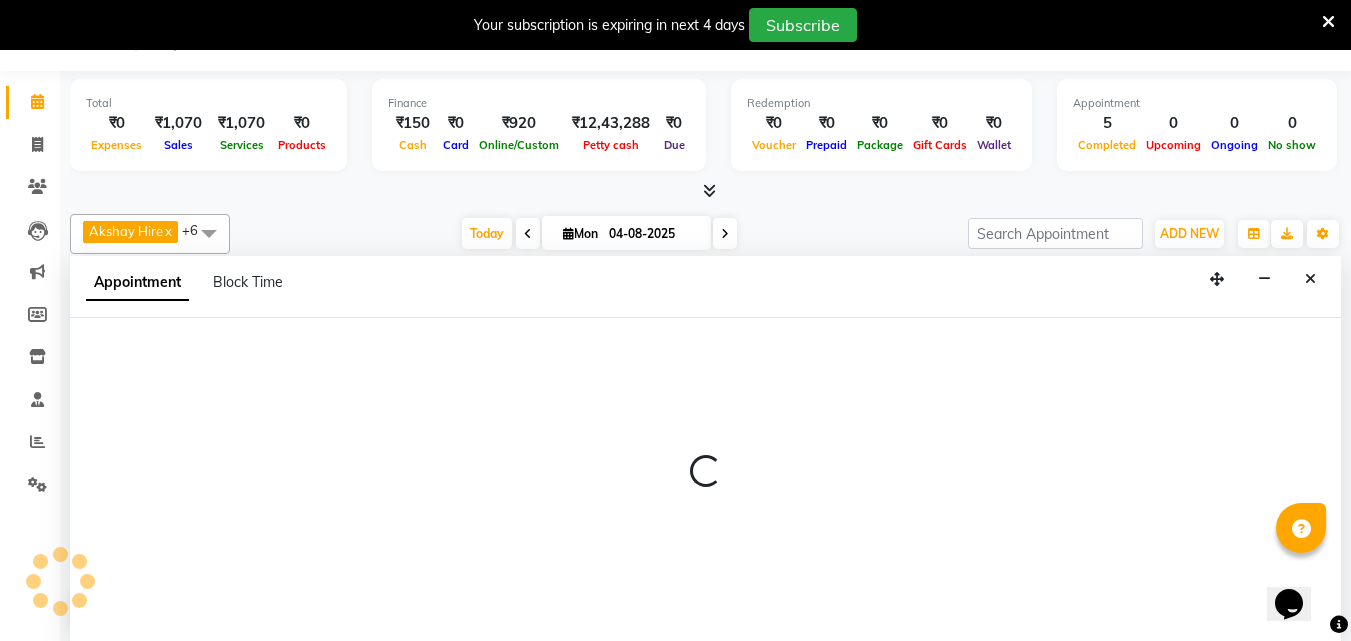 select on "52966" 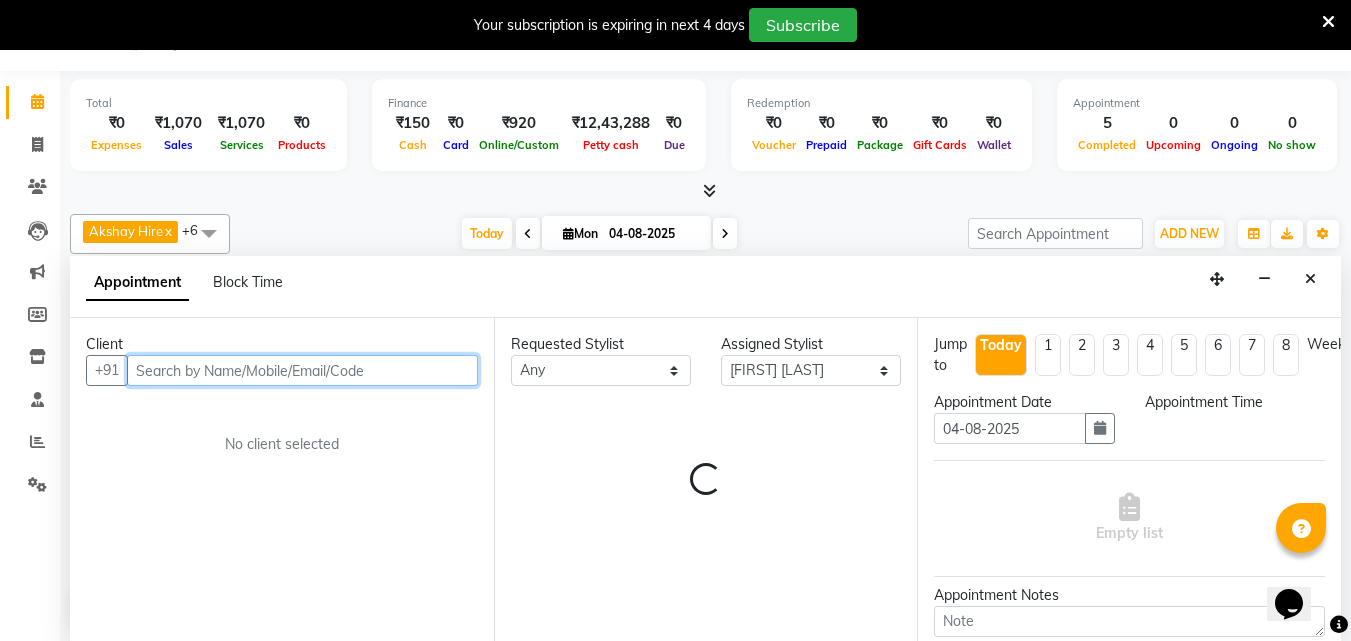 select on "840" 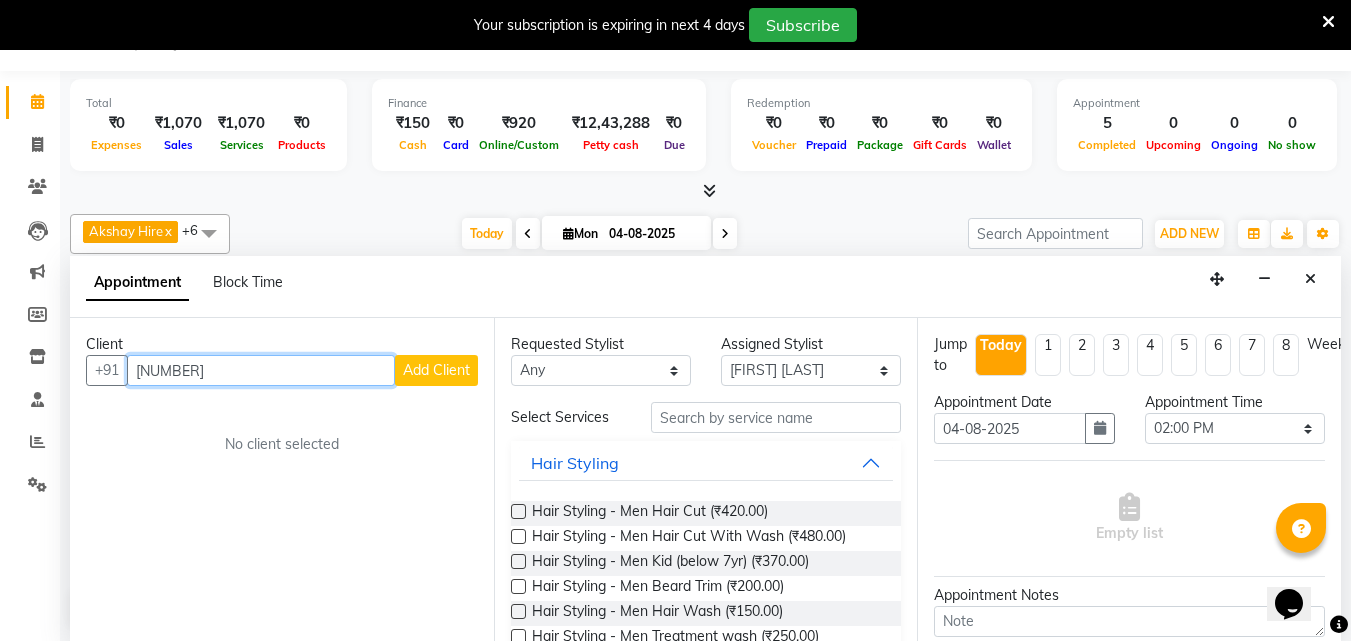 type on "[NUMBER]" 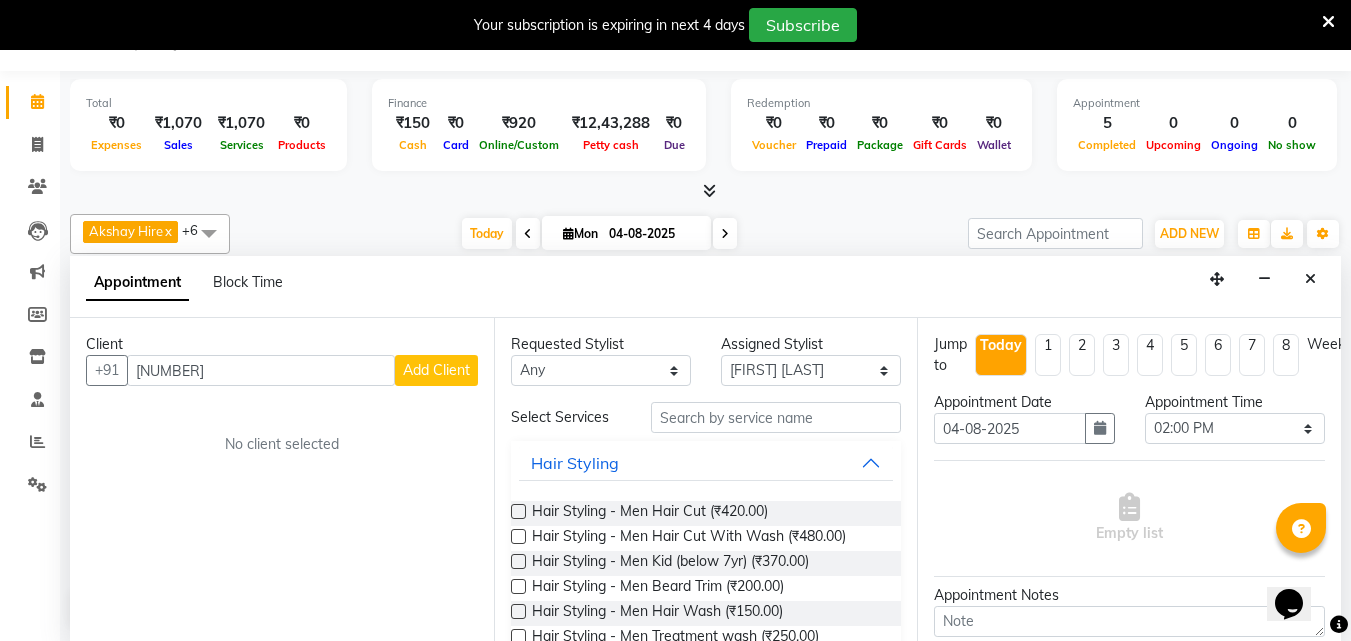 click on "Add Client" at bounding box center [436, 370] 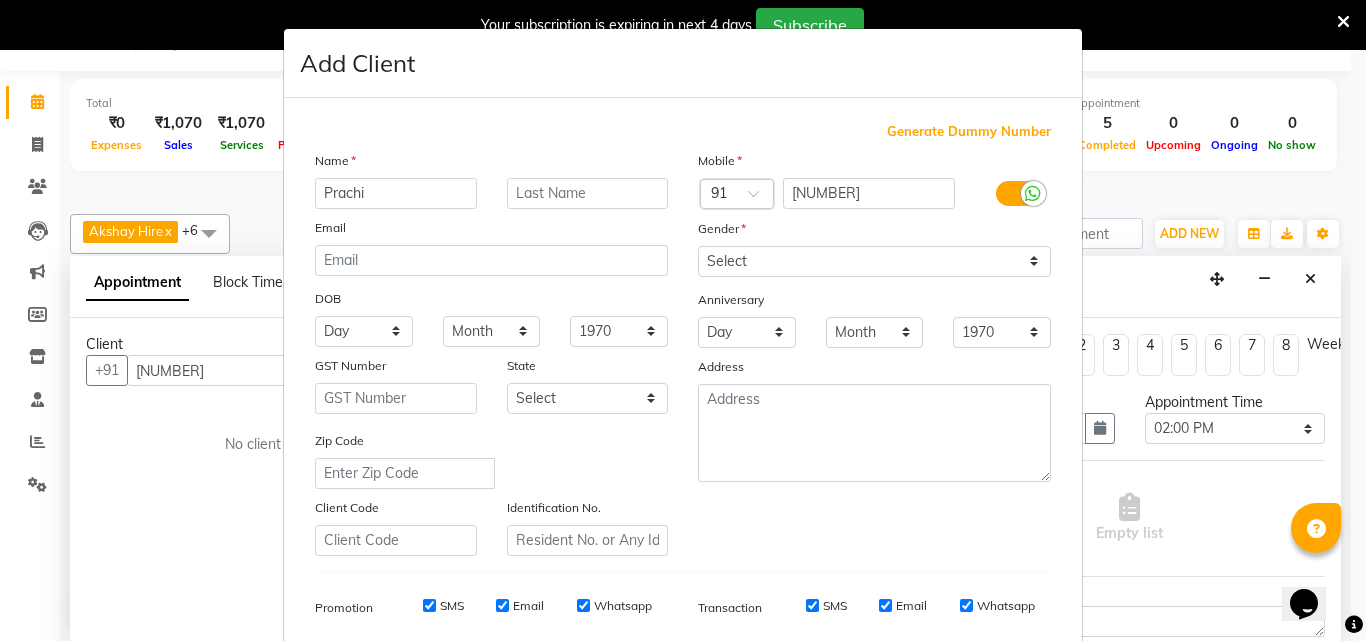 type on "Prachi" 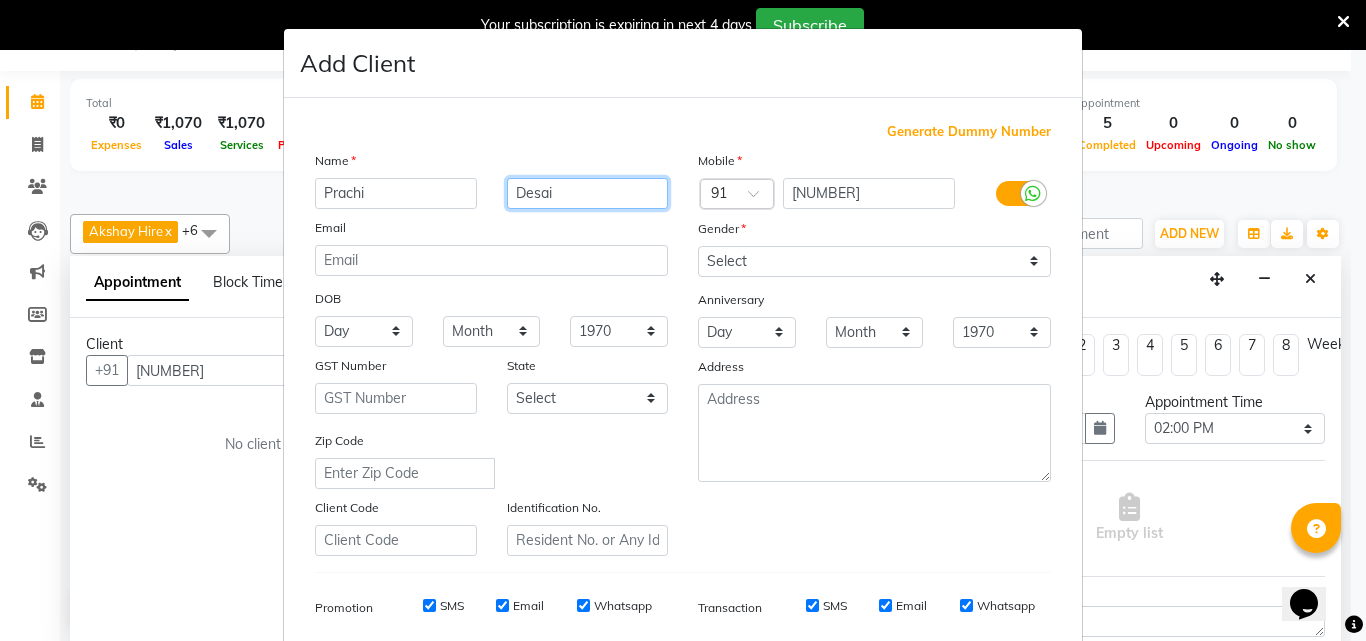 type on "Desai" 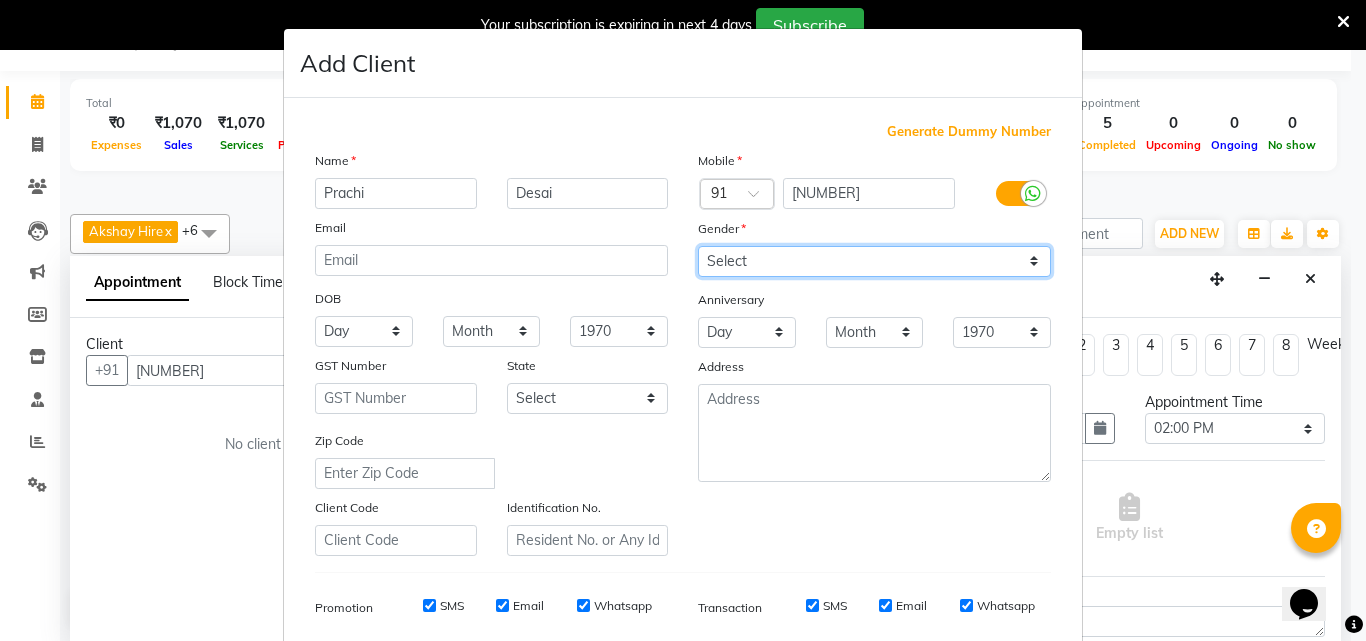 click on "Select Male Female Other Prefer Not To Say" at bounding box center (874, 261) 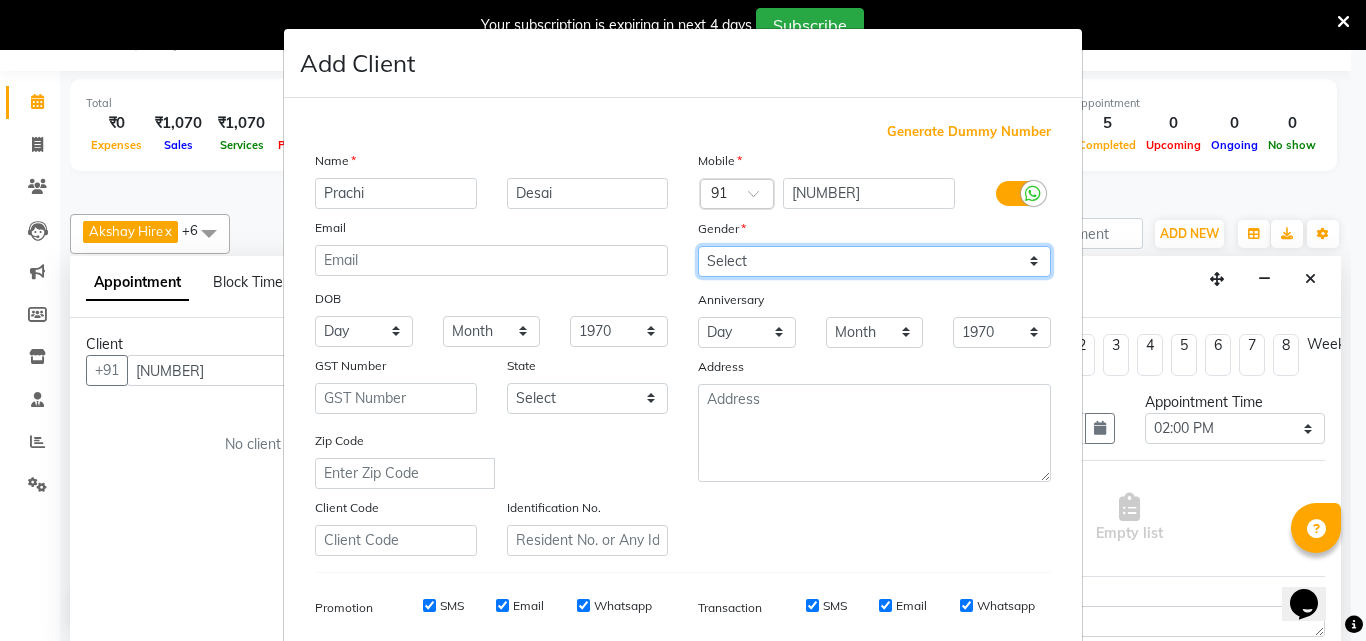 select on "female" 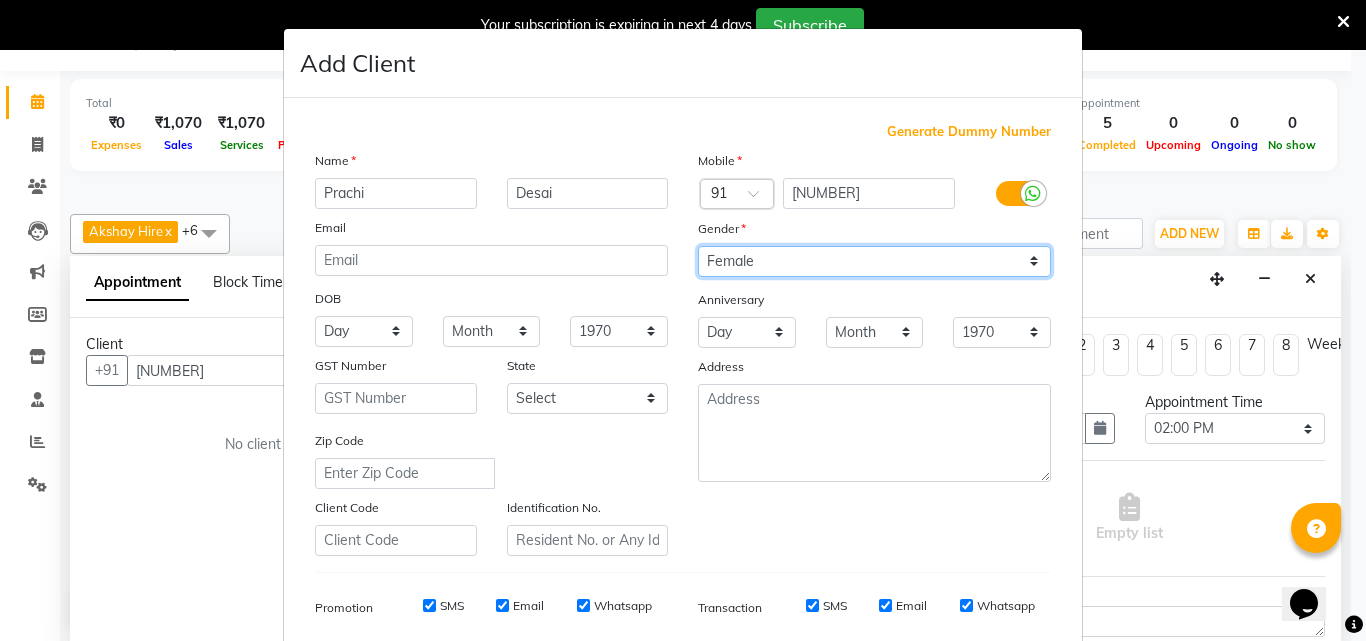 click on "Select Male Female Other Prefer Not To Say" at bounding box center (874, 261) 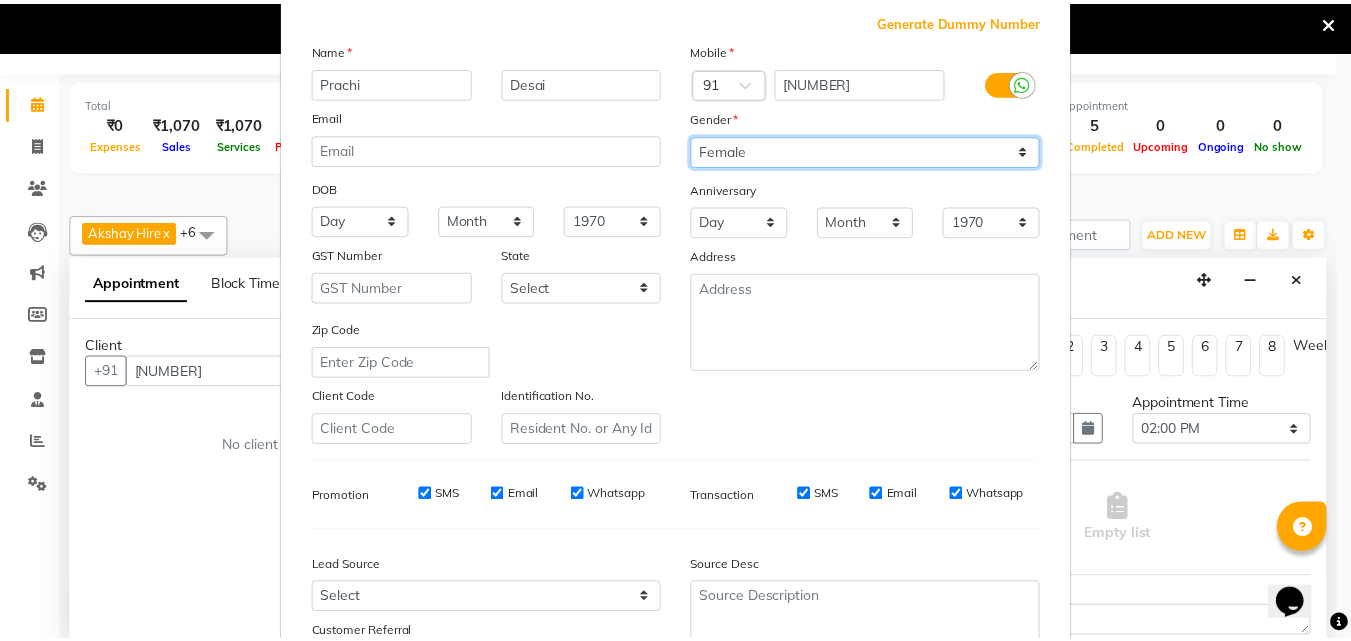 scroll, scrollTop: 282, scrollLeft: 0, axis: vertical 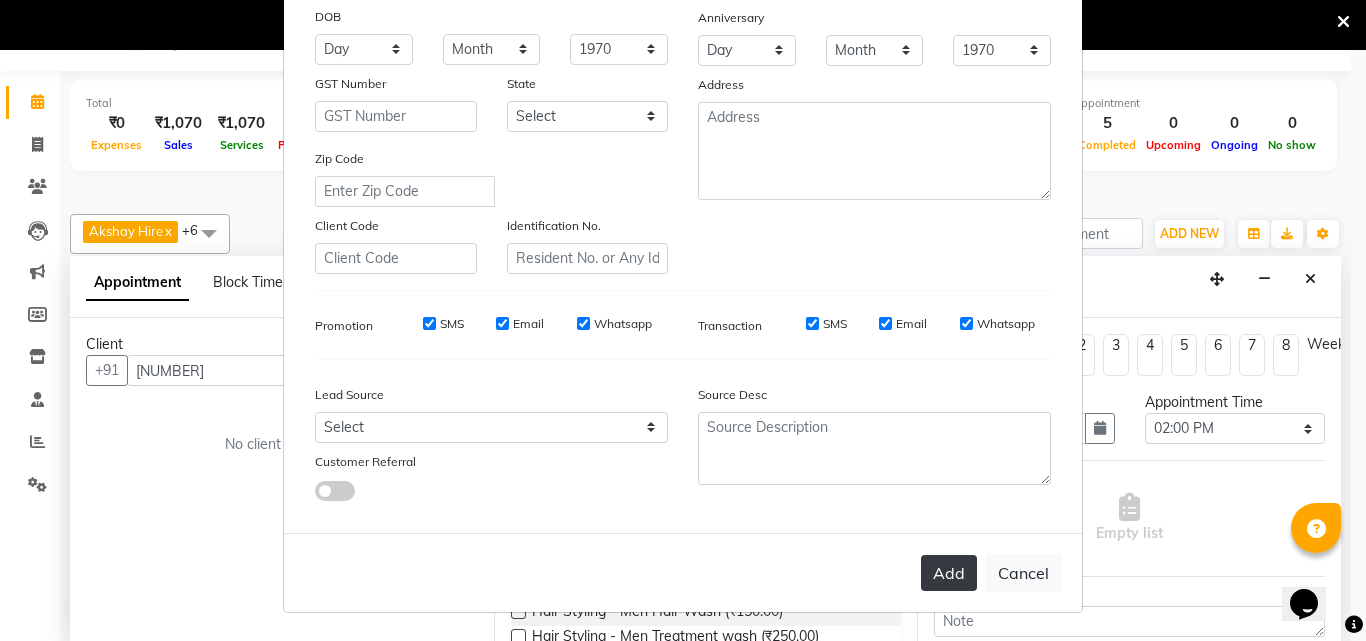 click on "Add" at bounding box center (949, 573) 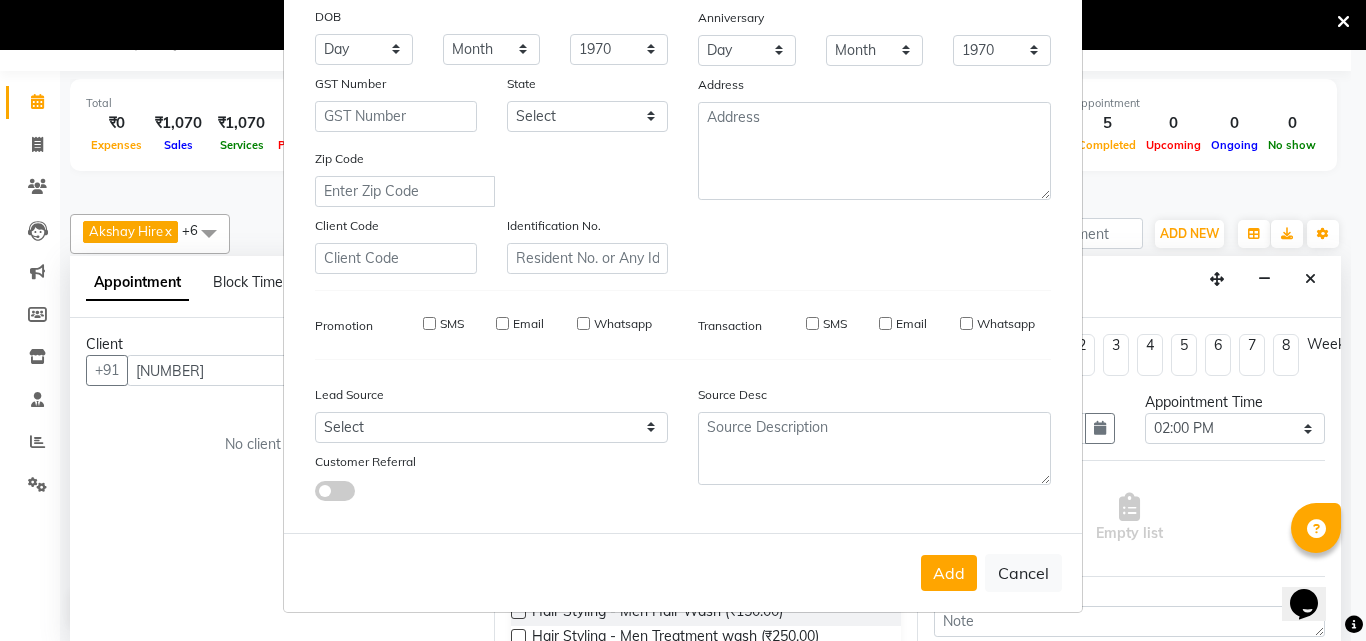 type on "88******95" 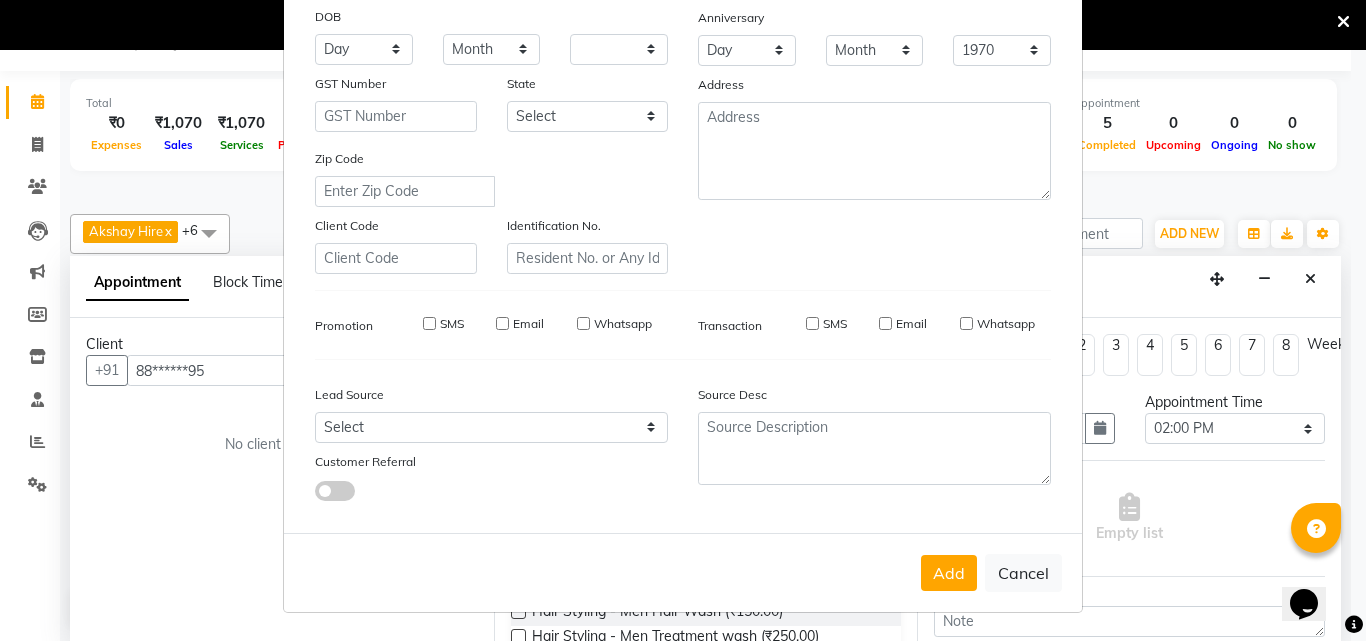 select 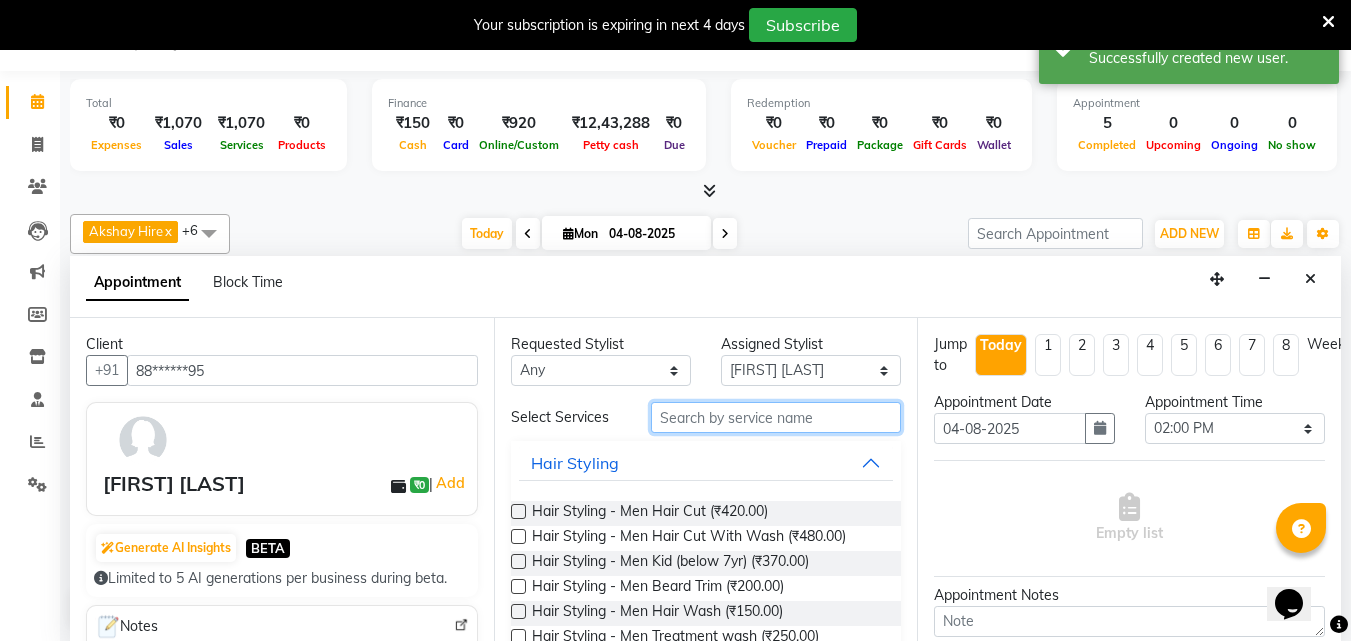 click at bounding box center (776, 417) 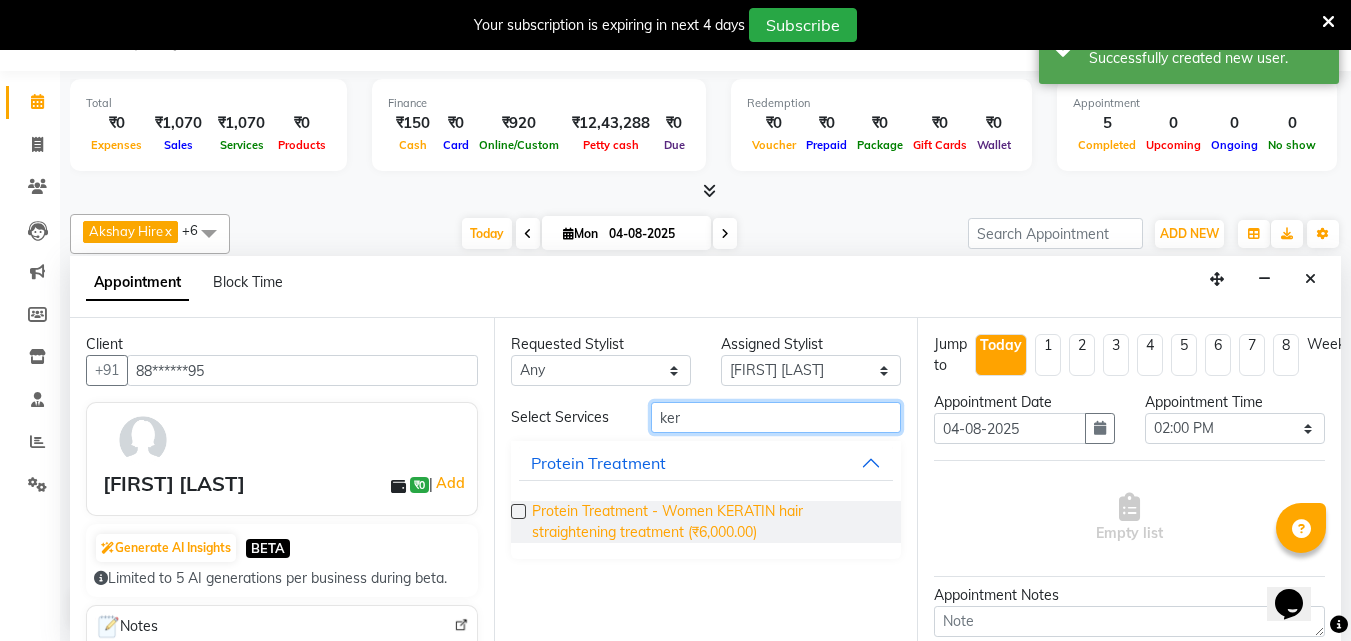 type on "ker" 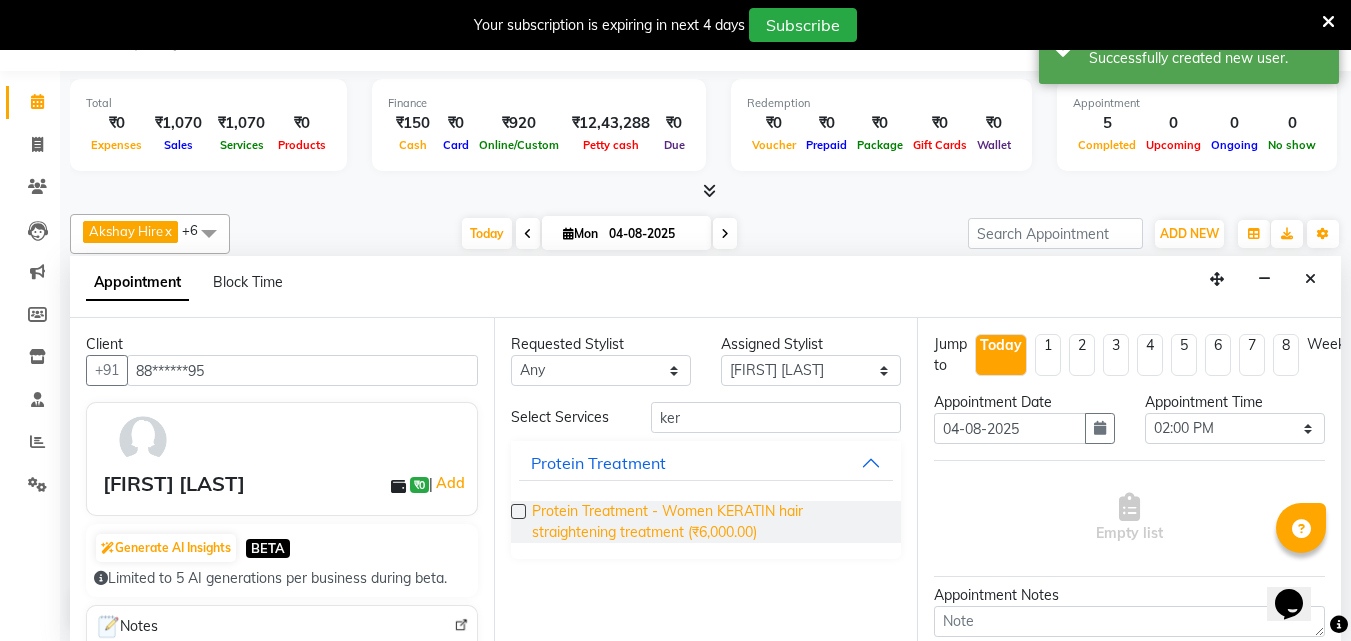 click on "Protein Treatment - Women KERATIN hair straightening treatment (₹6,000.00)" at bounding box center (709, 522) 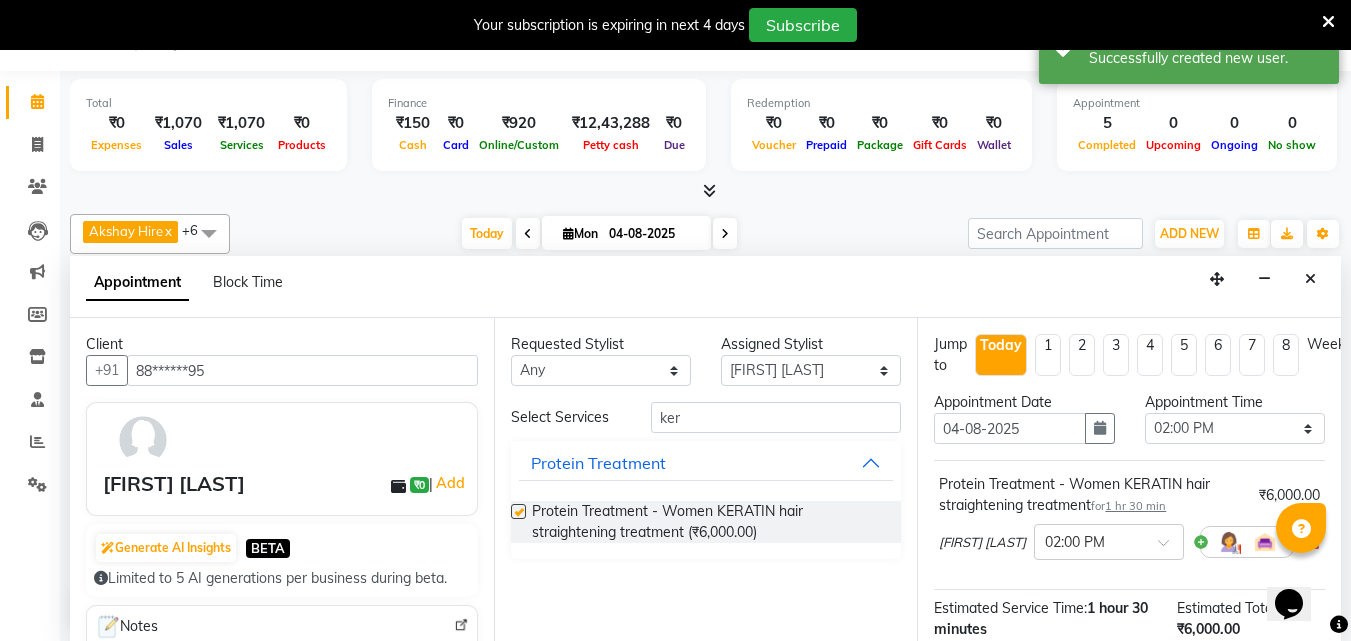 checkbox on "false" 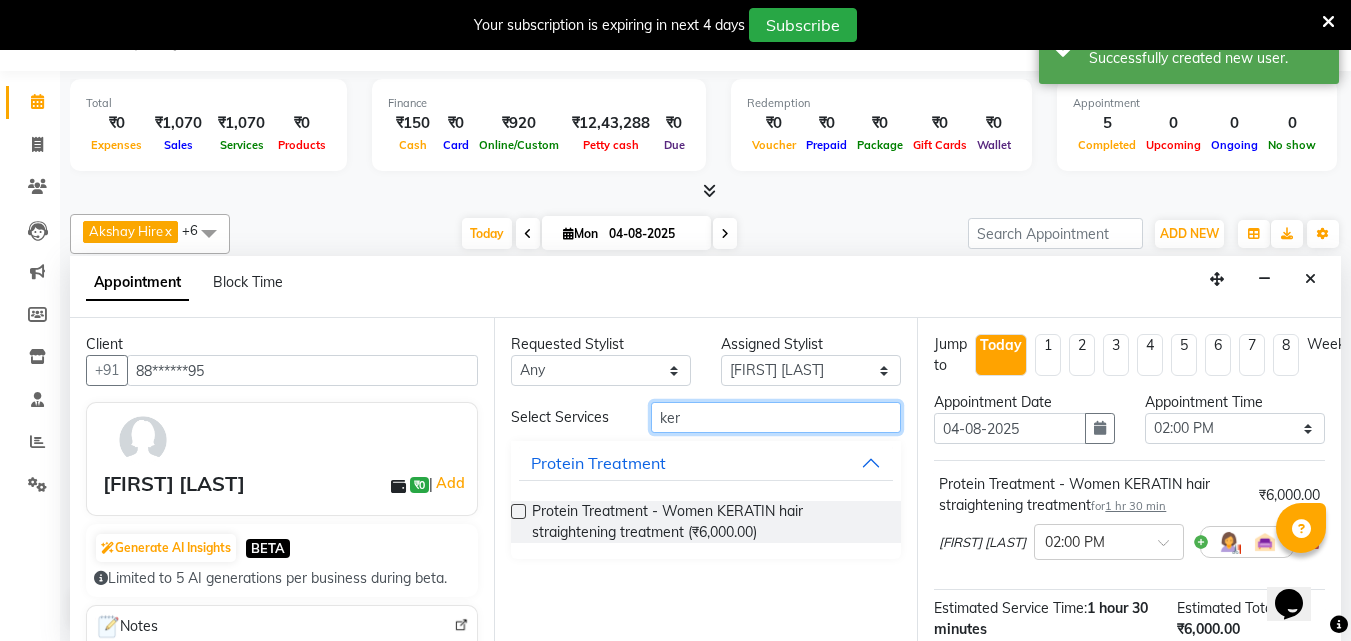 click on "ker" at bounding box center [776, 417] 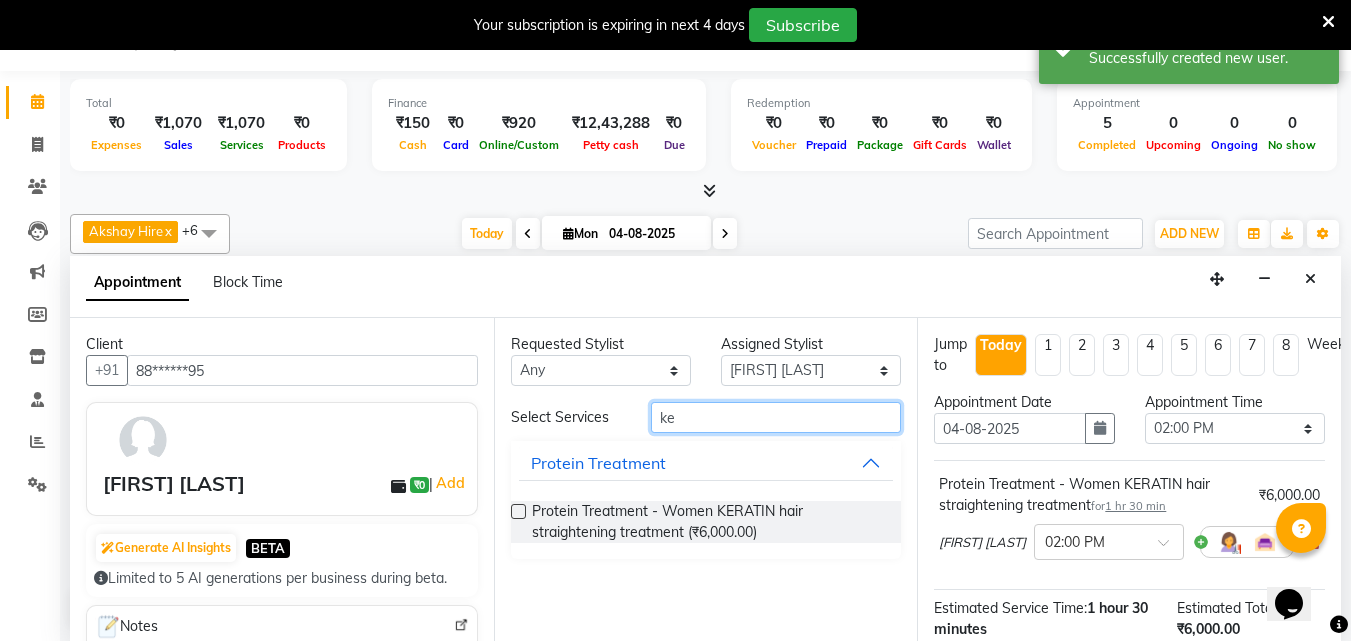 type on "k" 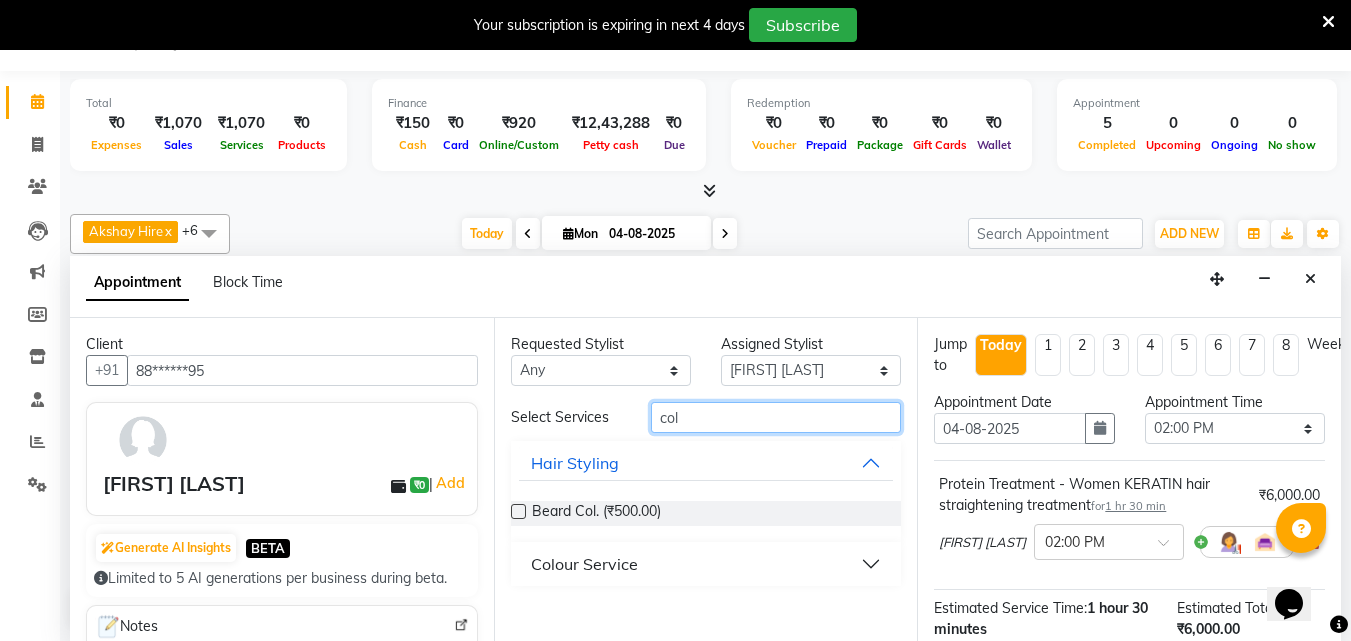 type on "col" 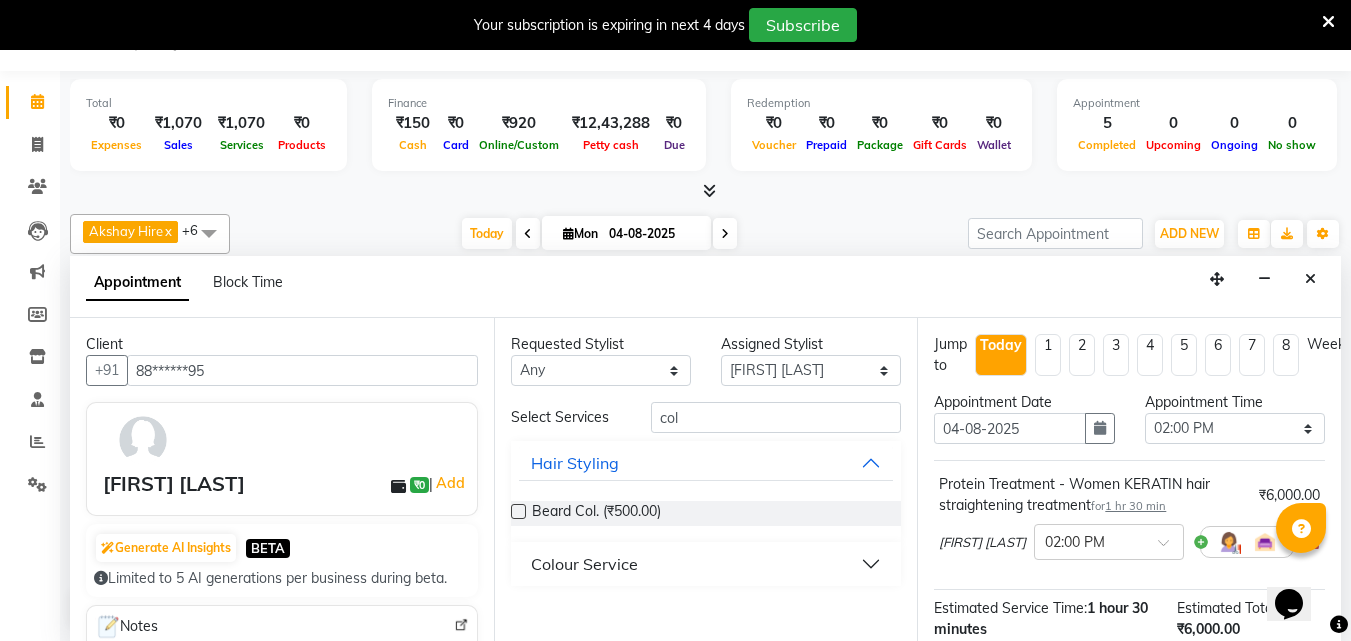 click on "Colour Service" at bounding box center (706, 564) 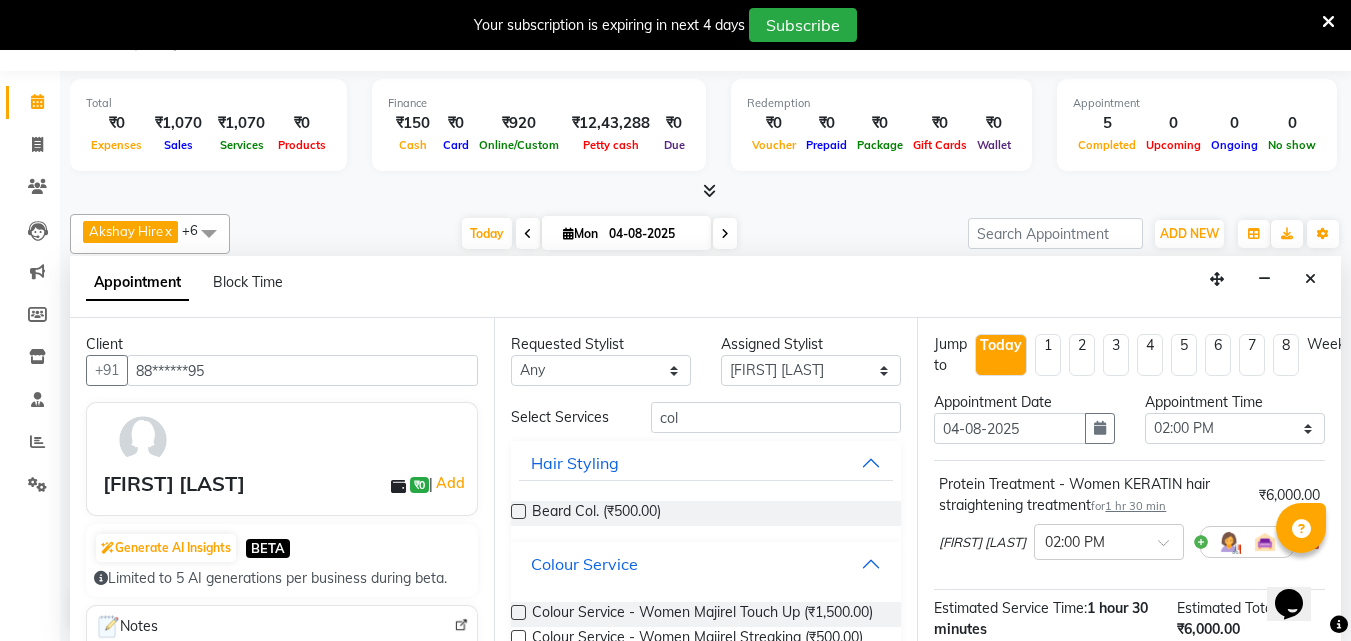 scroll, scrollTop: 262, scrollLeft: 0, axis: vertical 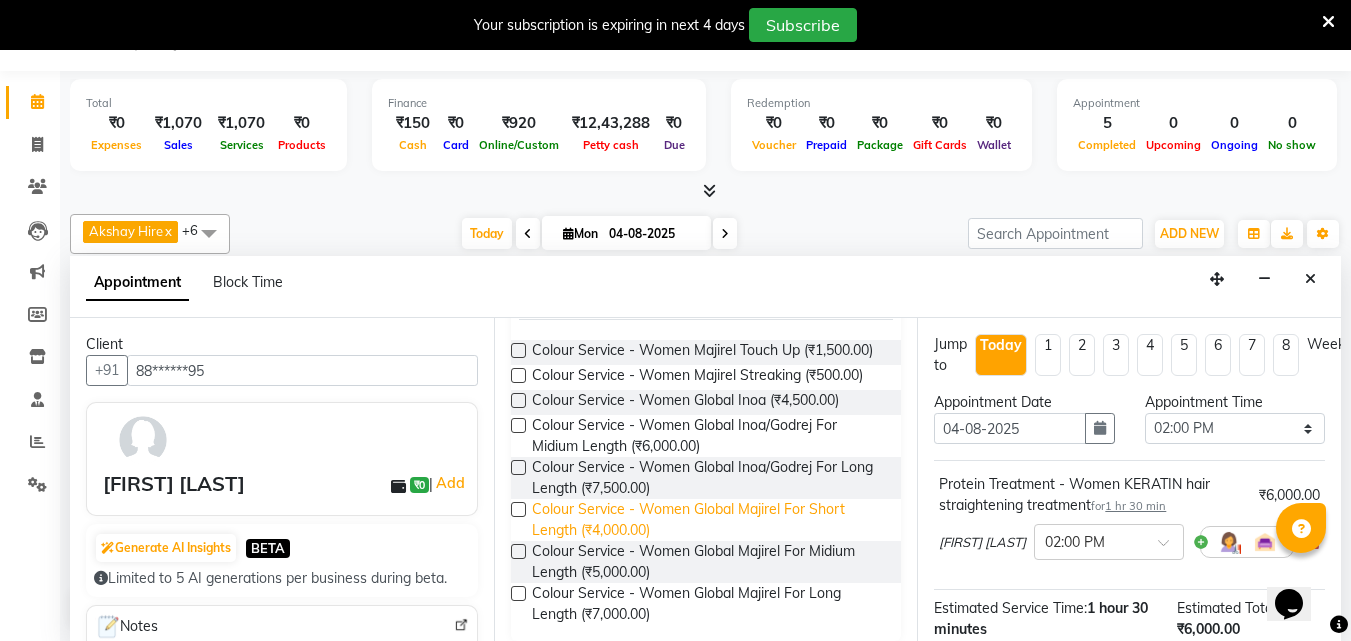 click on "Colour Service - Women Global Majirel For Short Length (₹4,000.00)" at bounding box center [709, 520] 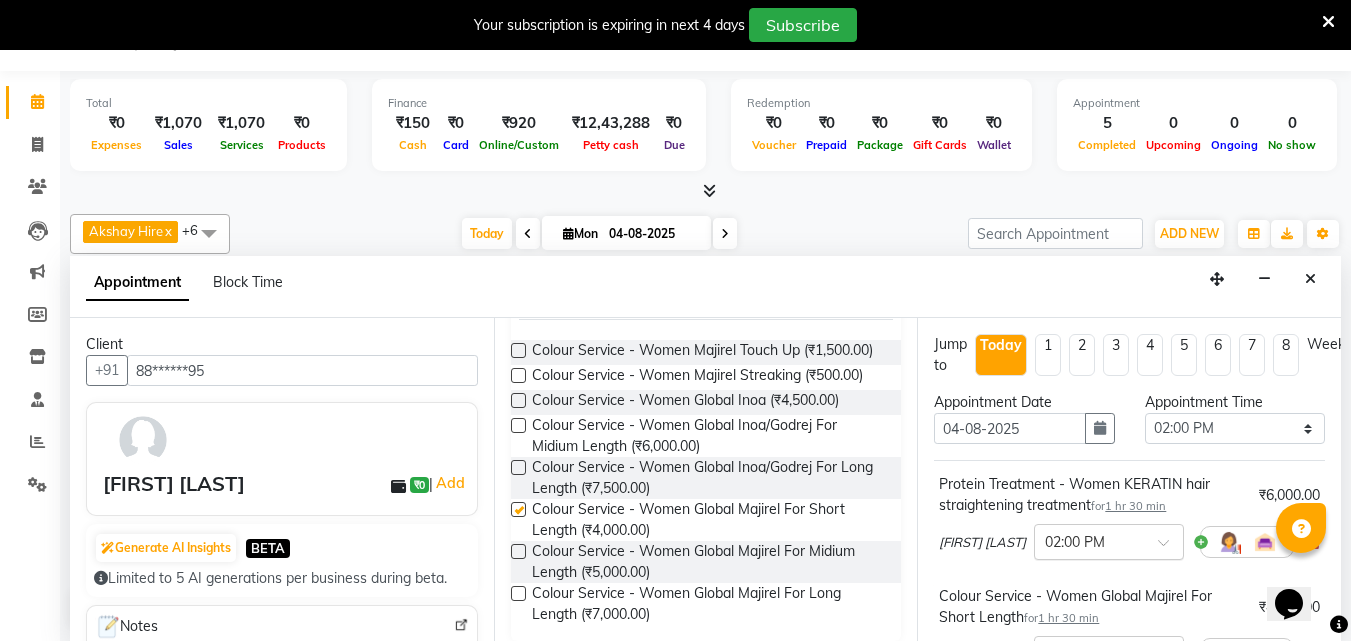 checkbox on "false" 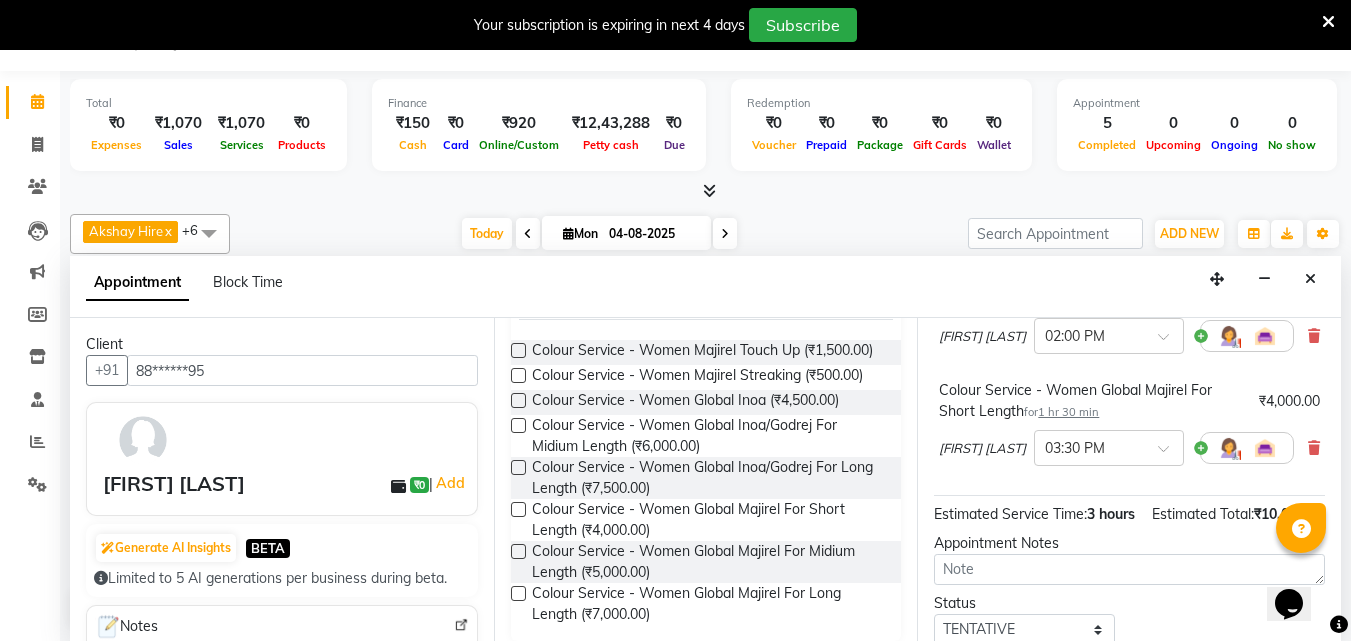 scroll, scrollTop: 378, scrollLeft: 0, axis: vertical 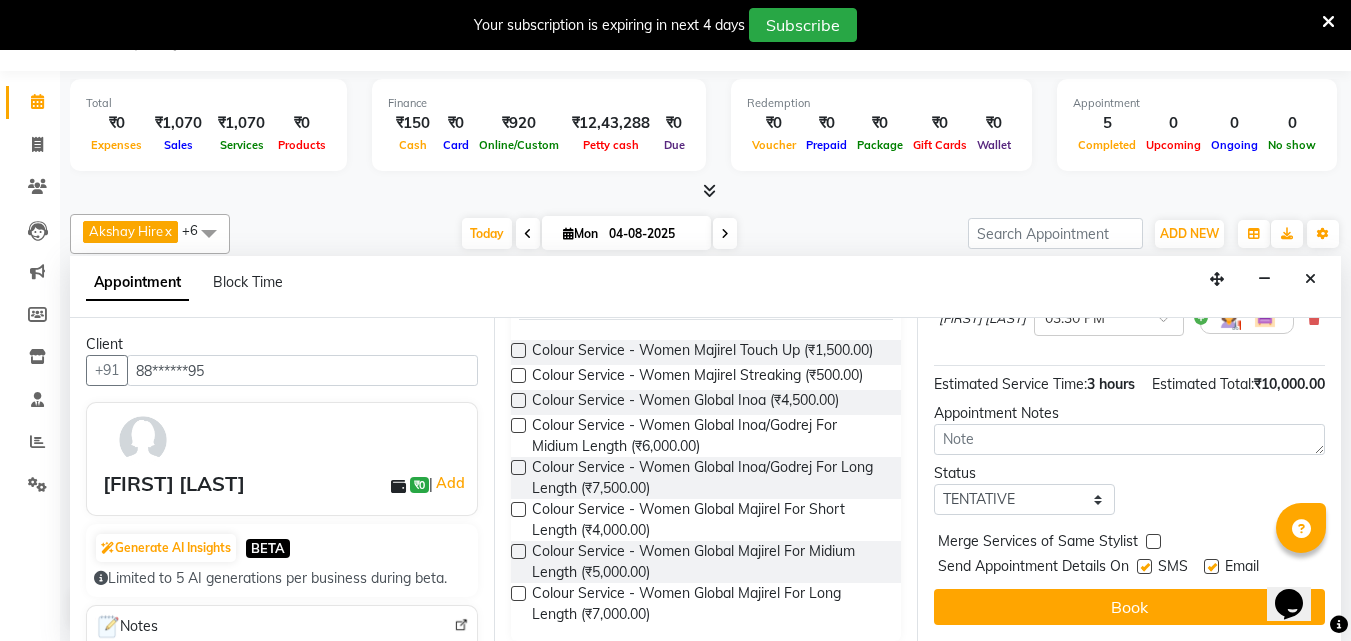 click at bounding box center [1144, 566] 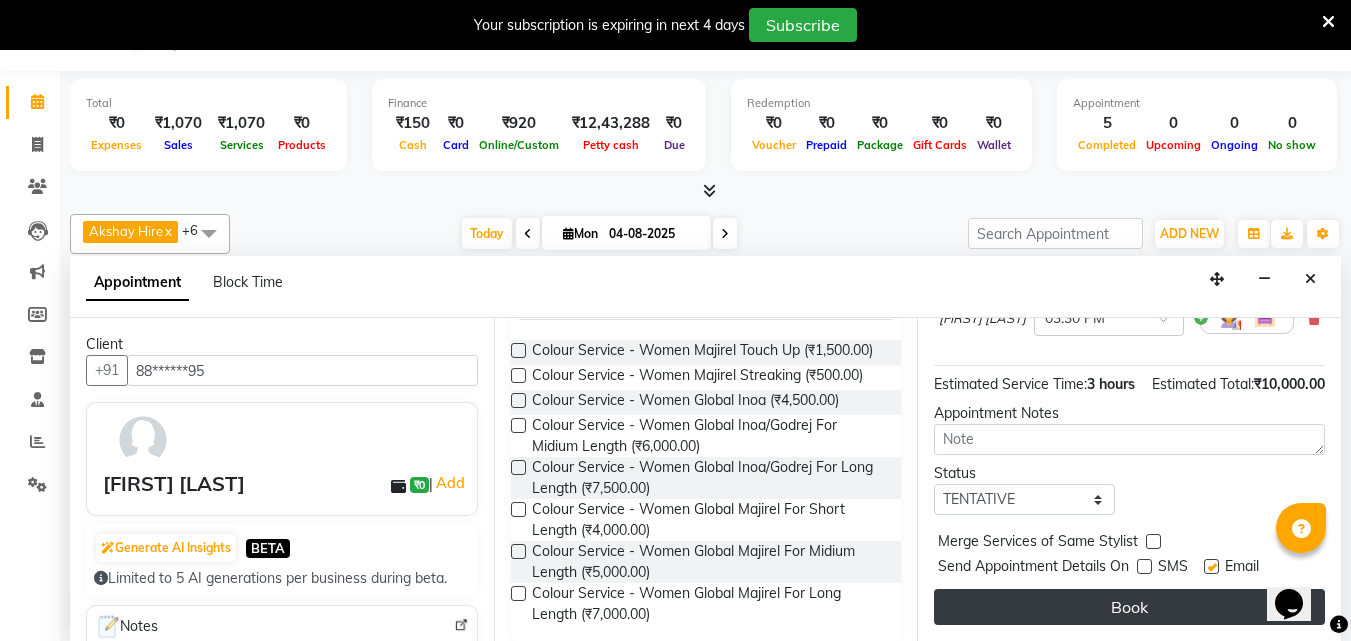click on "Book" at bounding box center [1129, 607] 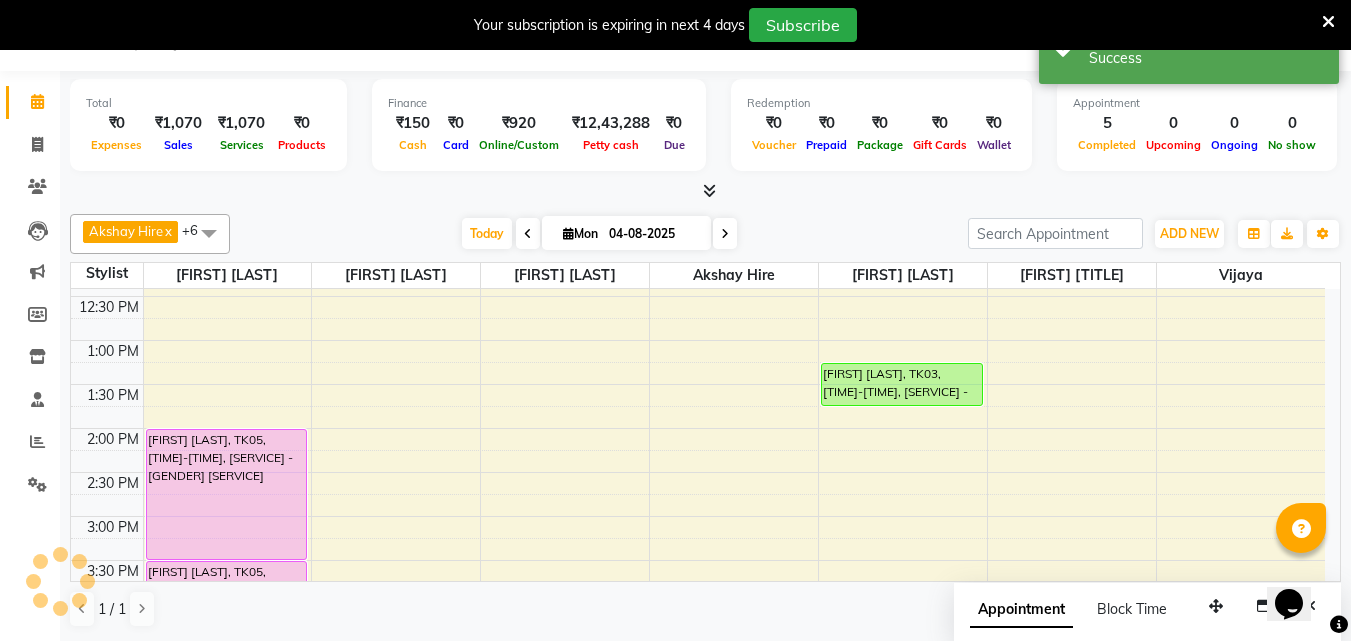 scroll, scrollTop: 0, scrollLeft: 0, axis: both 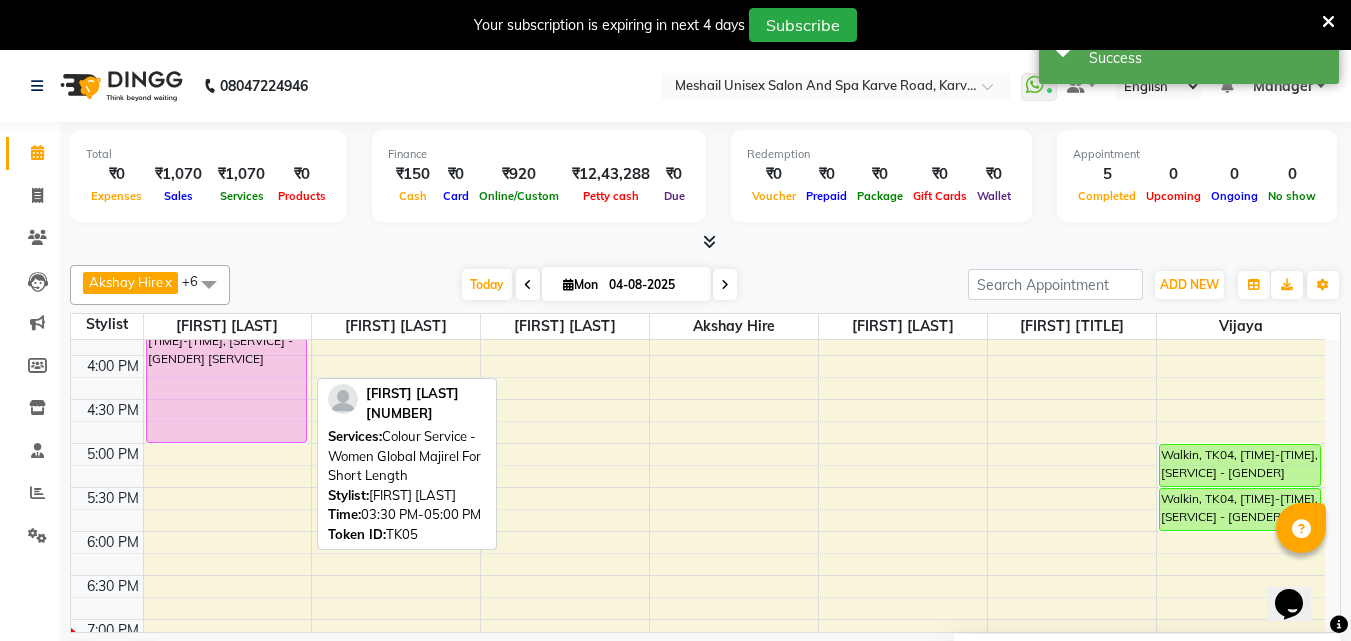 click on "[FIRST] [LAST], TK05, [TIME]-[TIME], [SERVICE] - [GENDER] [SERVICE]" at bounding box center (227, 377) 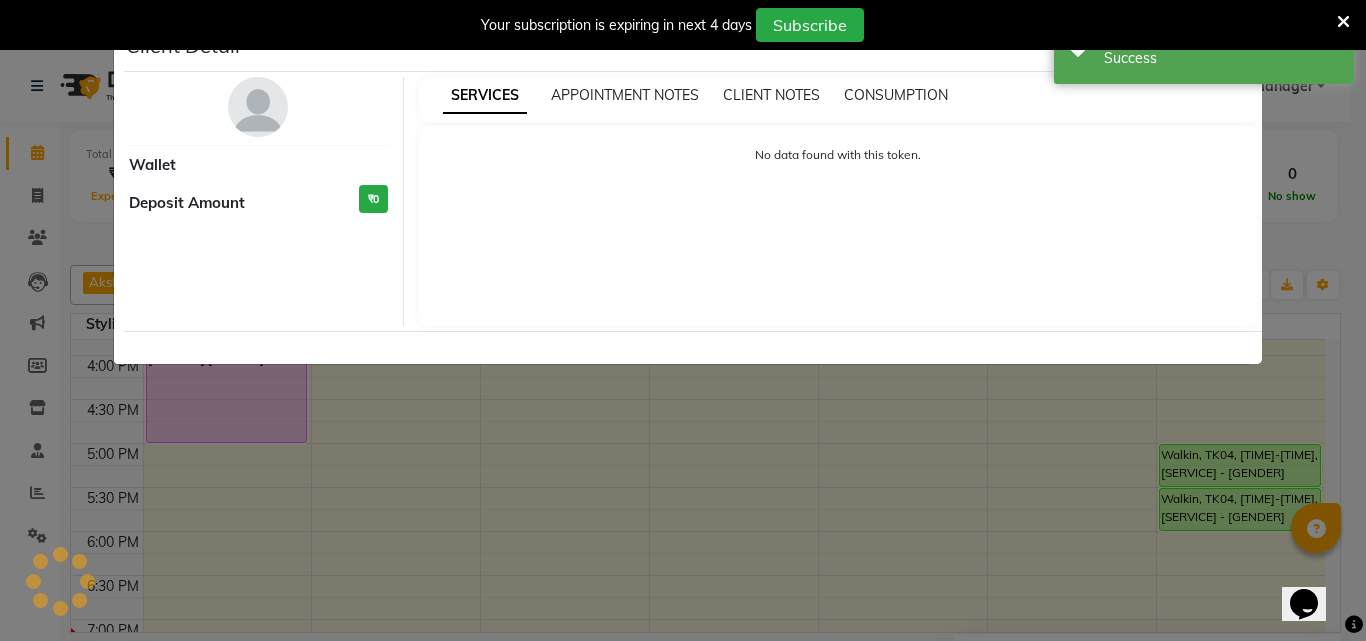 select on "7" 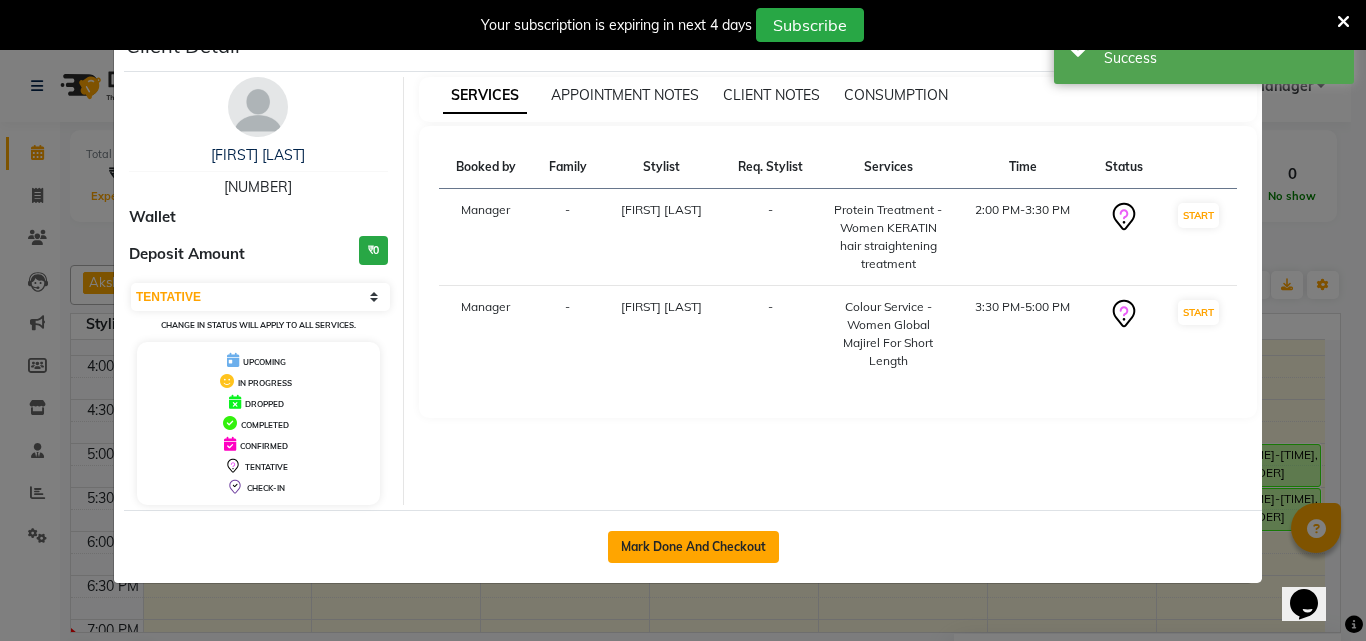 click on "Mark Done And Checkout" 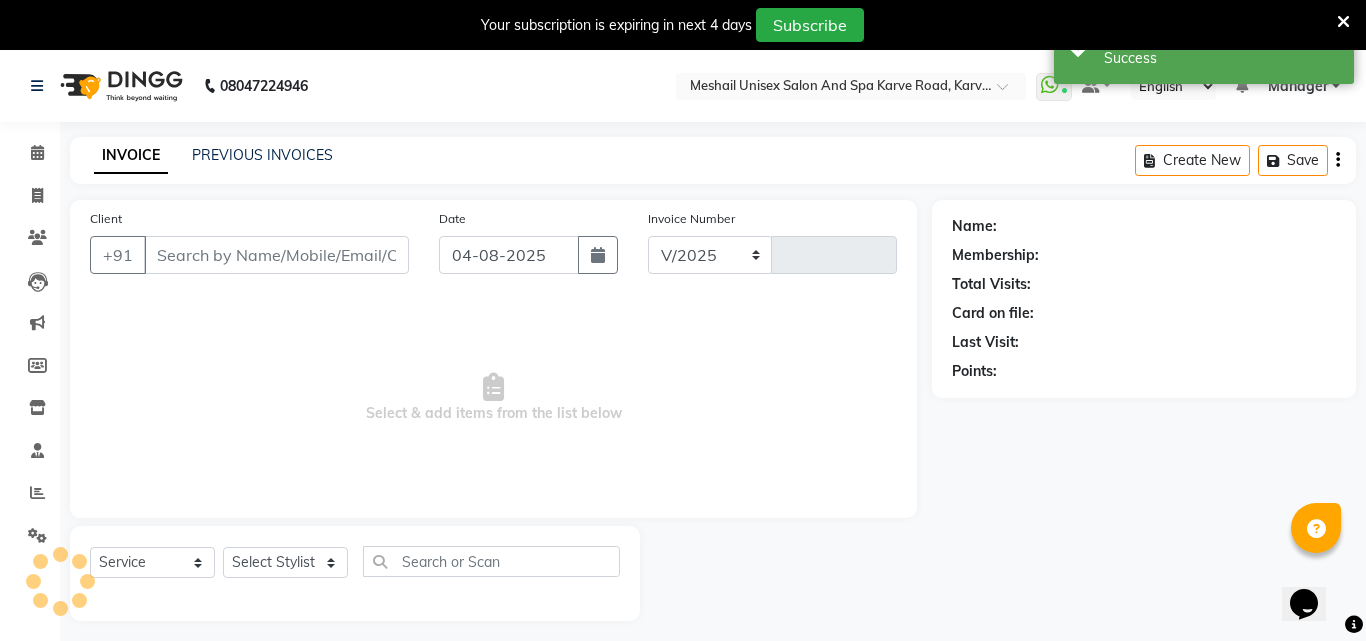 select on "6713" 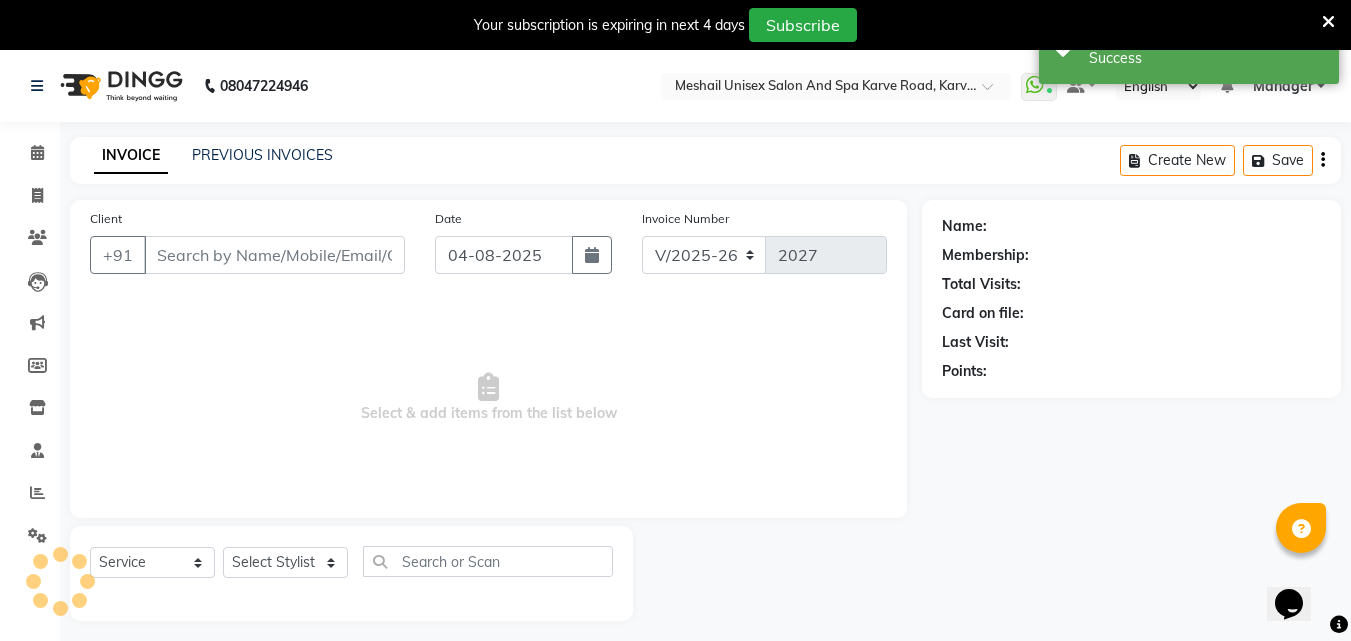 type on "88******95" 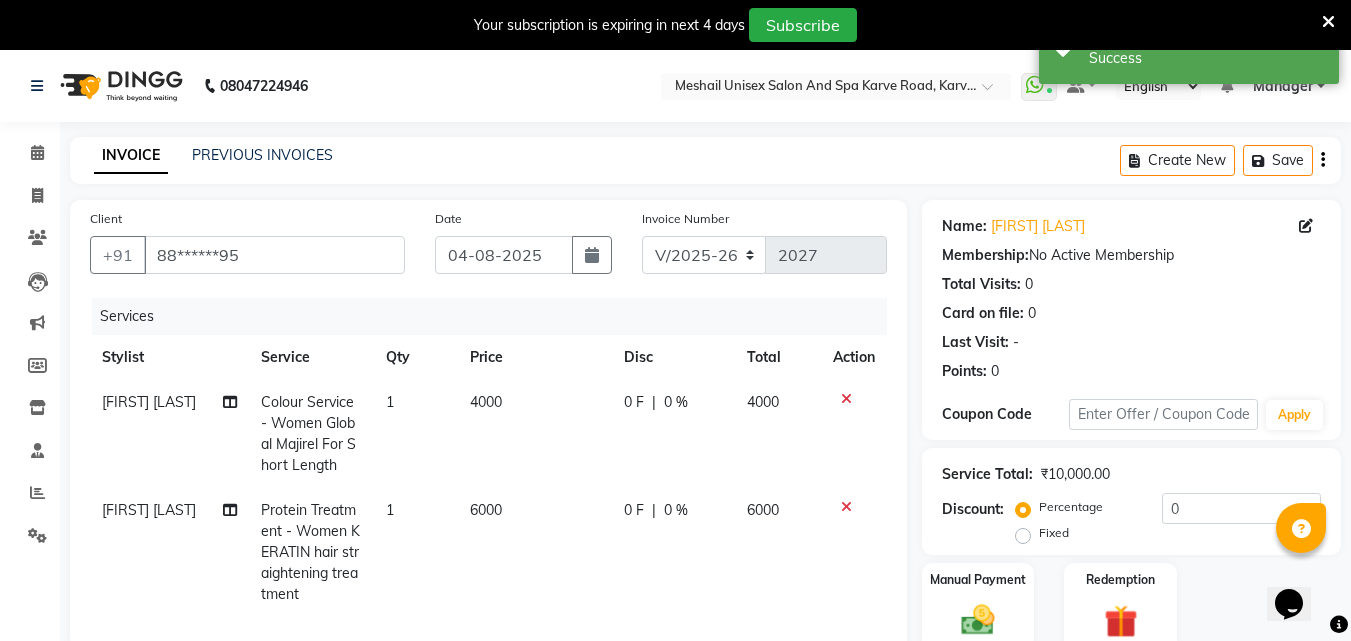 scroll, scrollTop: 300, scrollLeft: 0, axis: vertical 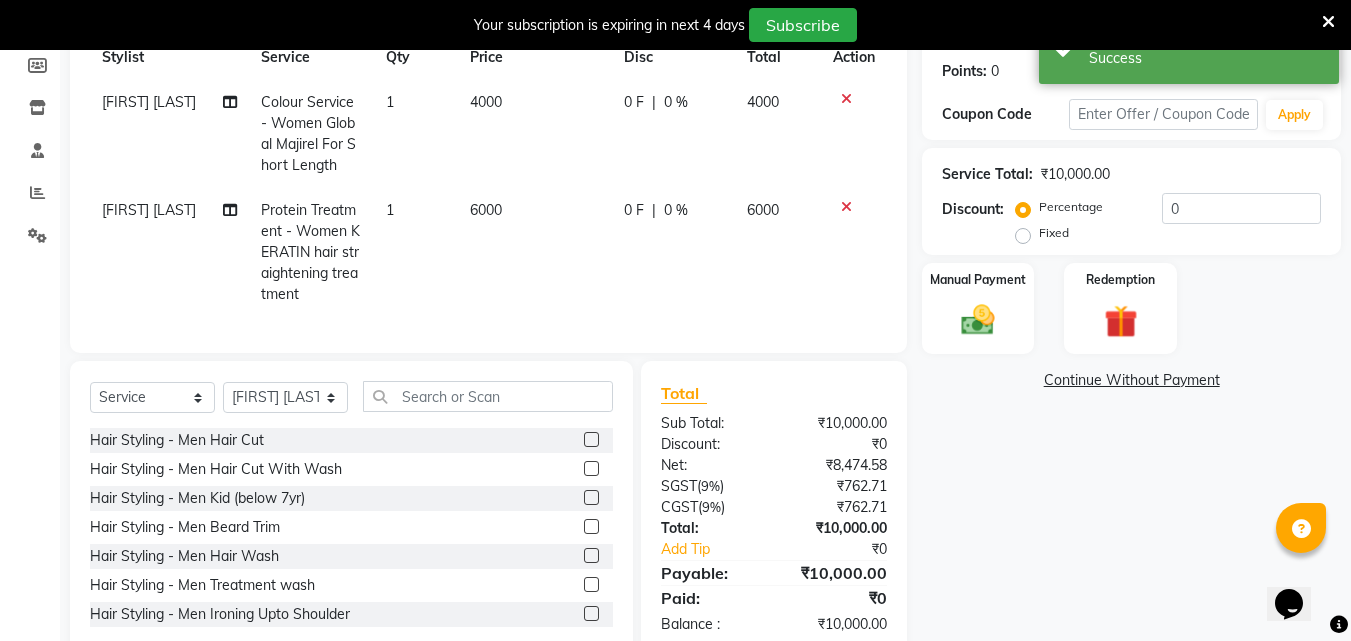 click on "6000" 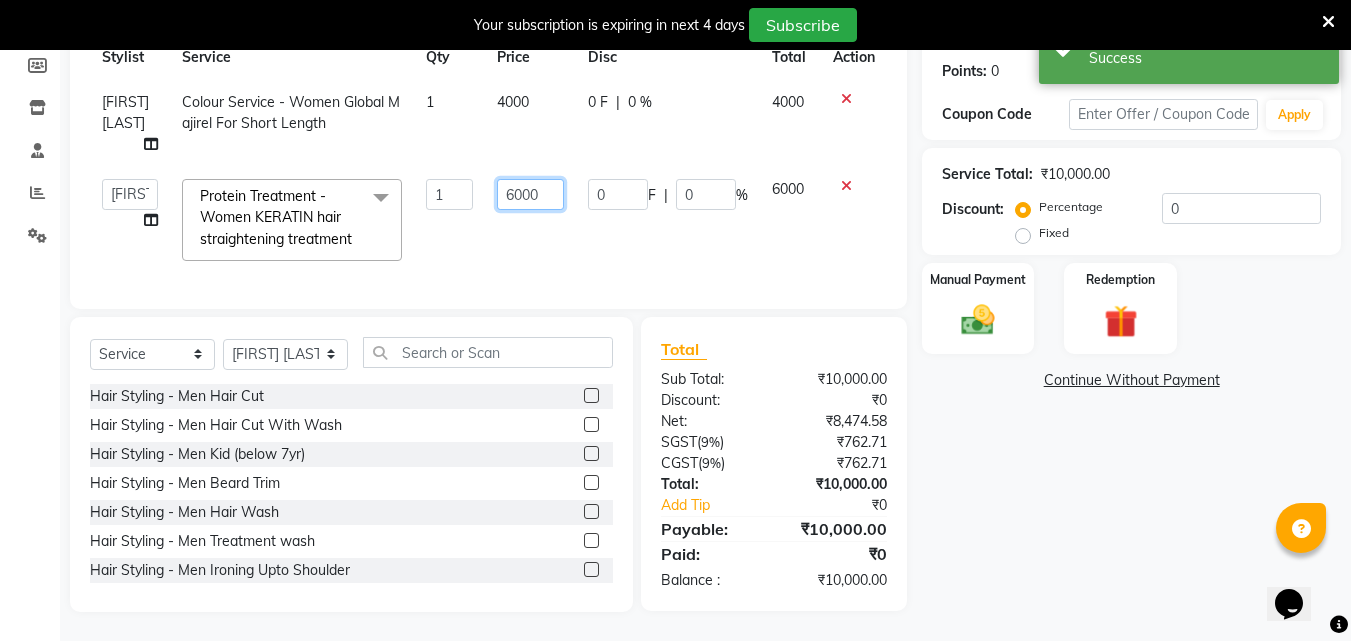 click on "6000" 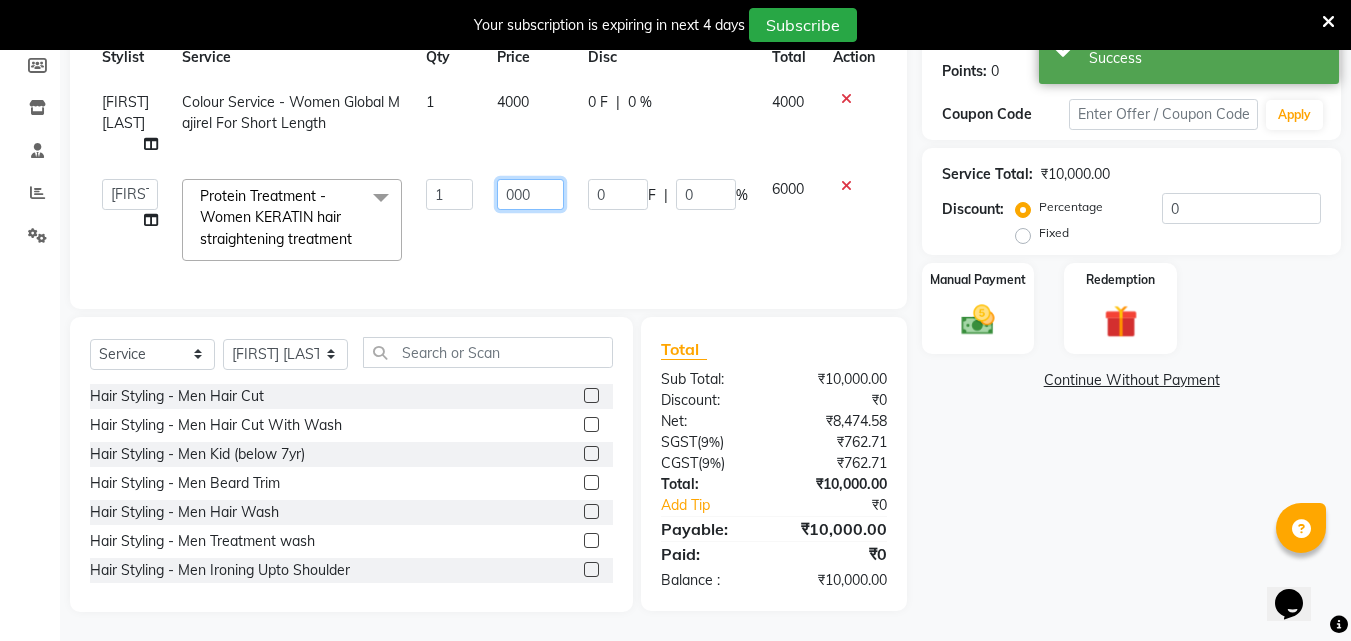 type on "8000" 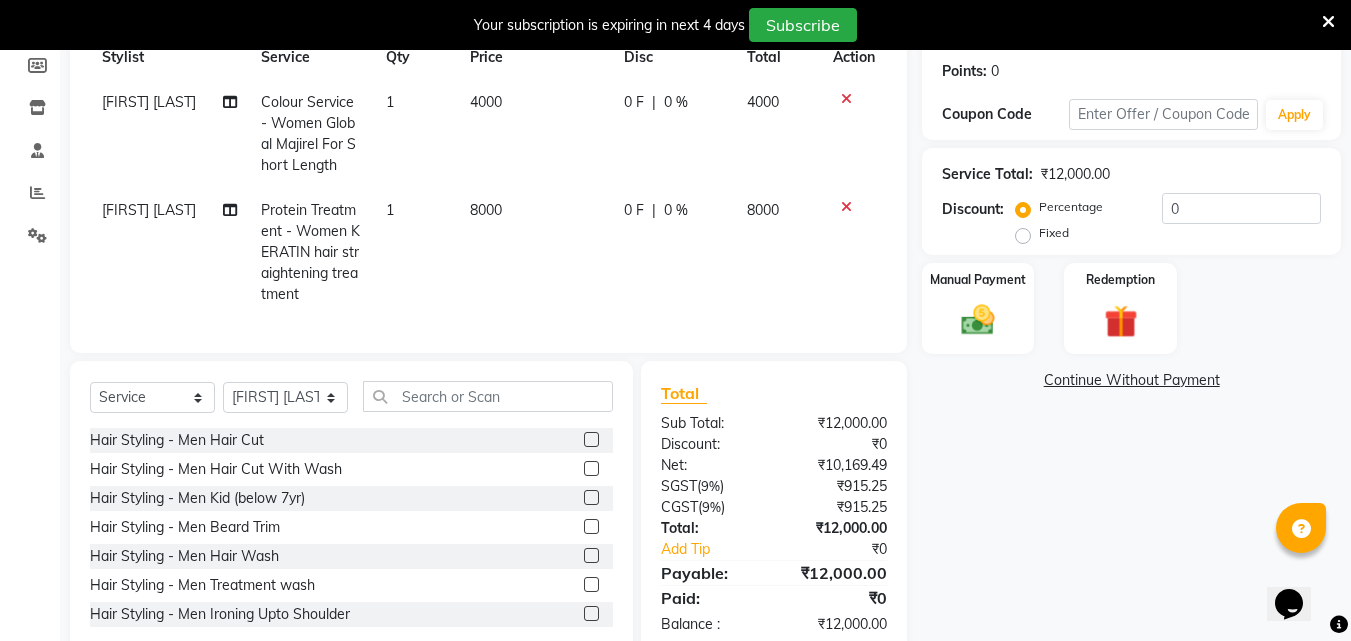 click on "8000" 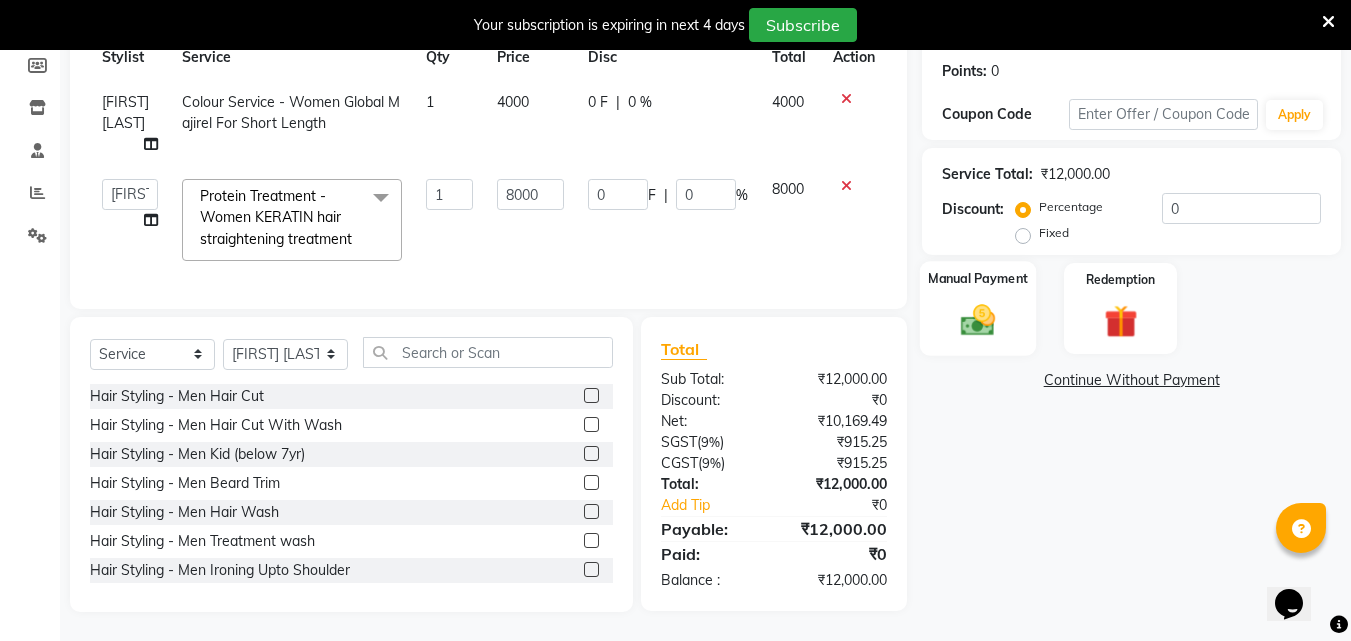 scroll, scrollTop: 316, scrollLeft: 0, axis: vertical 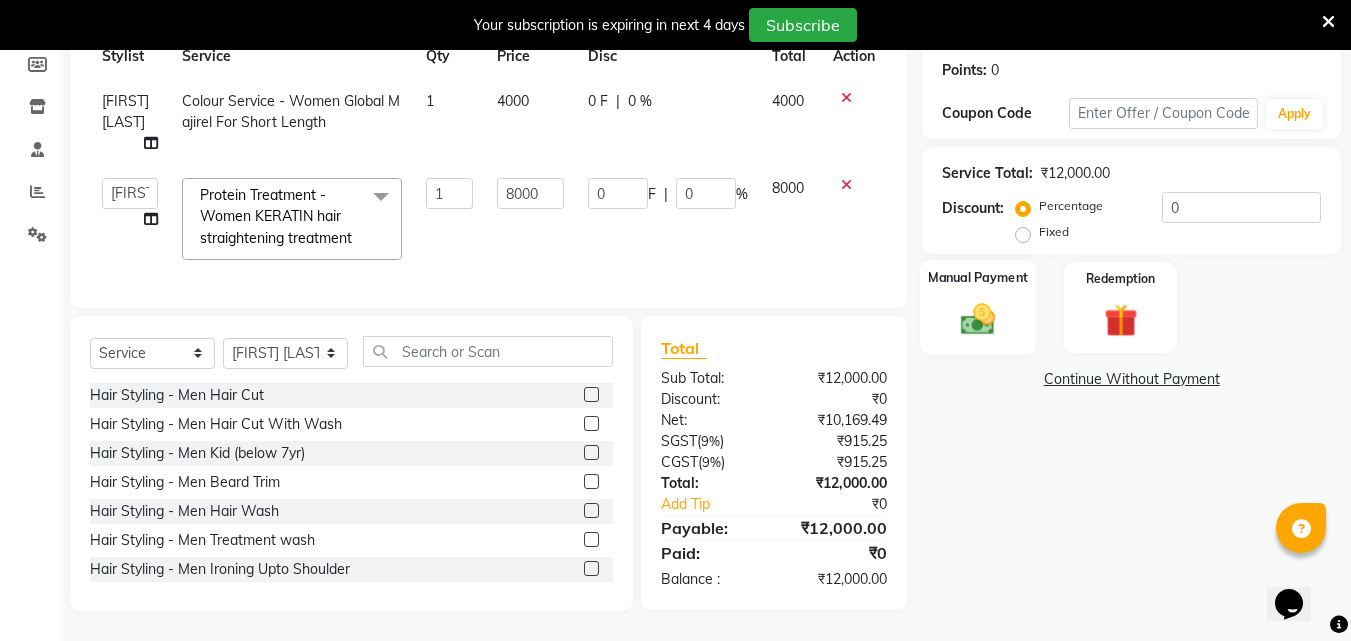 click on "Manual Payment" 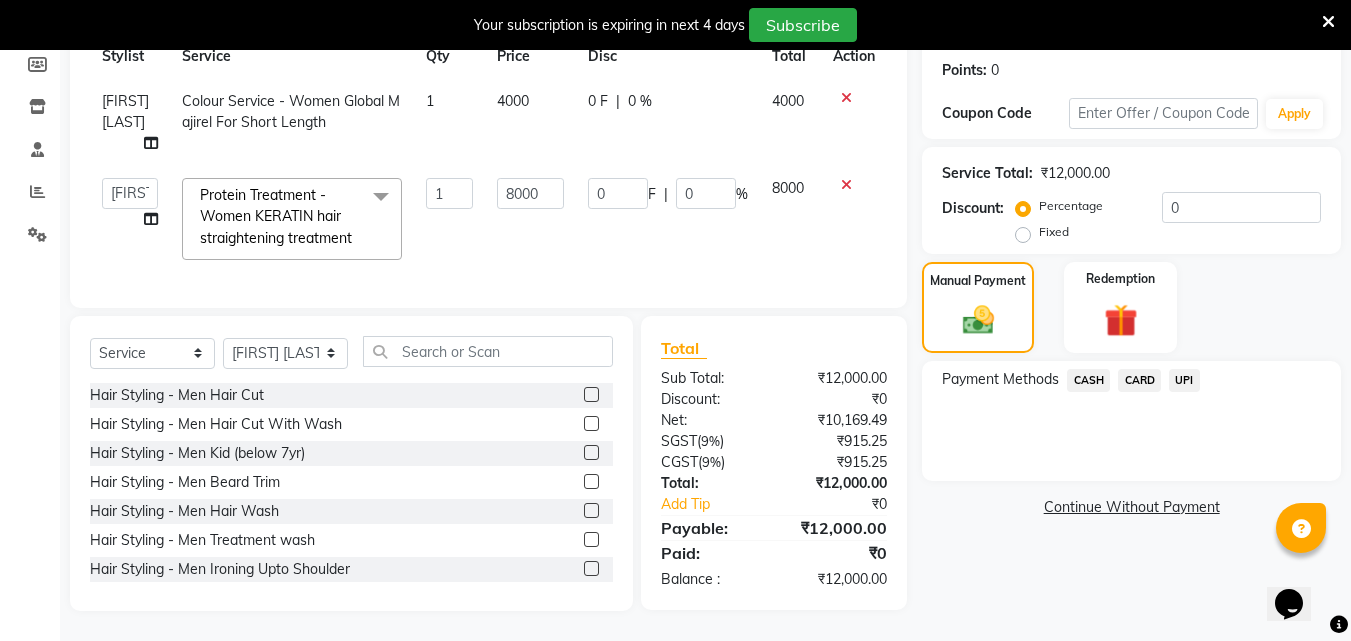 click on "UPI" 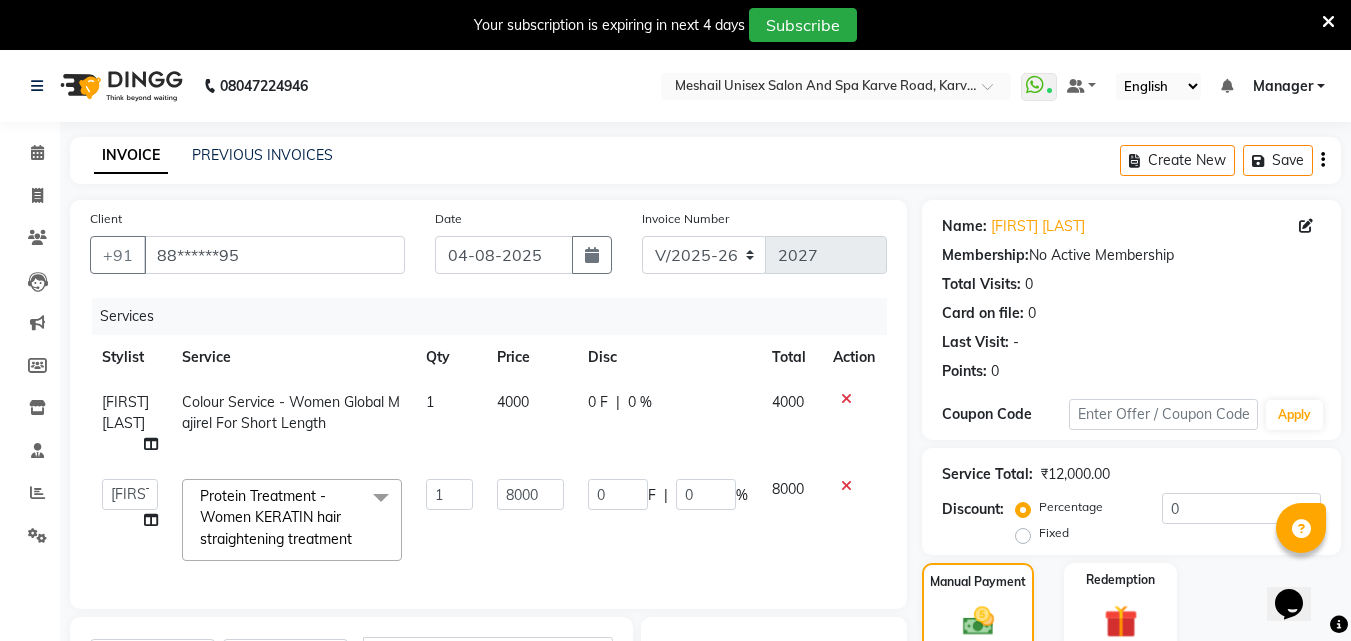 scroll, scrollTop: 316, scrollLeft: 0, axis: vertical 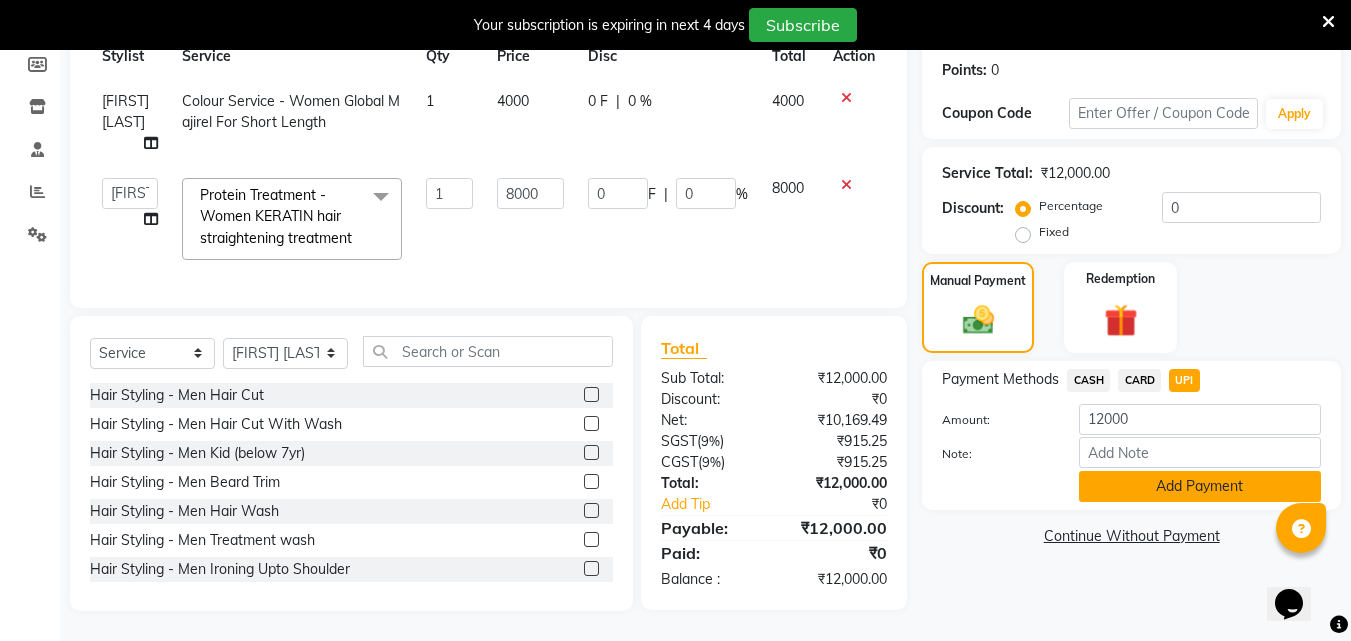 click on "Add Payment" 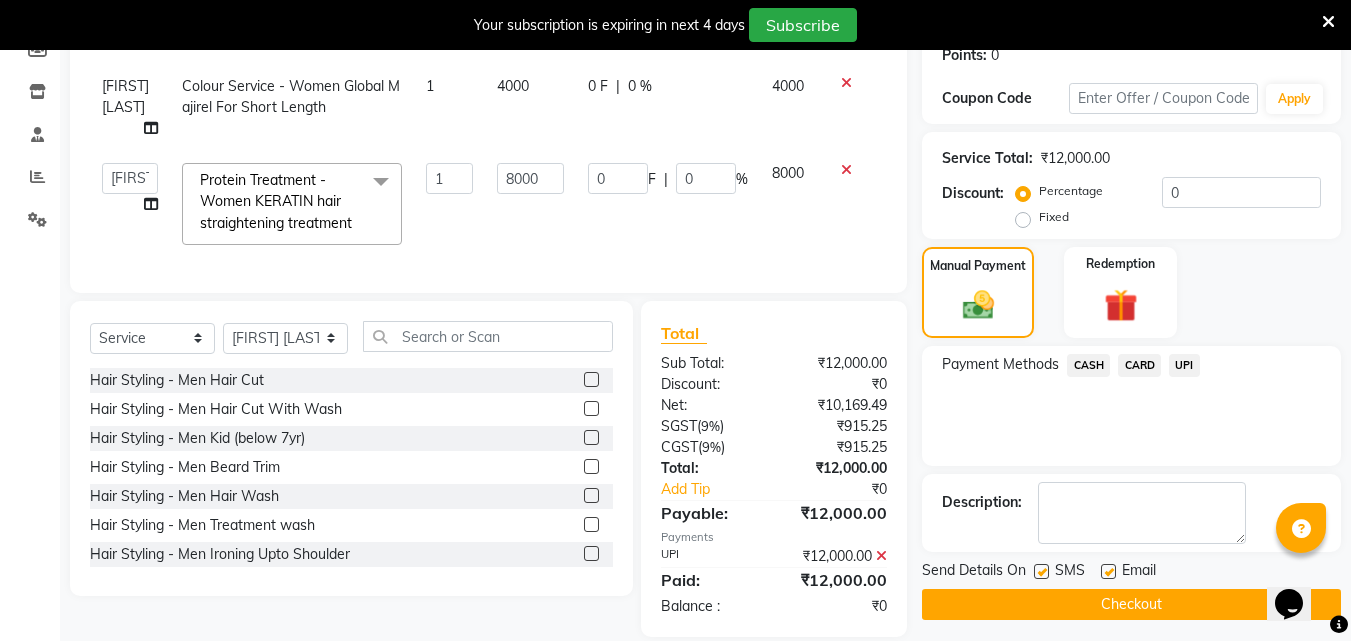 scroll, scrollTop: 357, scrollLeft: 0, axis: vertical 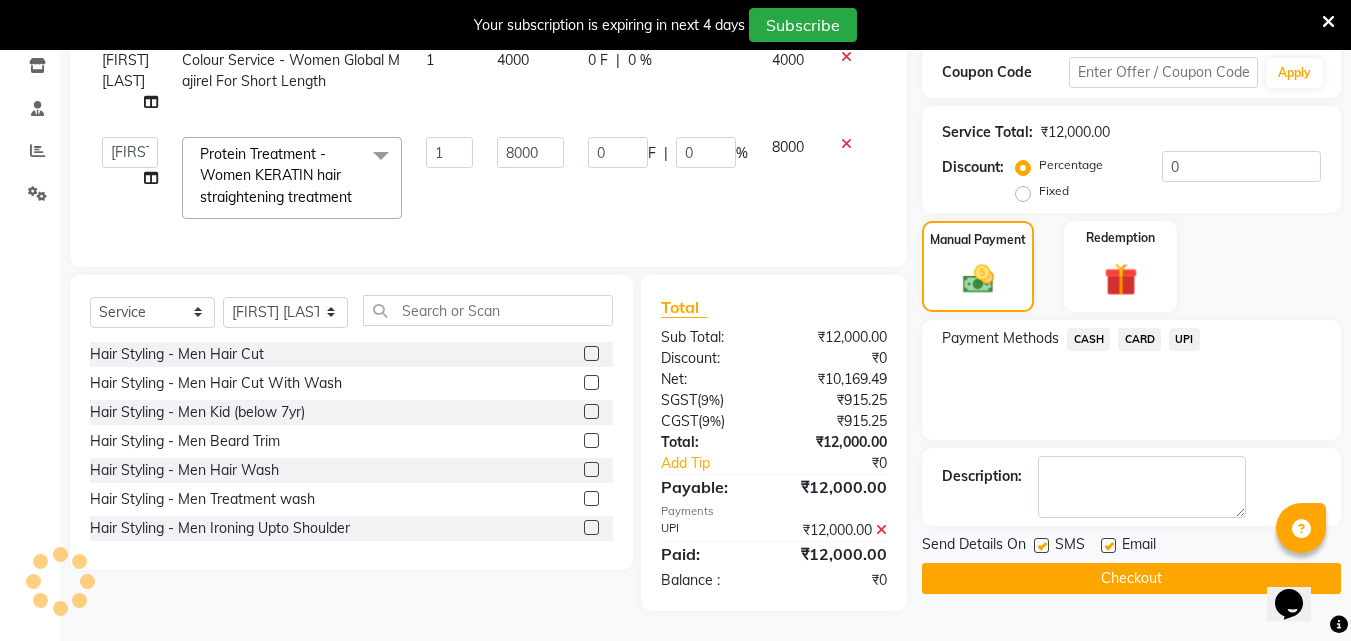 click on "Checkout" 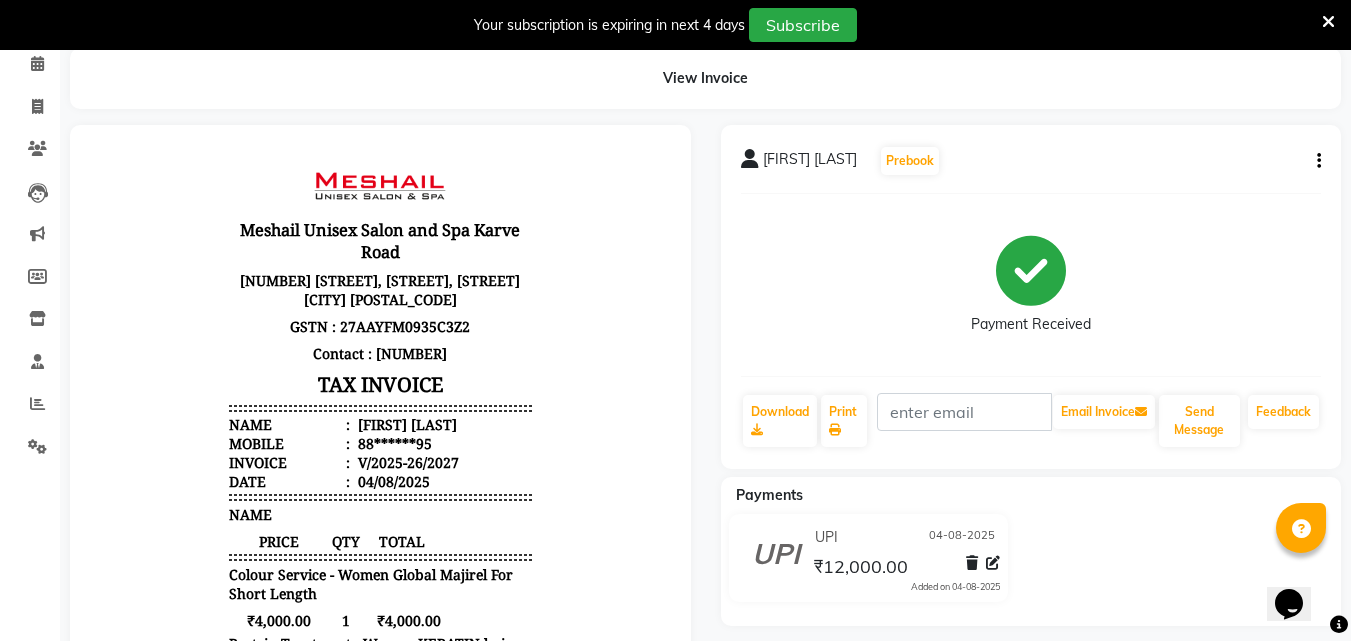 scroll, scrollTop: 0, scrollLeft: 0, axis: both 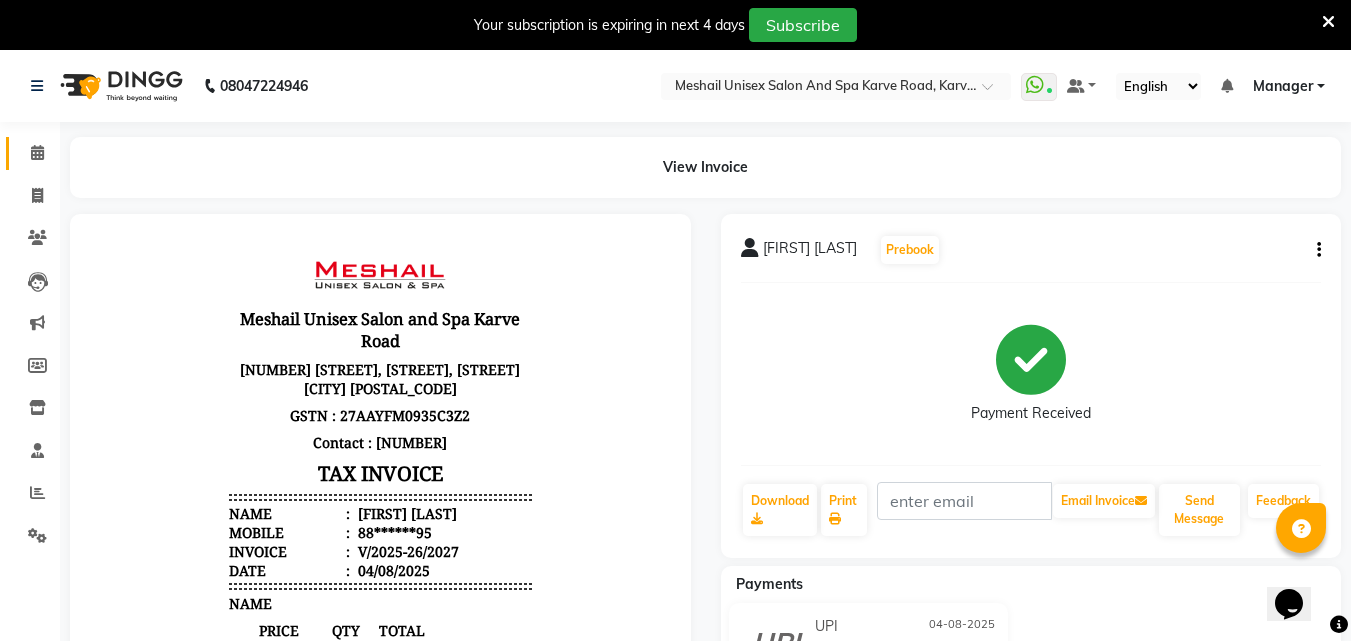 click on "Calendar" 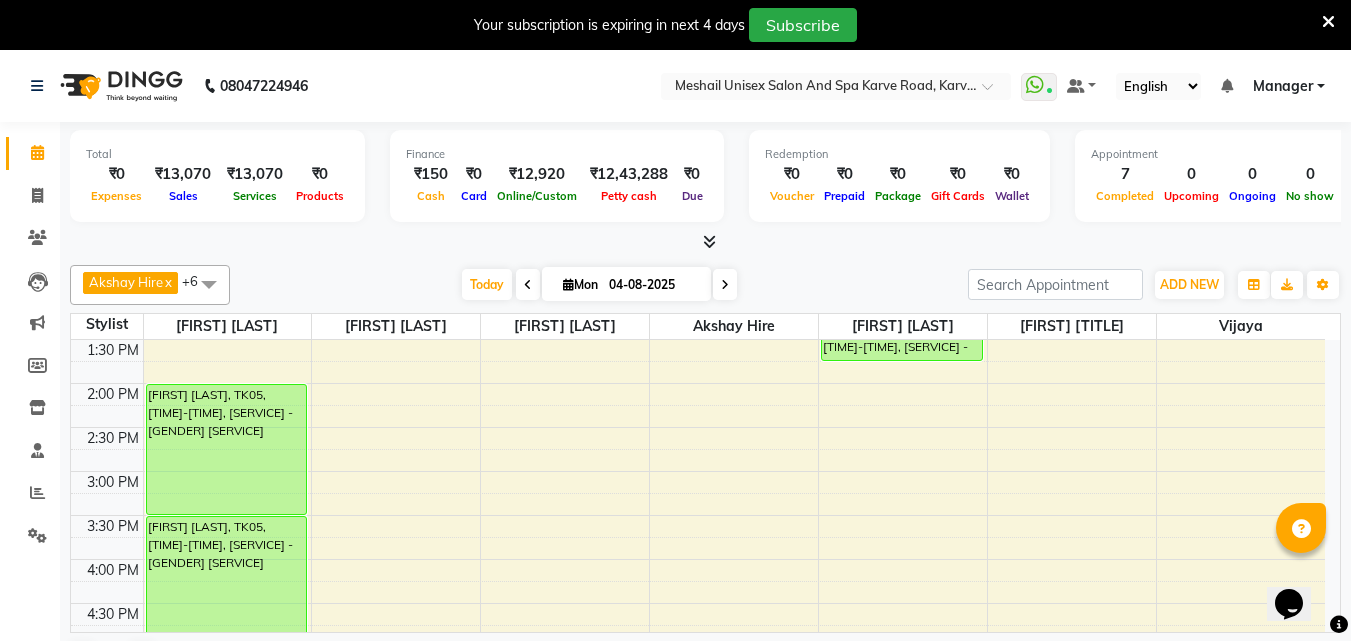 scroll, scrollTop: 400, scrollLeft: 0, axis: vertical 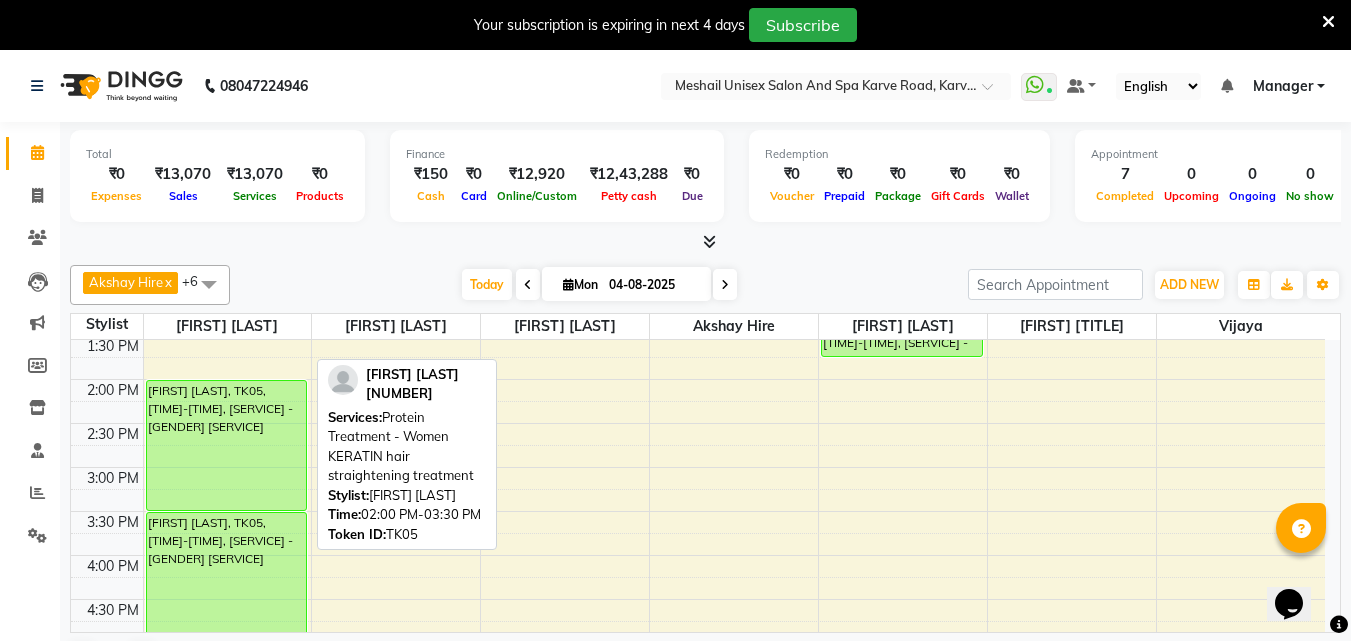 click on "[FIRST] [LAST], TK05, [TIME]-[TIME], [SERVICE] - [GENDER] [SERVICE]" at bounding box center [227, 445] 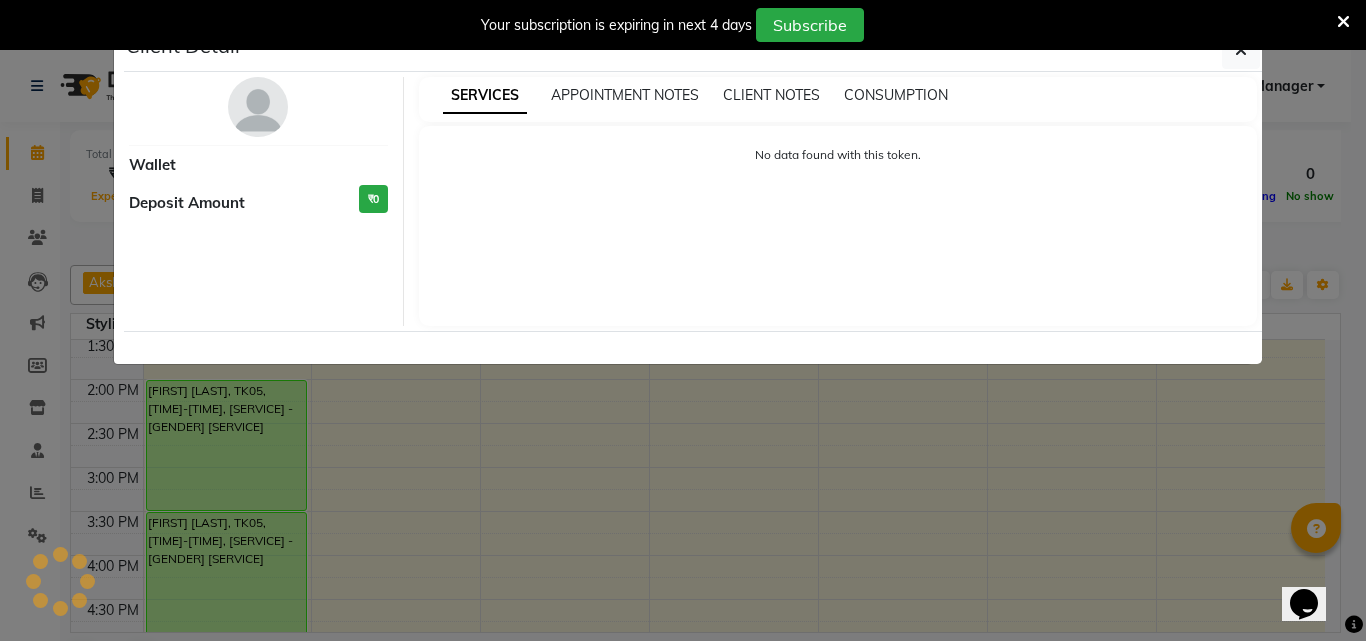 select on "3" 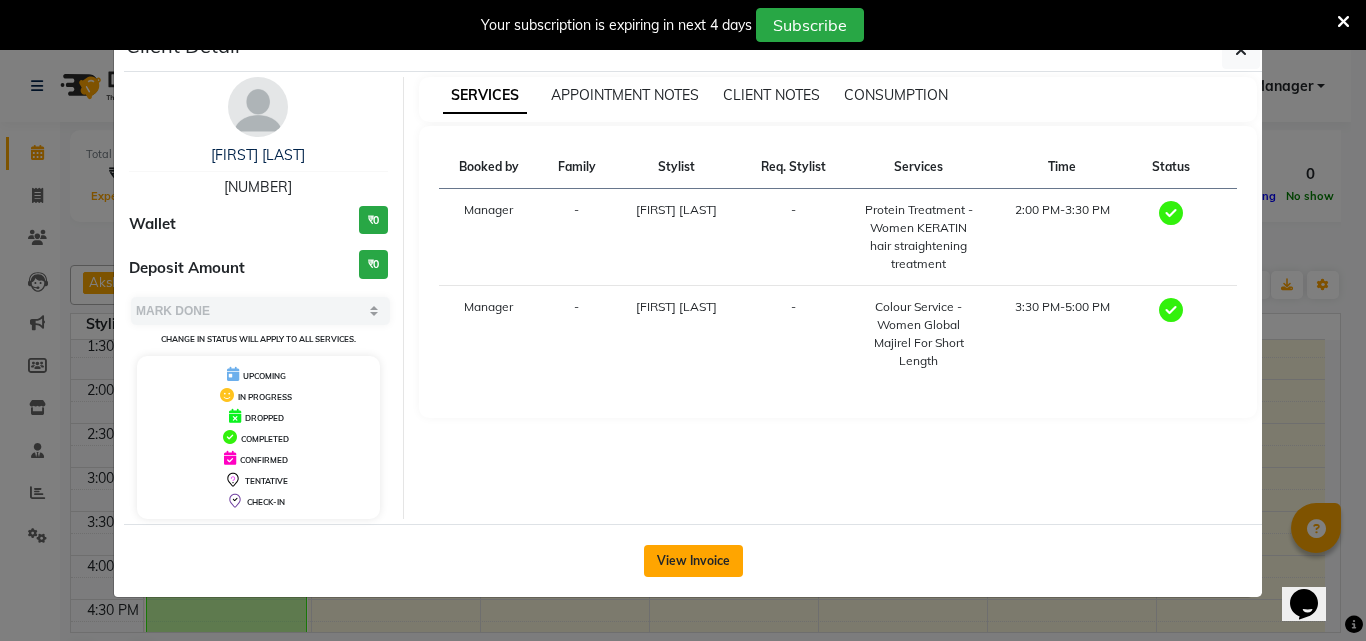 click on "View Invoice" 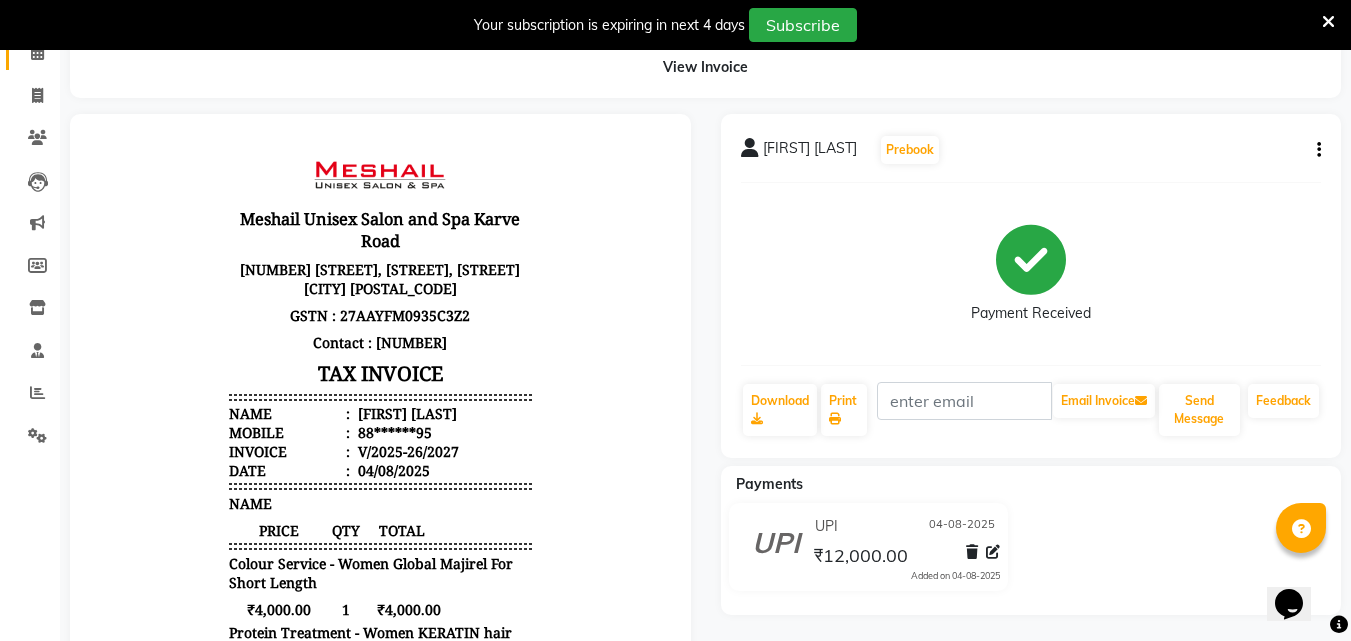 scroll, scrollTop: 0, scrollLeft: 0, axis: both 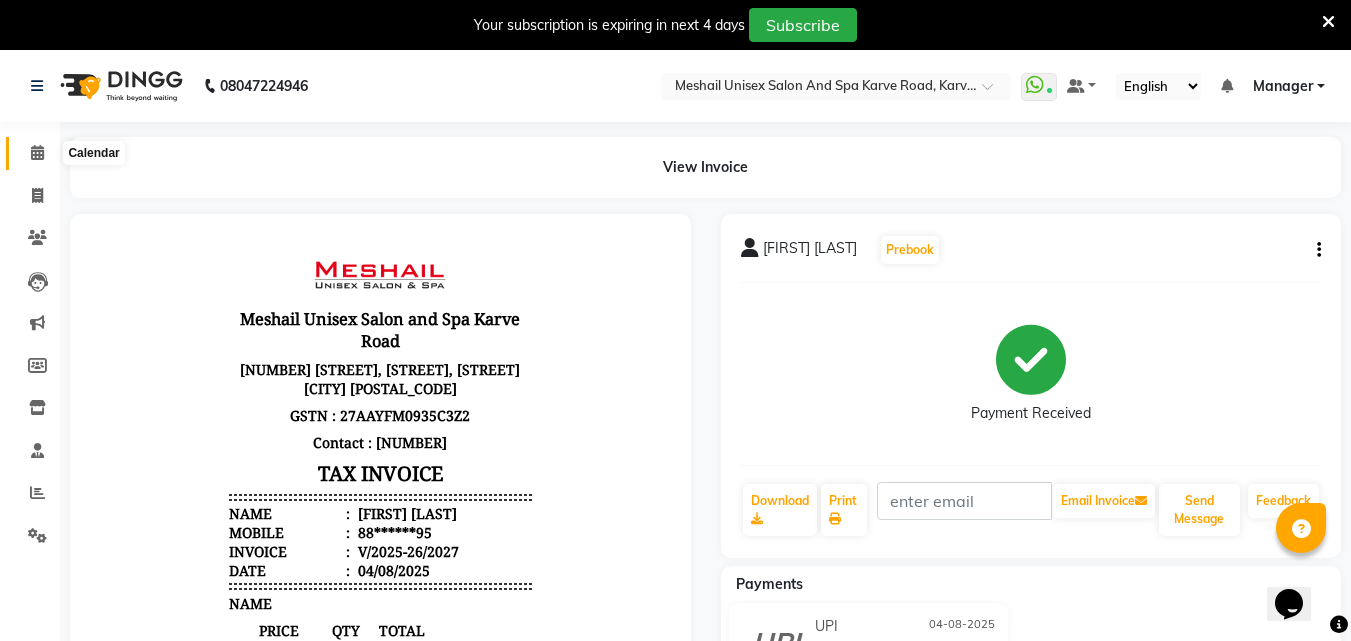 click 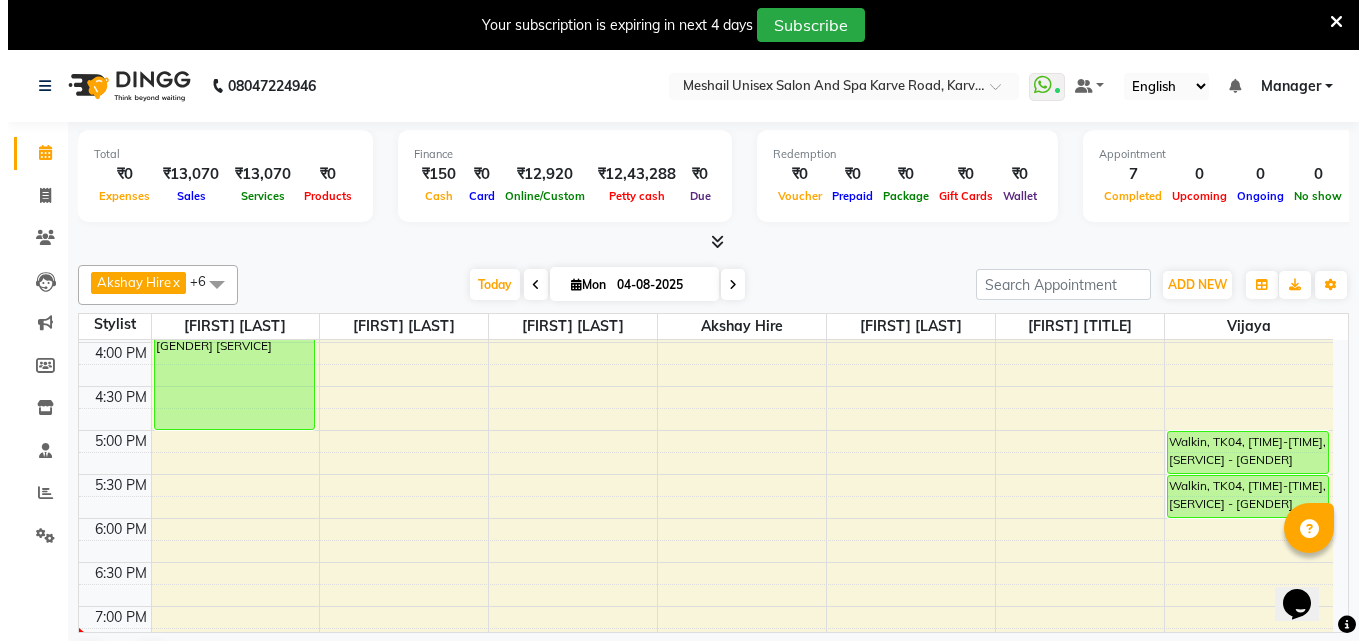 scroll, scrollTop: 400, scrollLeft: 0, axis: vertical 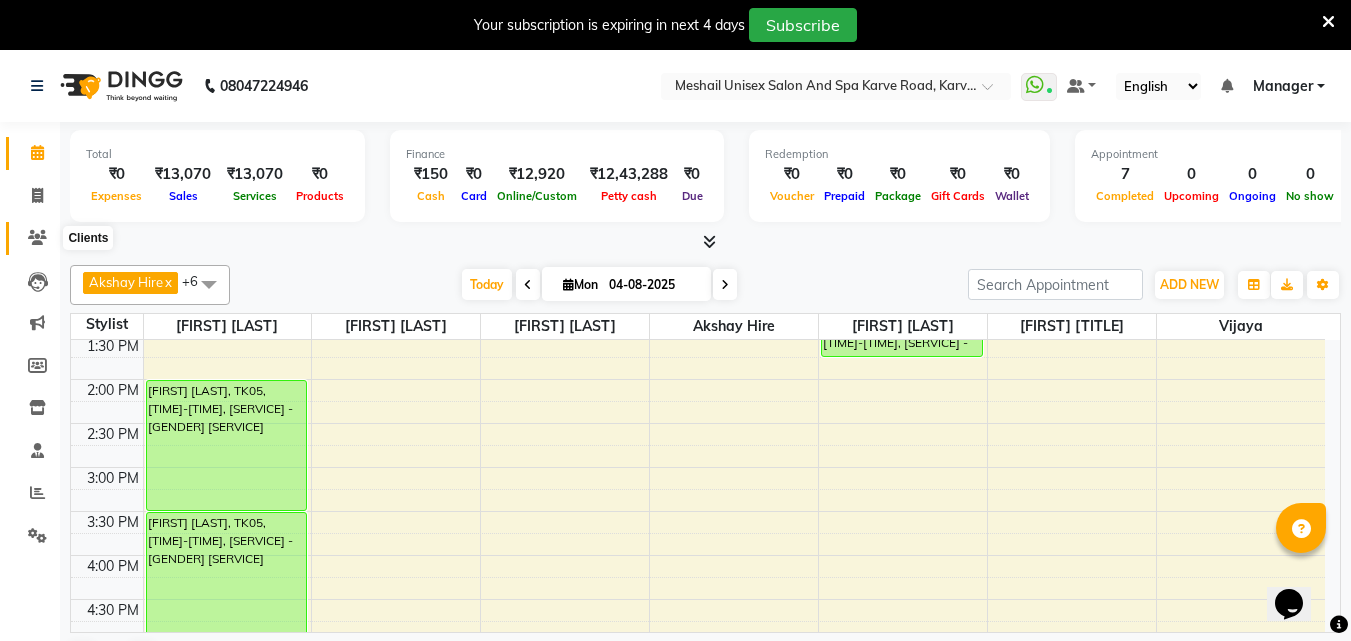 click 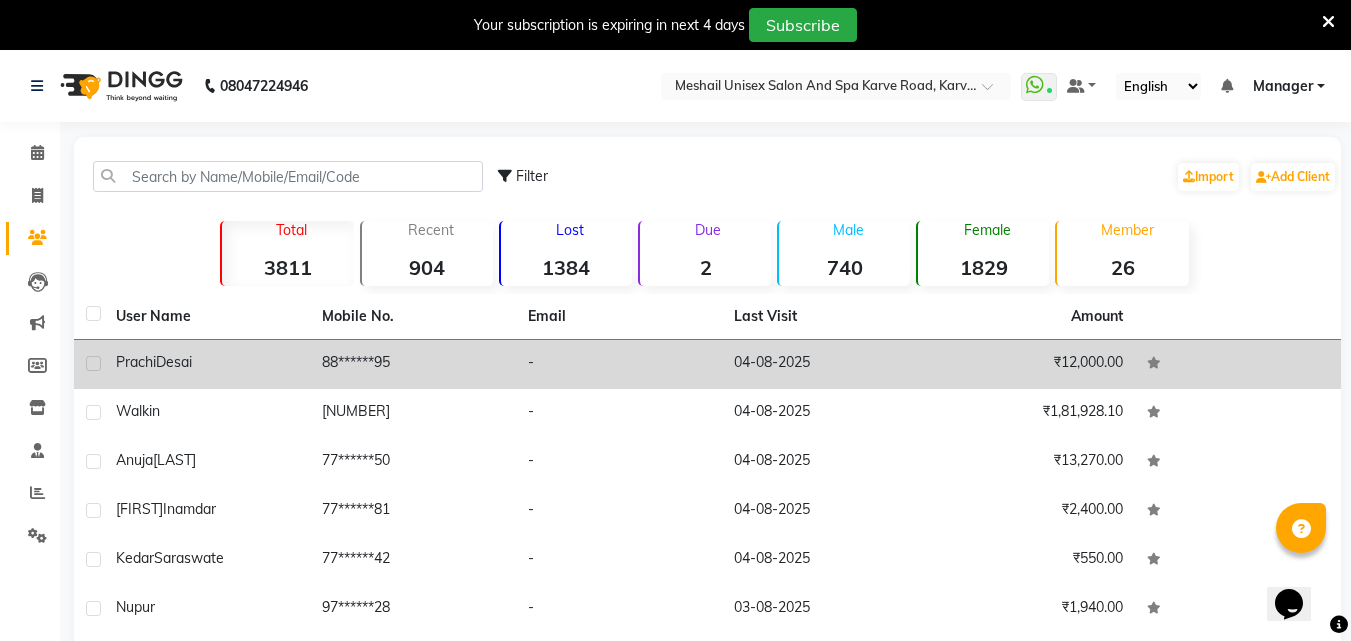 click on "88******95" 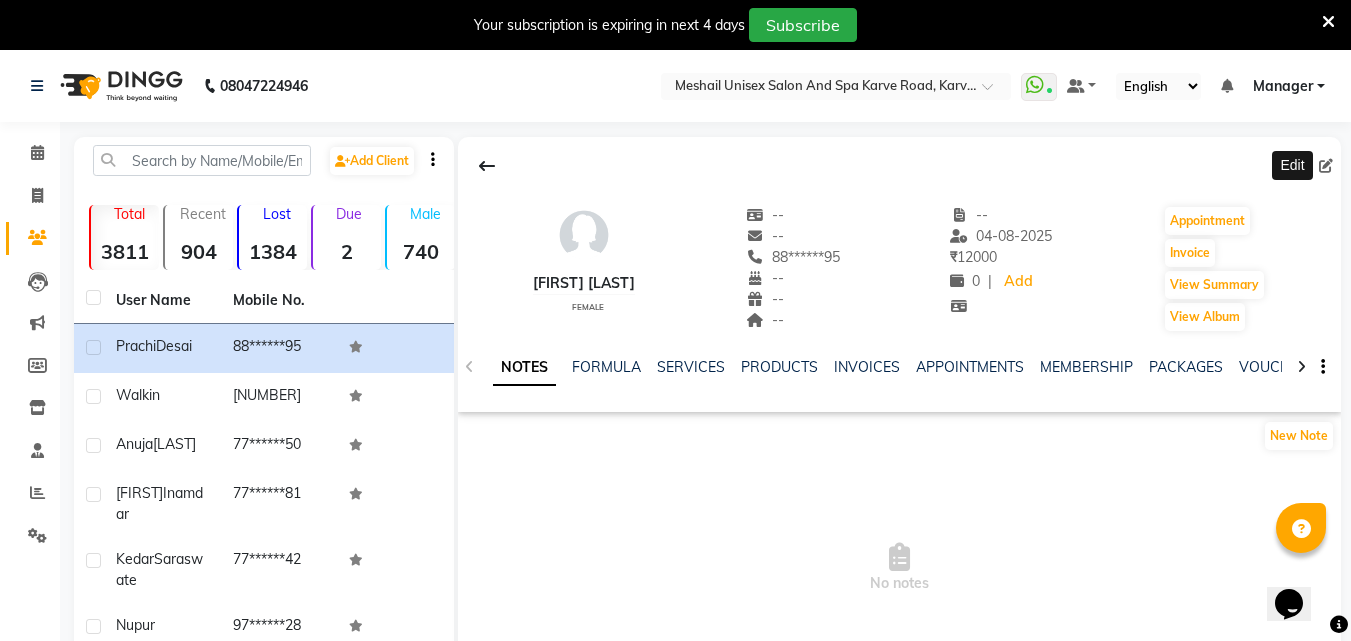 click 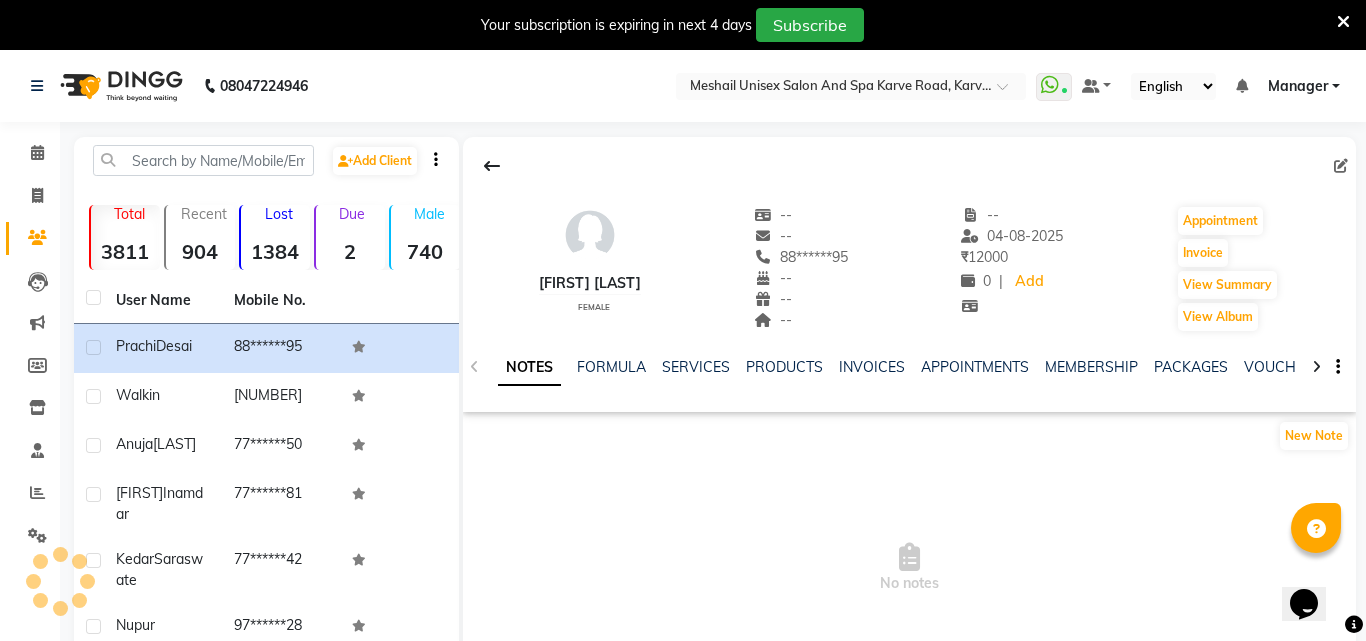 select on "female" 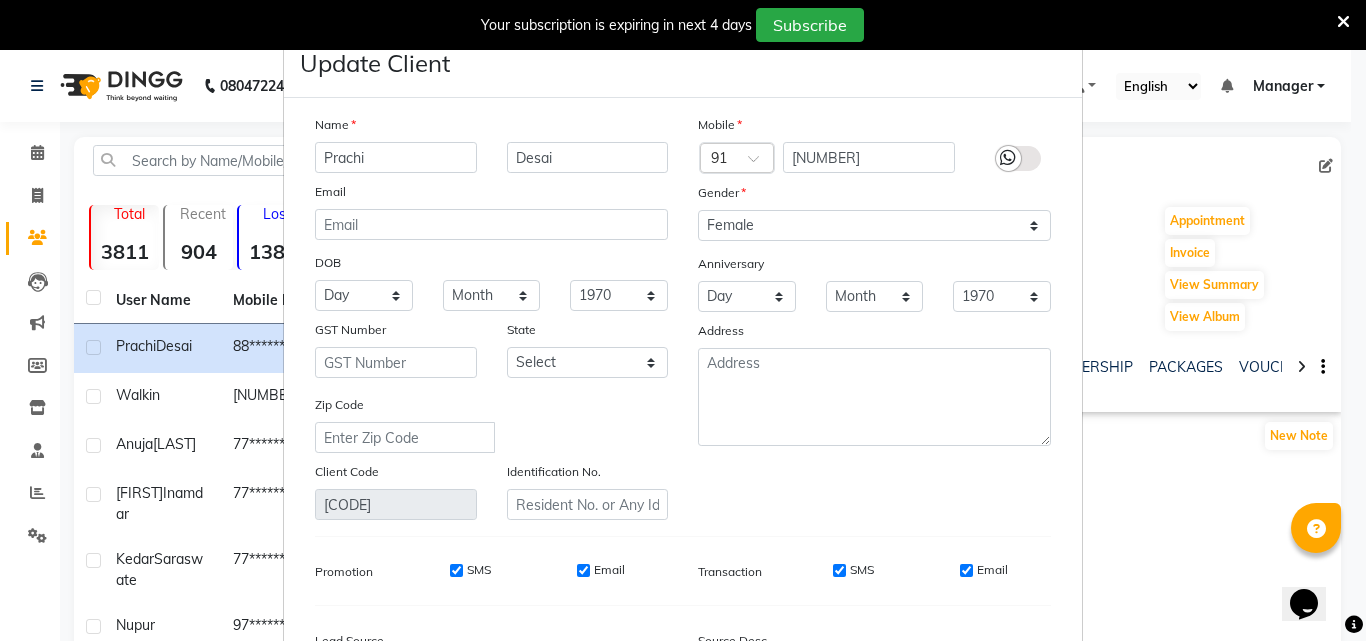 click at bounding box center (1008, 158) 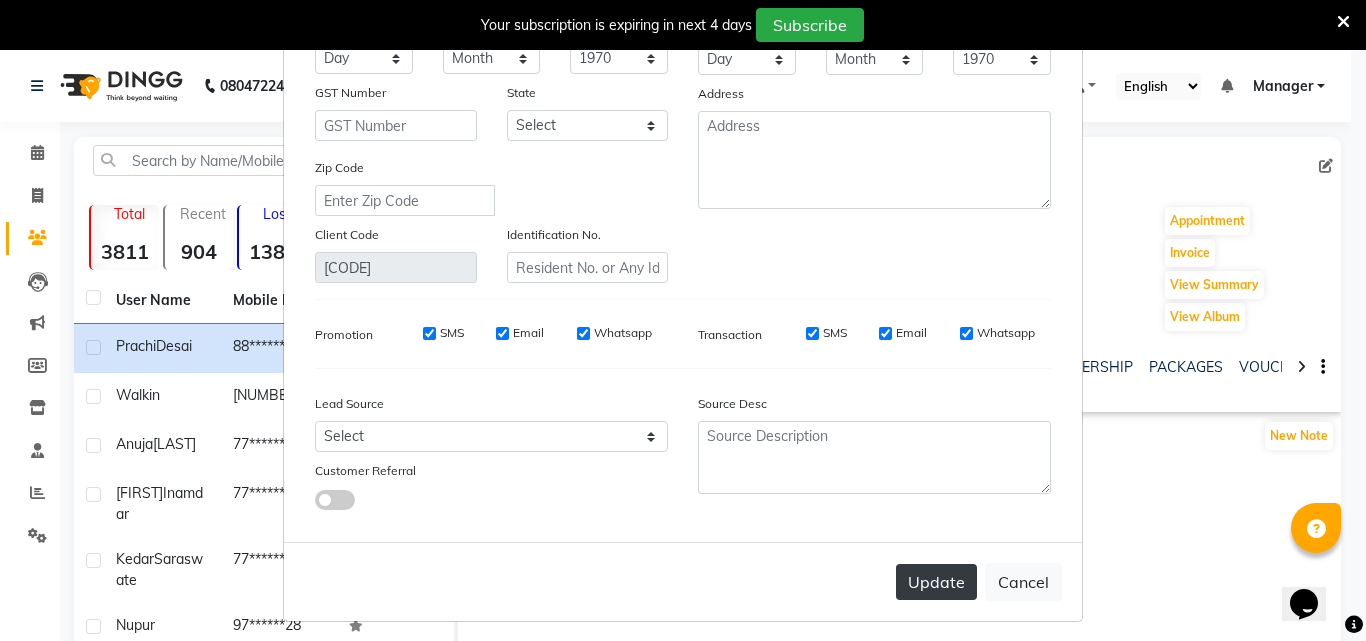 scroll, scrollTop: 246, scrollLeft: 0, axis: vertical 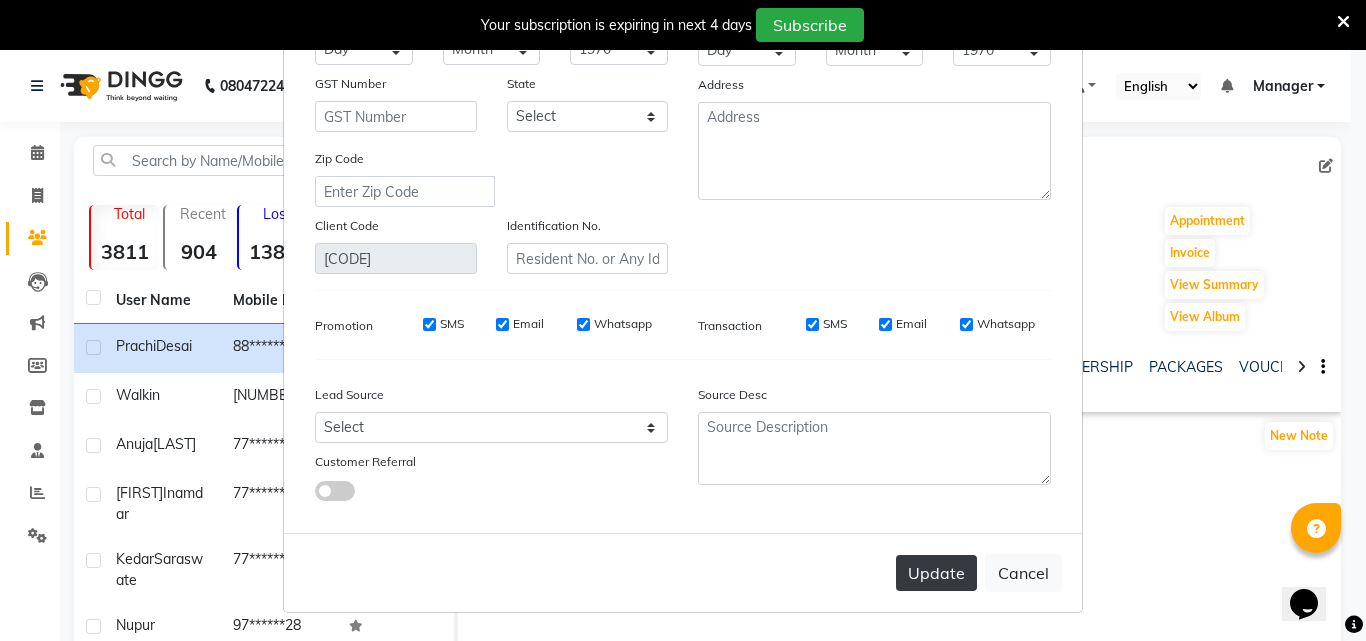 click on "Update" at bounding box center (936, 573) 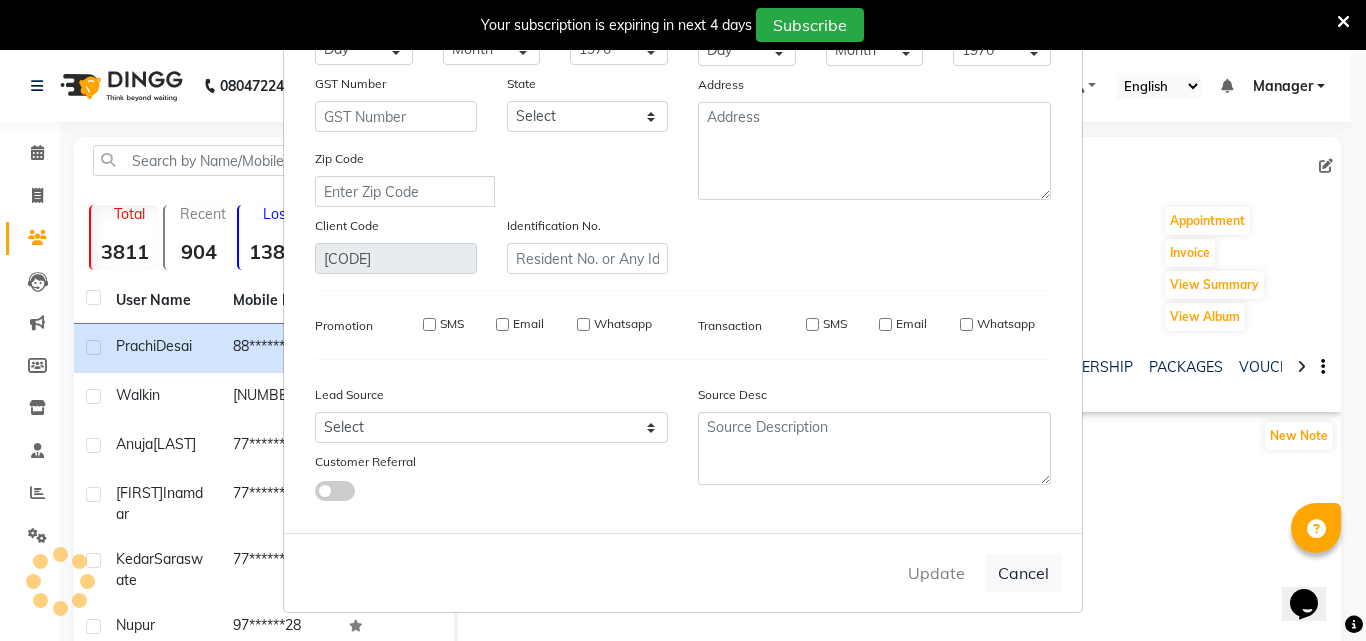 type 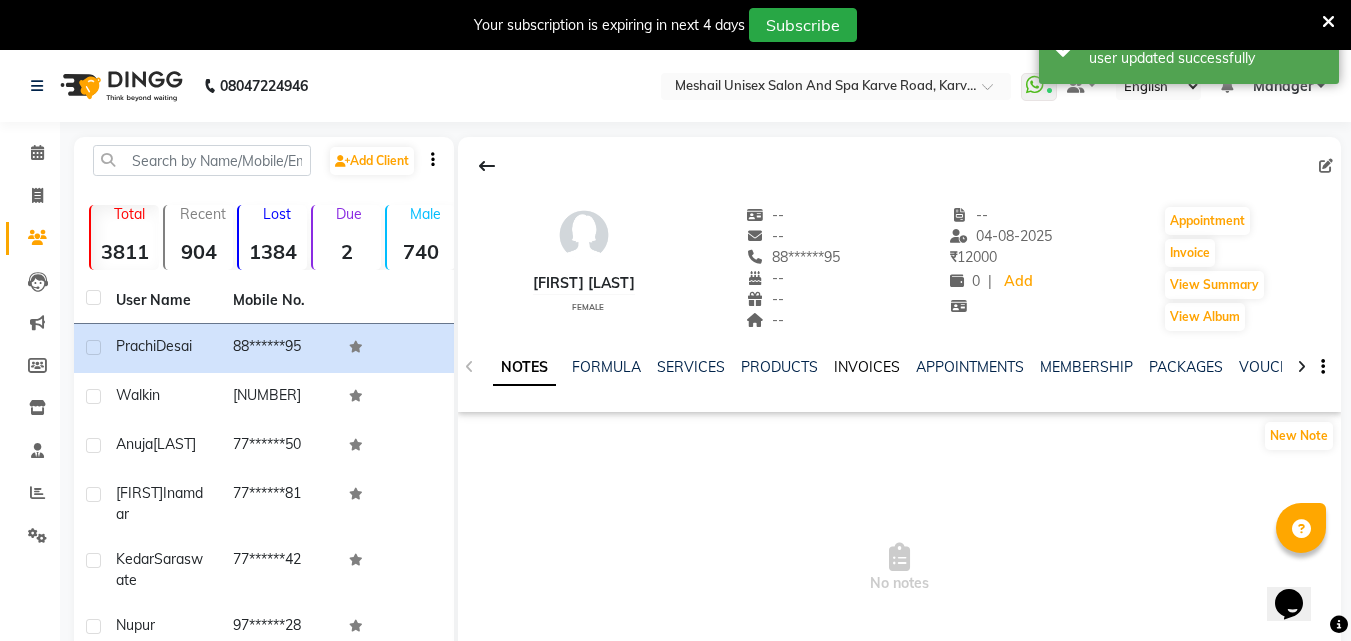 click on "INVOICES" 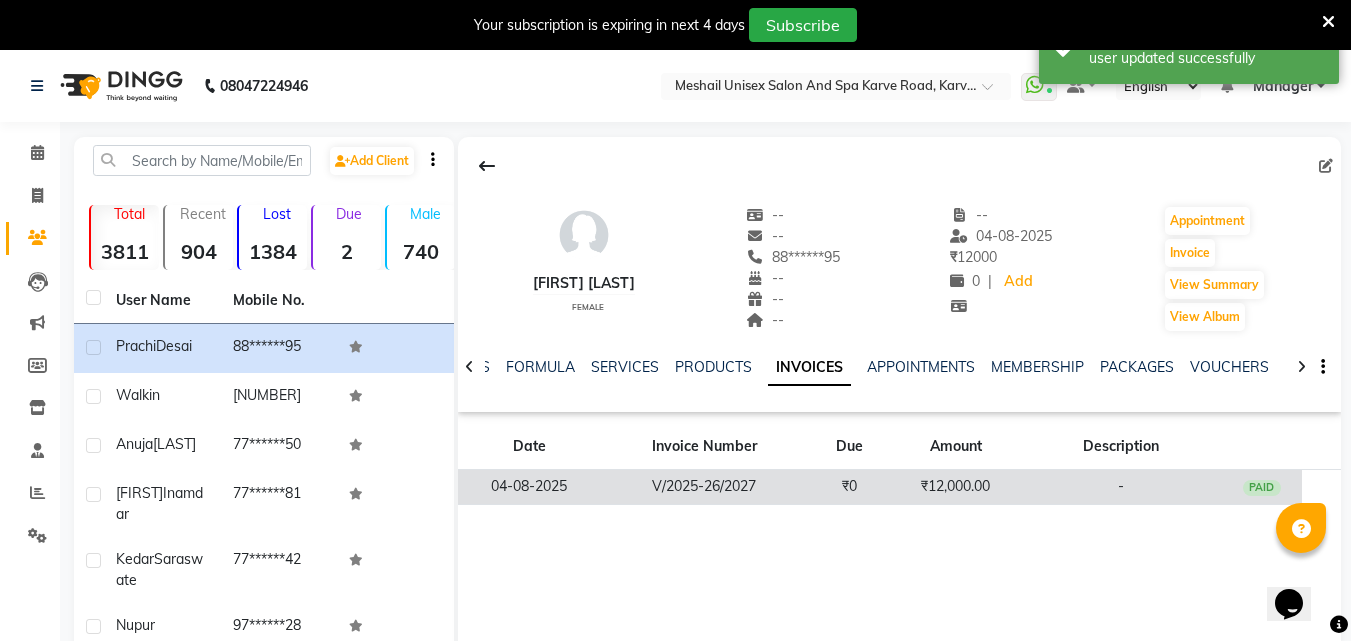 click on "₹12,000.00" 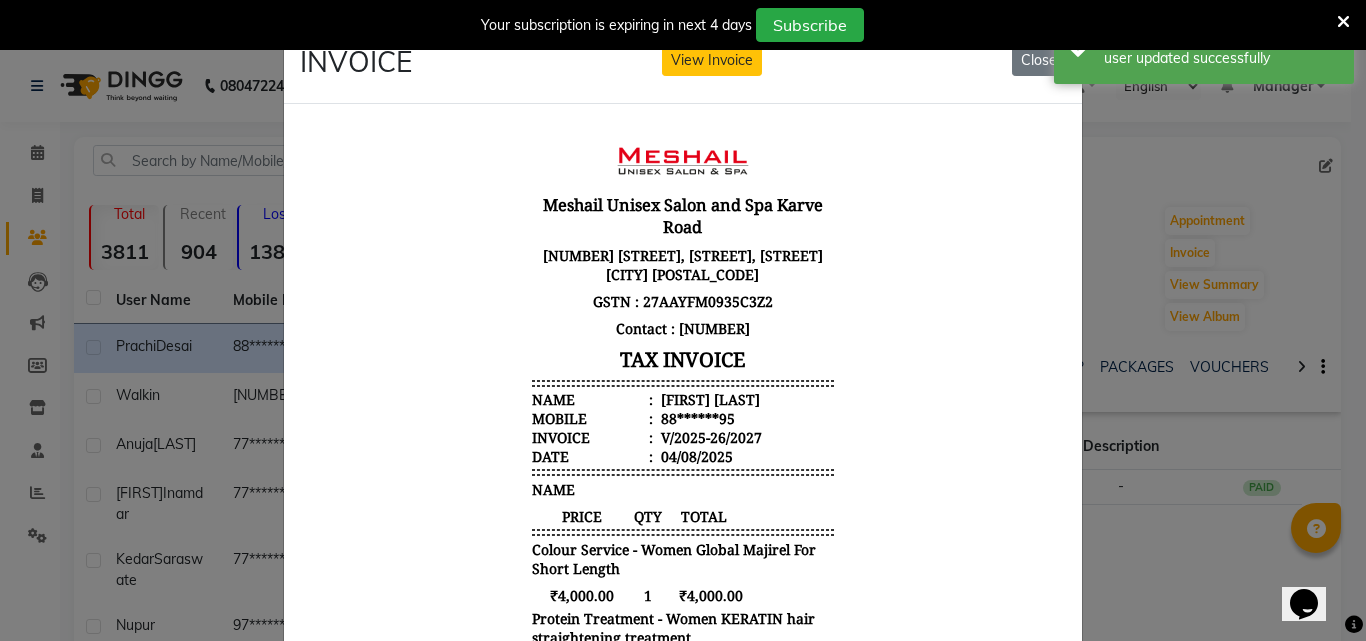 scroll, scrollTop: 16, scrollLeft: 0, axis: vertical 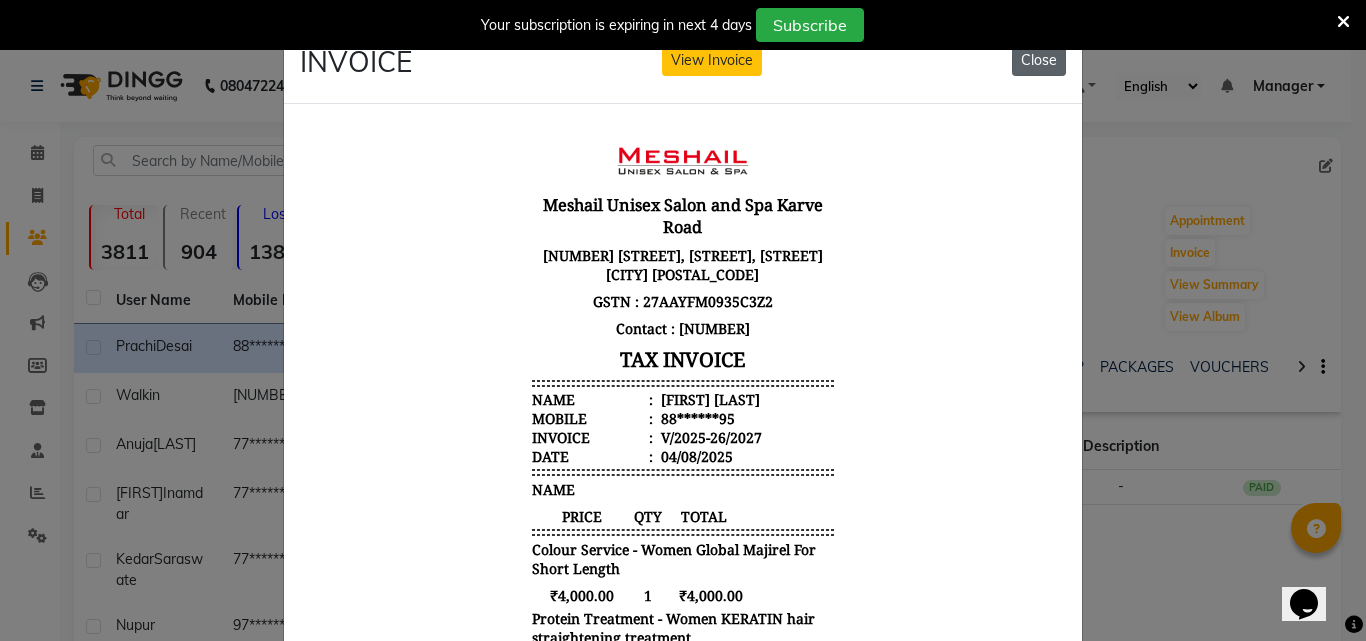 click on "Close" 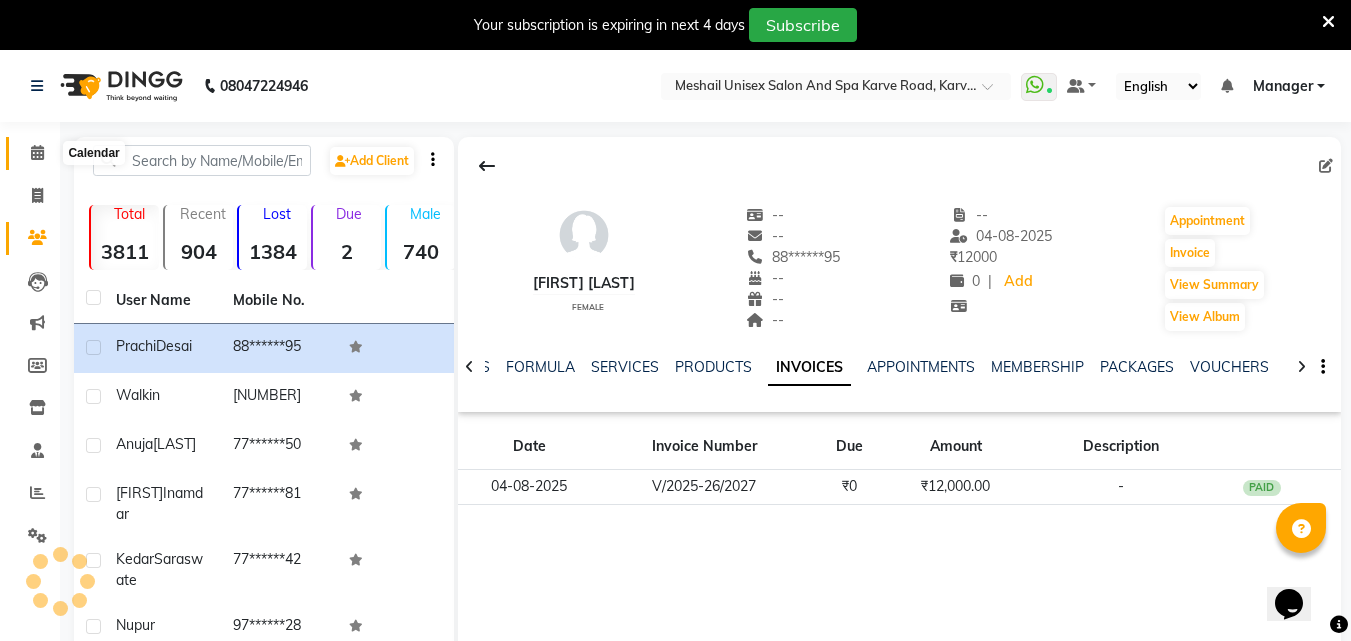 click 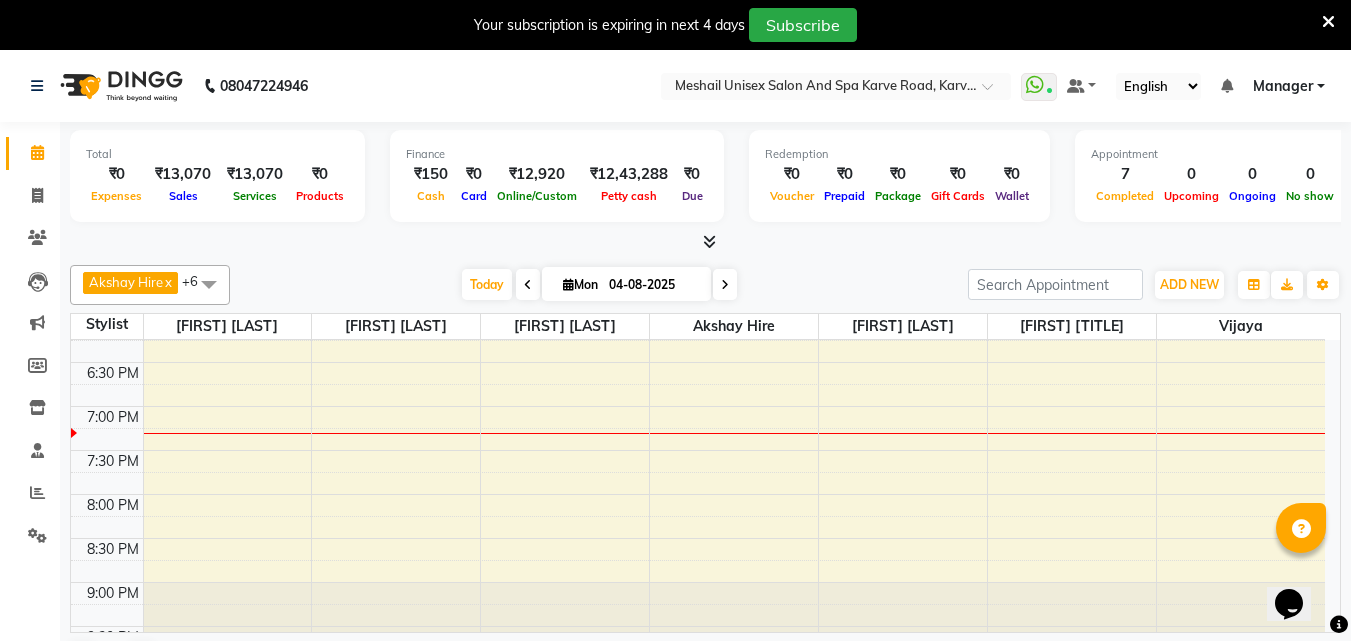 scroll, scrollTop: 851, scrollLeft: 0, axis: vertical 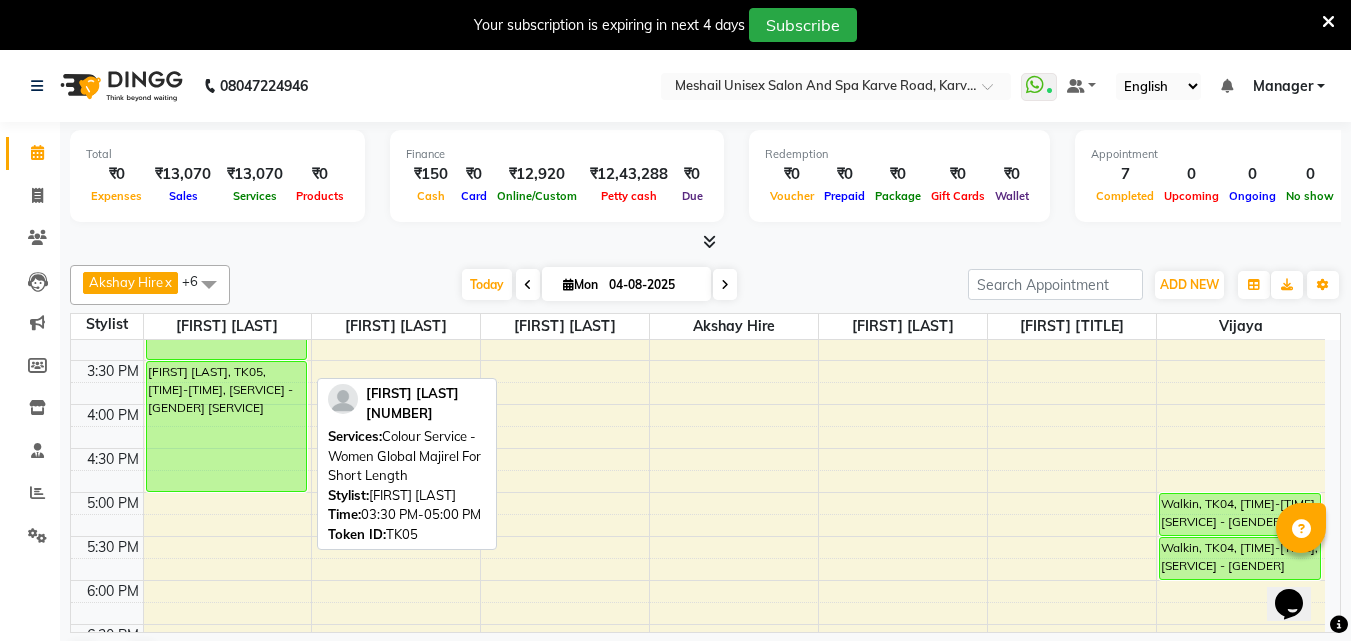 click on "[FIRST] [LAST], TK05, [TIME]-[TIME], [SERVICE] - [GENDER] [SERVICE]" at bounding box center [227, 426] 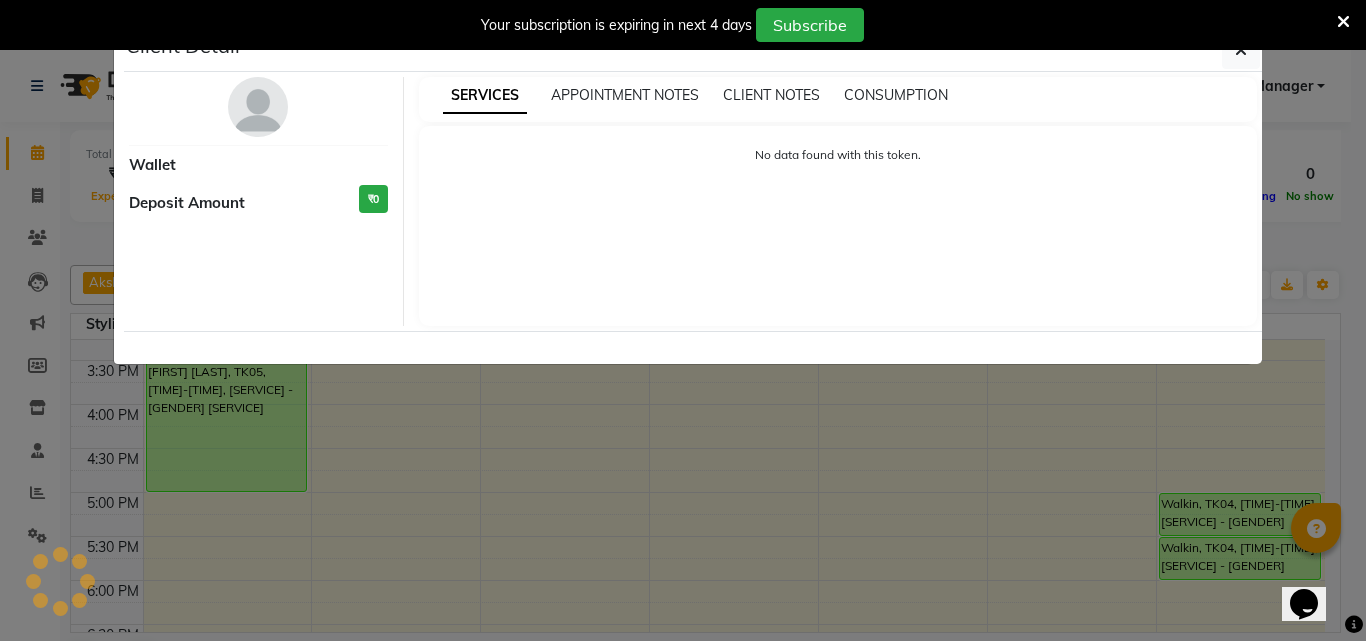select on "3" 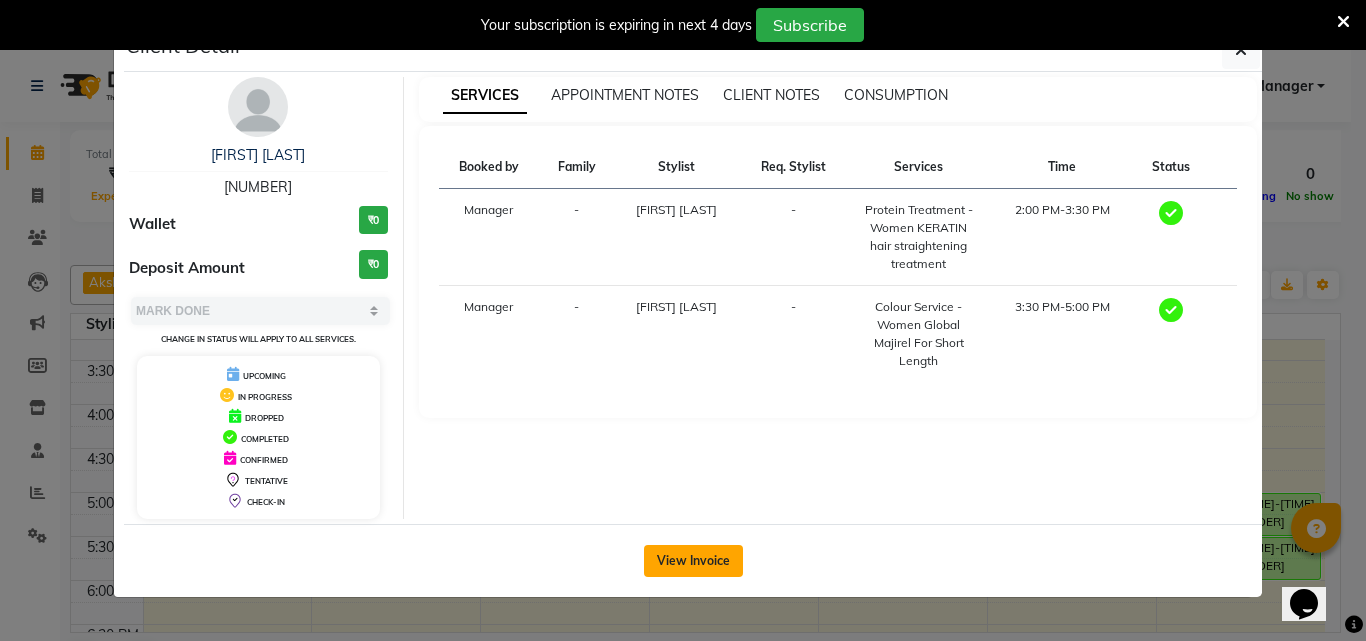 click on "View Invoice" 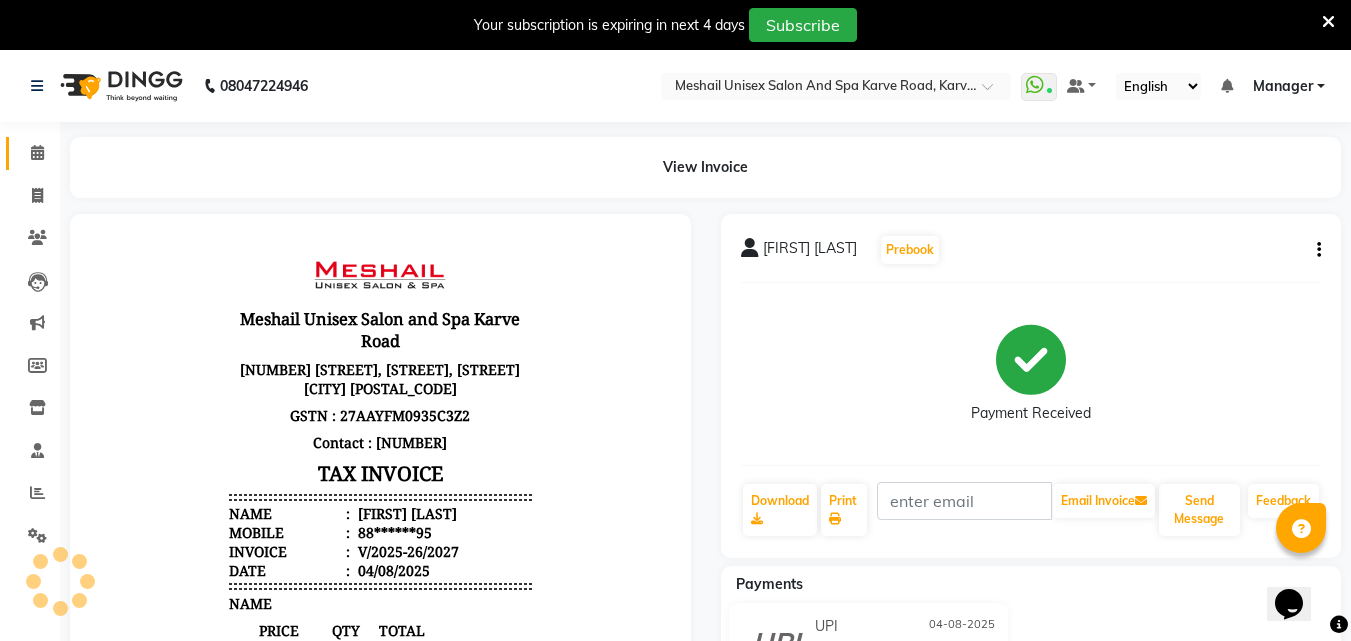 scroll, scrollTop: 0, scrollLeft: 0, axis: both 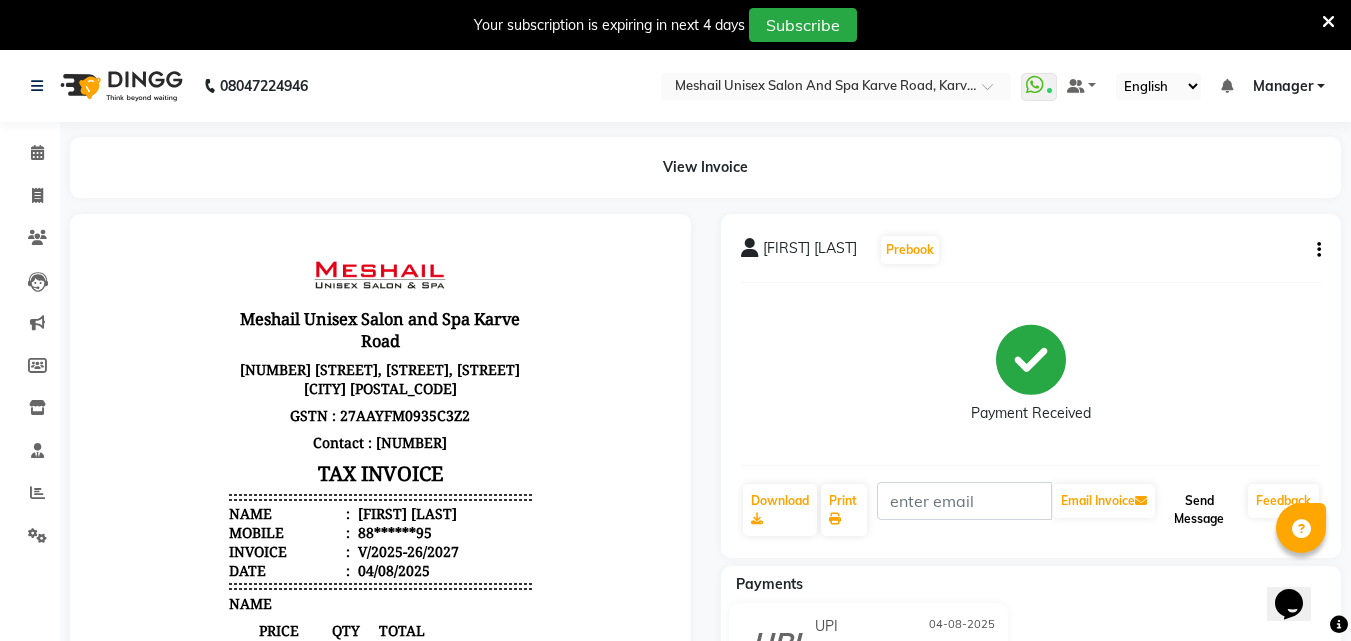 click on "Send Message" 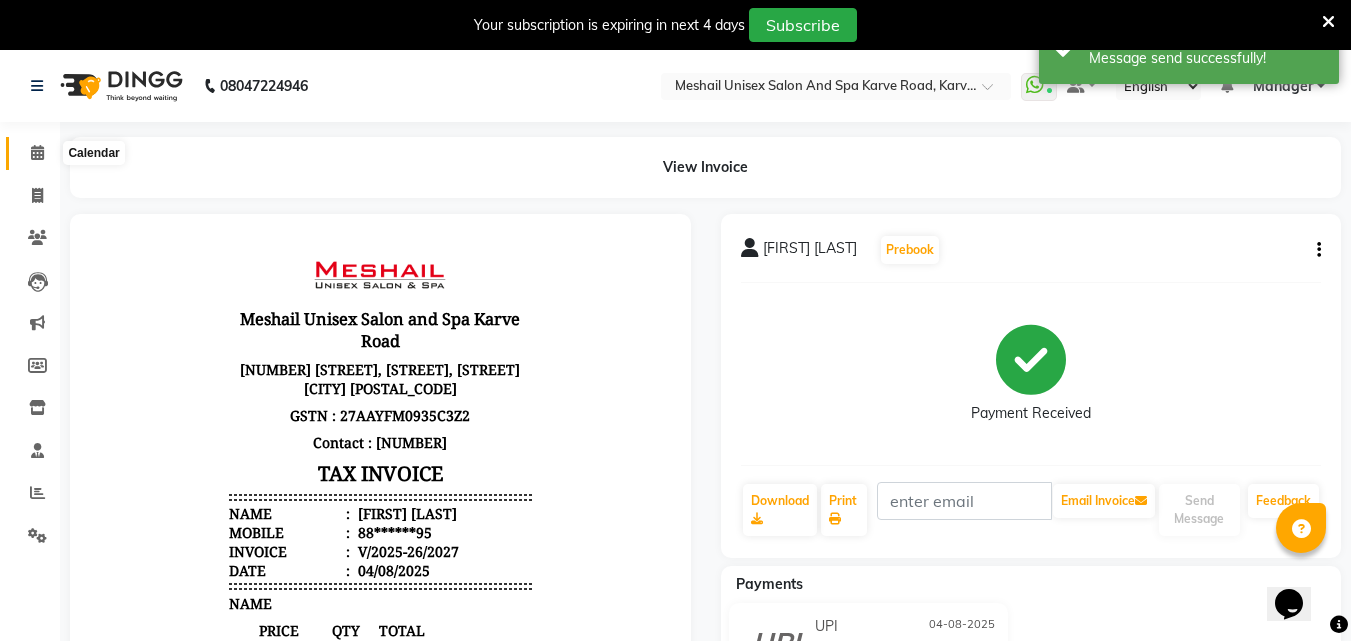 click 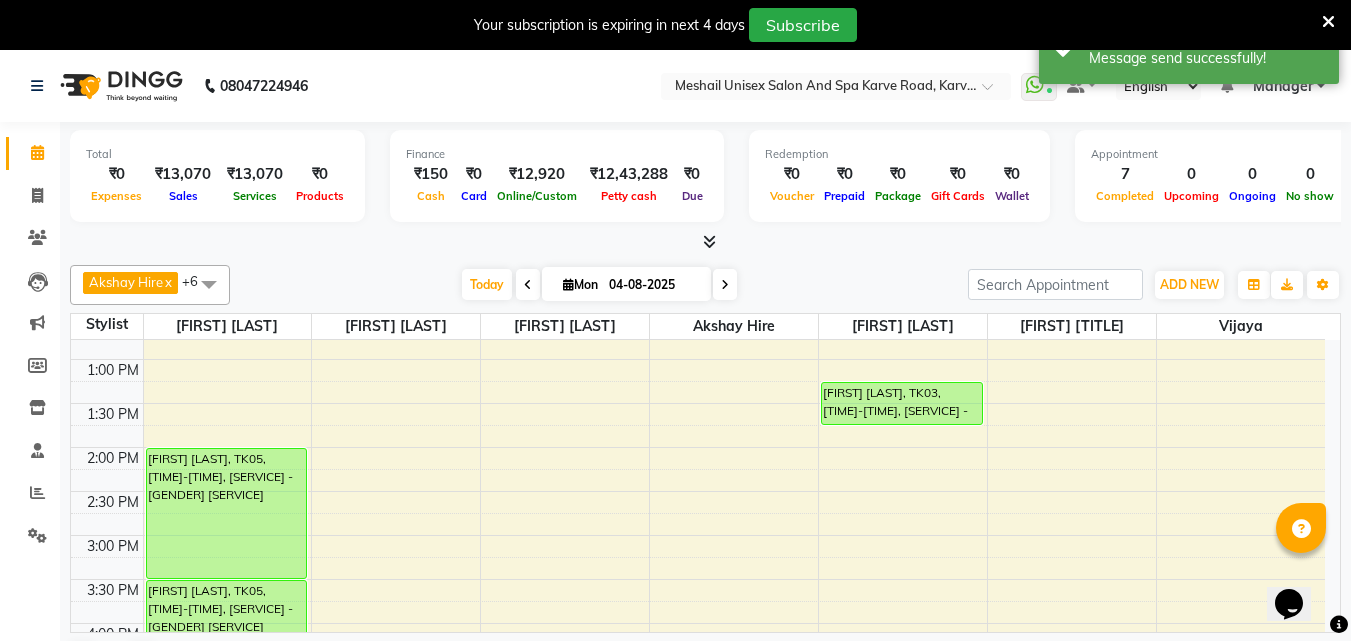 scroll, scrollTop: 500, scrollLeft: 0, axis: vertical 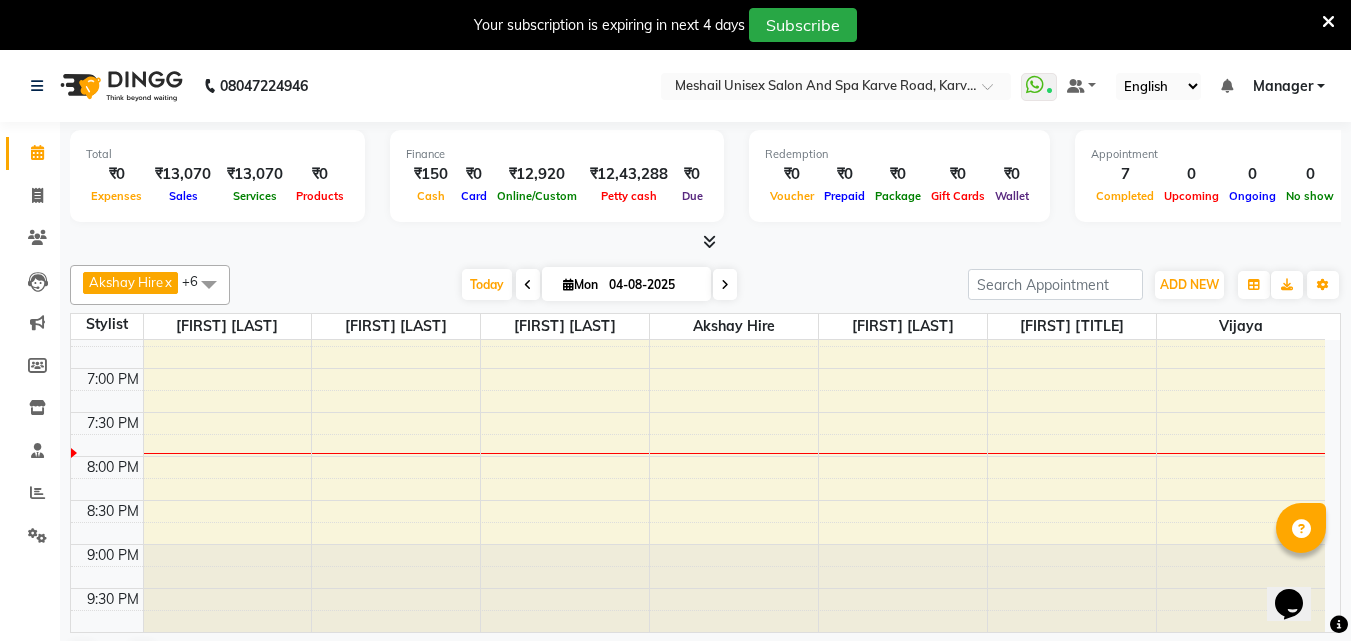 click on "[FIRST] [LAST], TK05, [TIME]-[TIME], [SERVICE] - [GENDER] [SERVICE]    [FIRST] [LAST], TK05, [TIME]-[TIME], [SERVICE] - [GENDER] [SERVICE]    [FIRST] [LAST], TK01, [TIME]-[TIME], [SERVICE] - [GENDER] [SERVICE]    [FIRST] [LAST], TK02, [TIME]-[TIME], [SERVICE] - [GENDER] [SERVICE]    [FIRST] [LAST], TK03, [TIME]-[TIME], [SERVICE] - [GENDER] [SERVICE]    Walkin, TK04, [TIME]-[TIME], [SERVICE] - [GENDER] [SERVICE]    Walkin, TK04, [TIME]-[TIME], [SERVICE] - [GENDER] [SERVICE]" at bounding box center [698, 60] 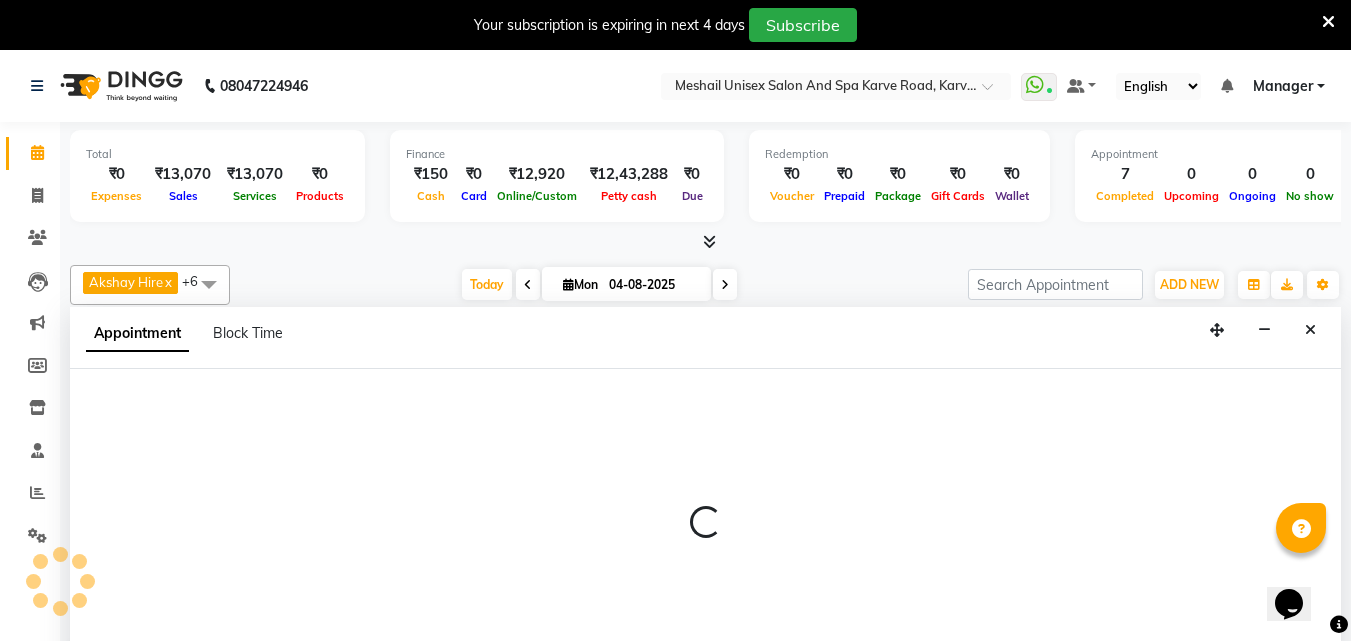 select on "52968" 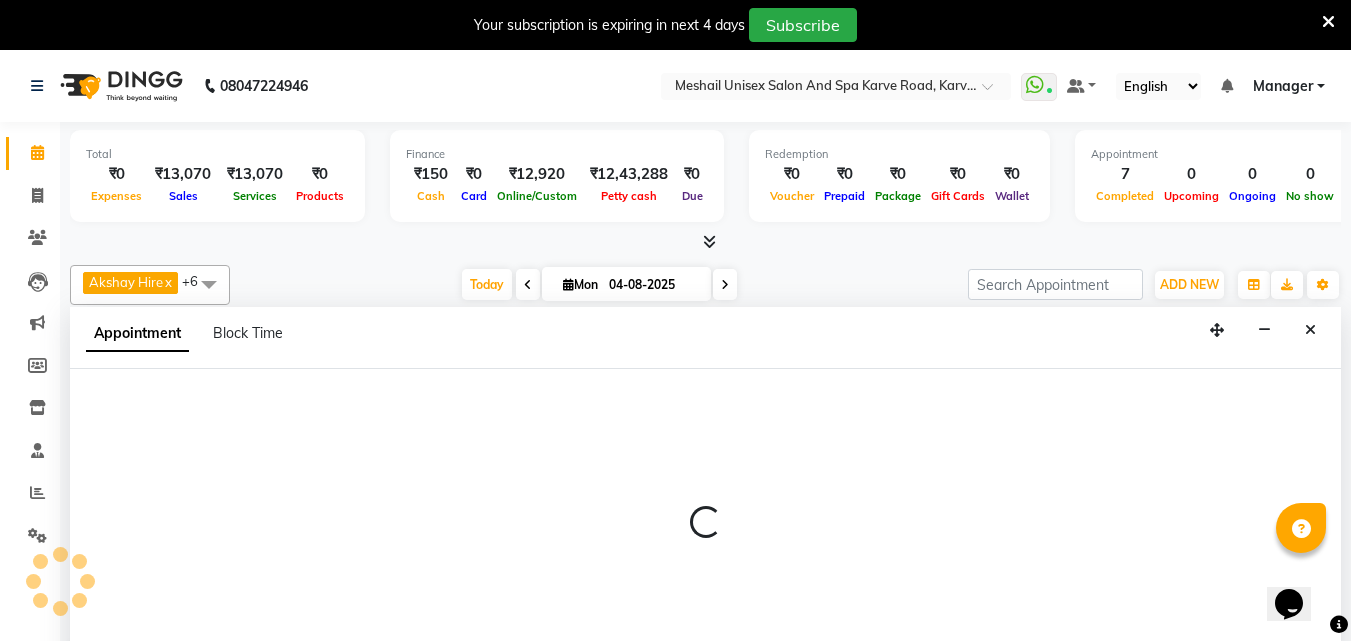 select on "tentative" 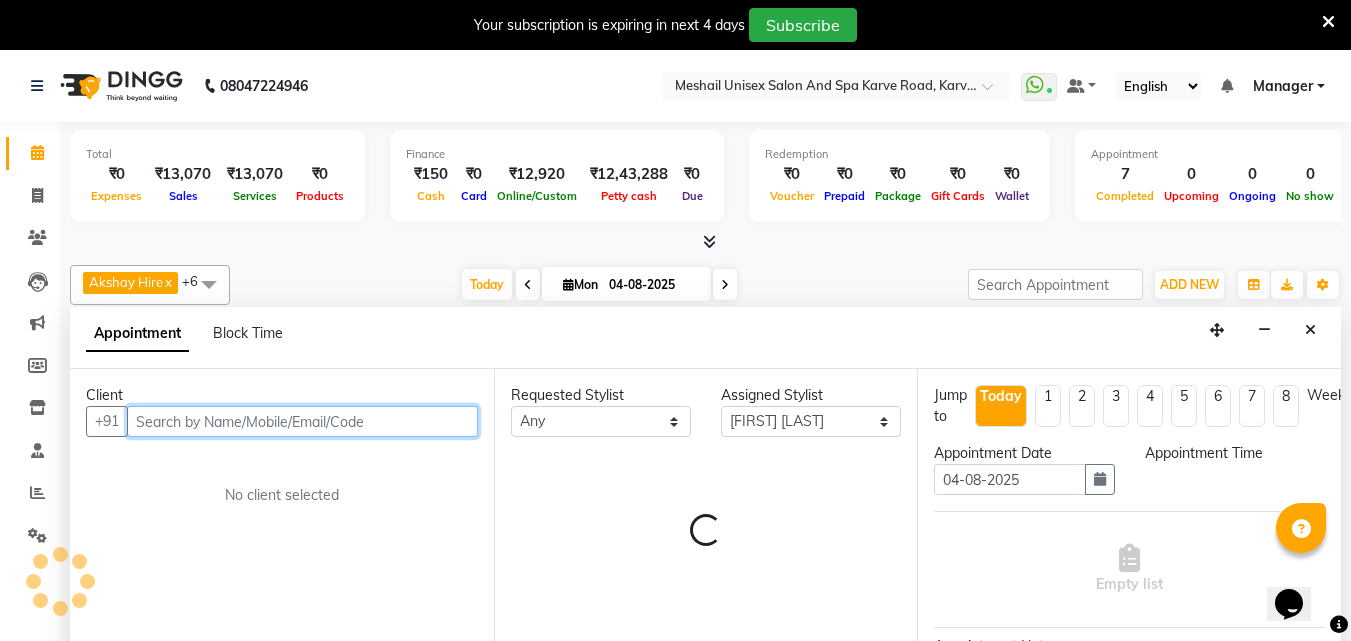 select on "1170" 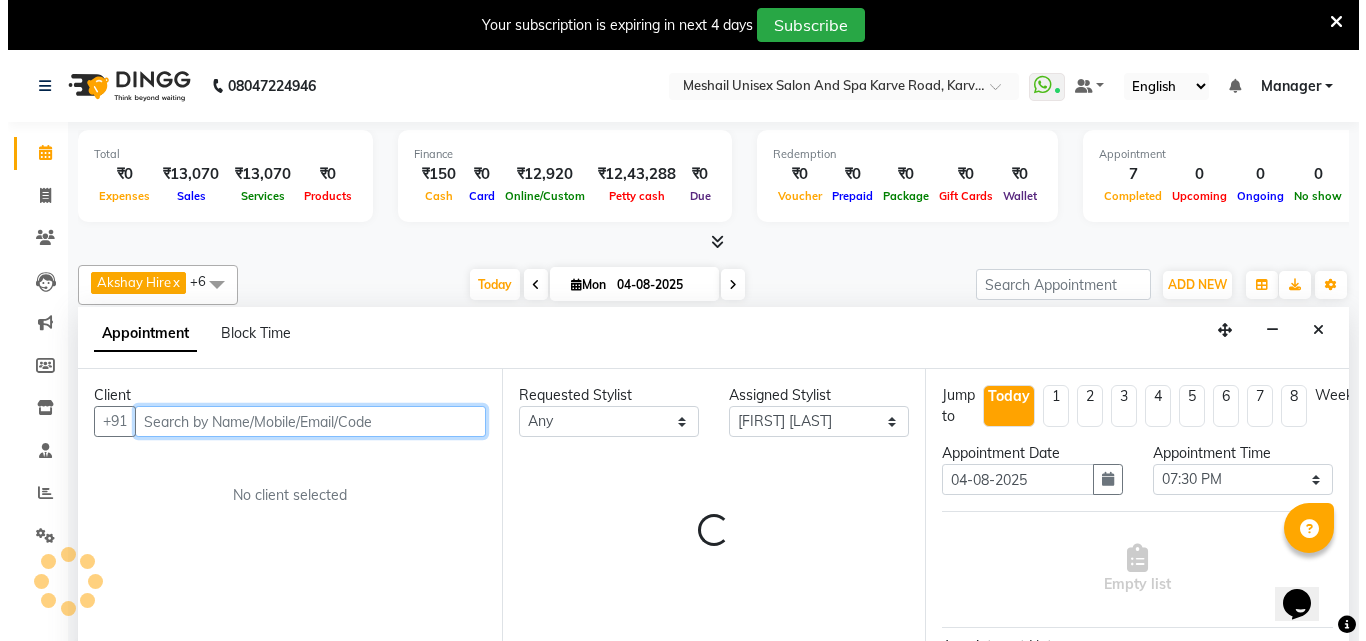 scroll, scrollTop: 51, scrollLeft: 0, axis: vertical 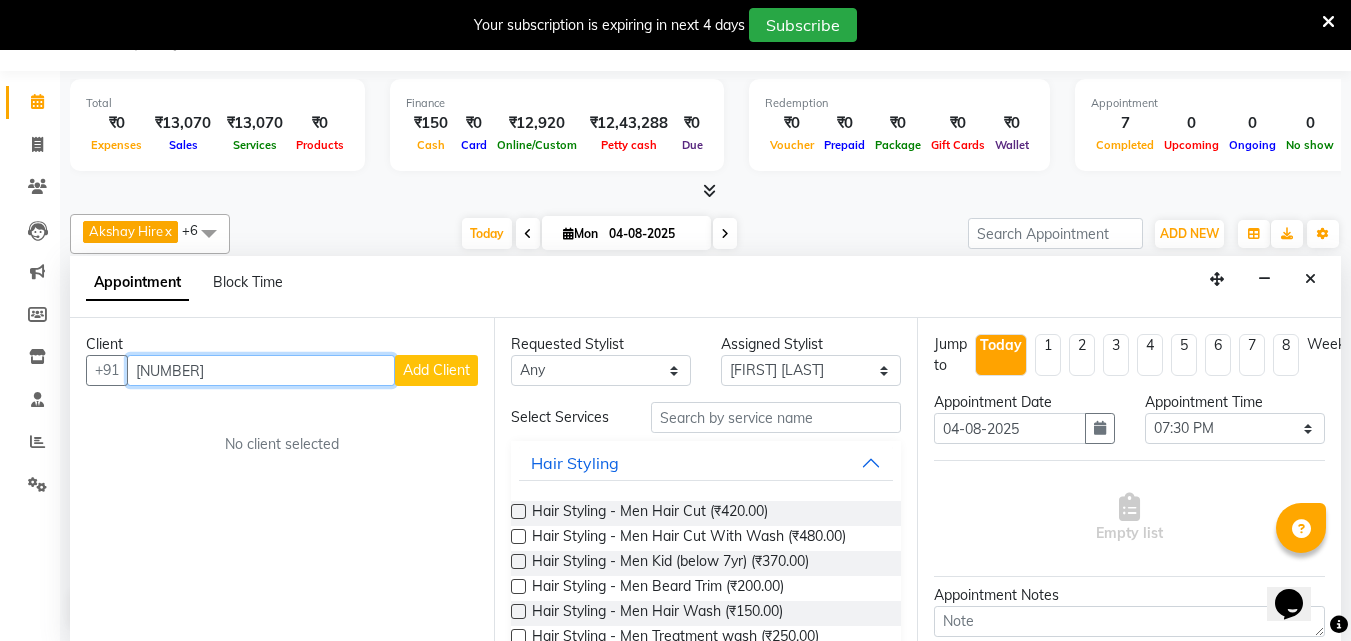 type on "[NUMBER]" 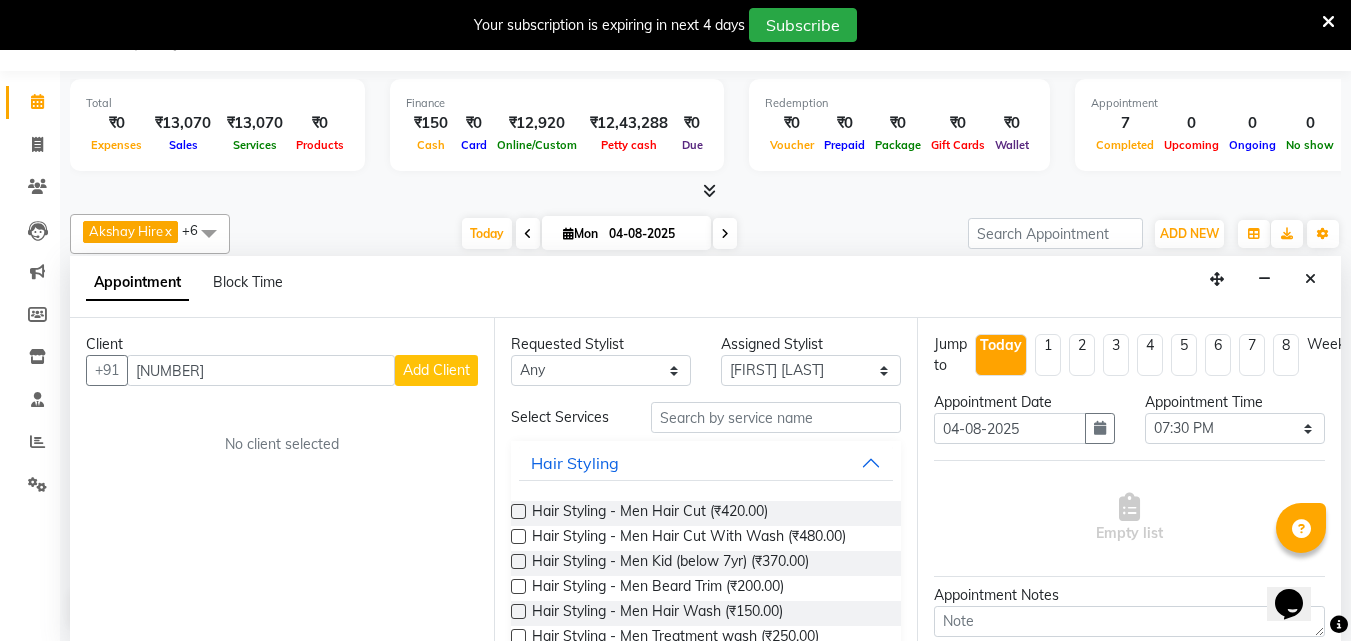 click on "Add Client" at bounding box center [436, 370] 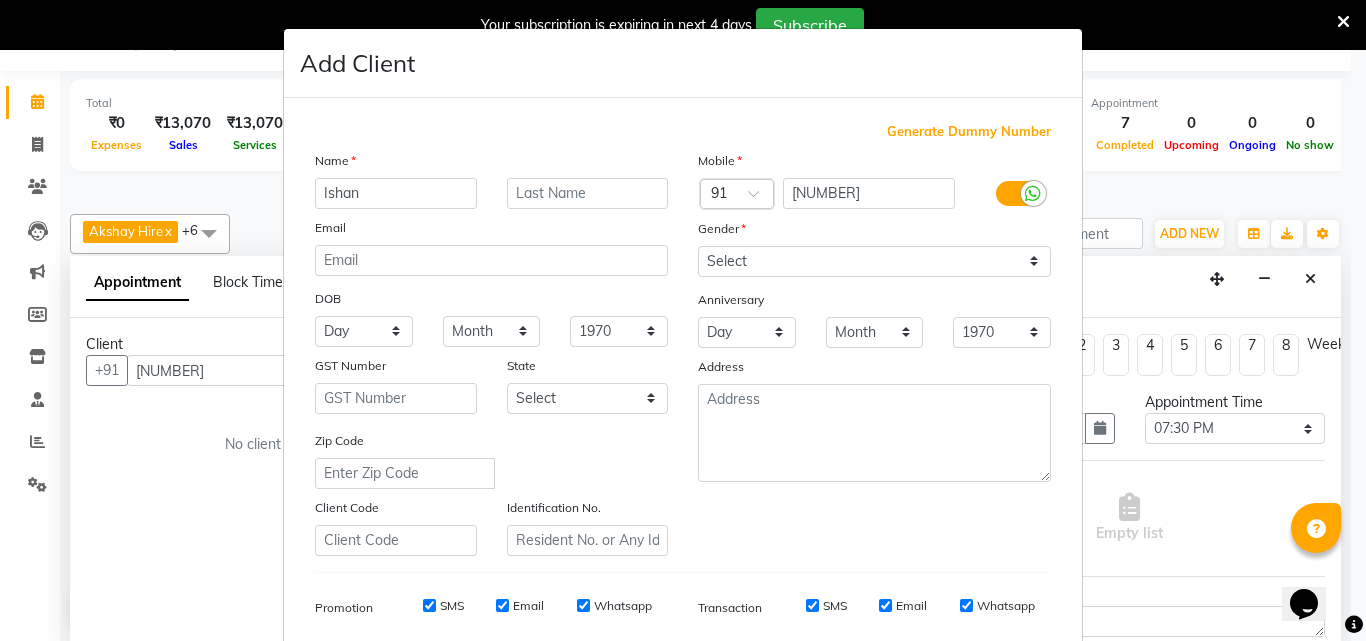 type on "Ishan" 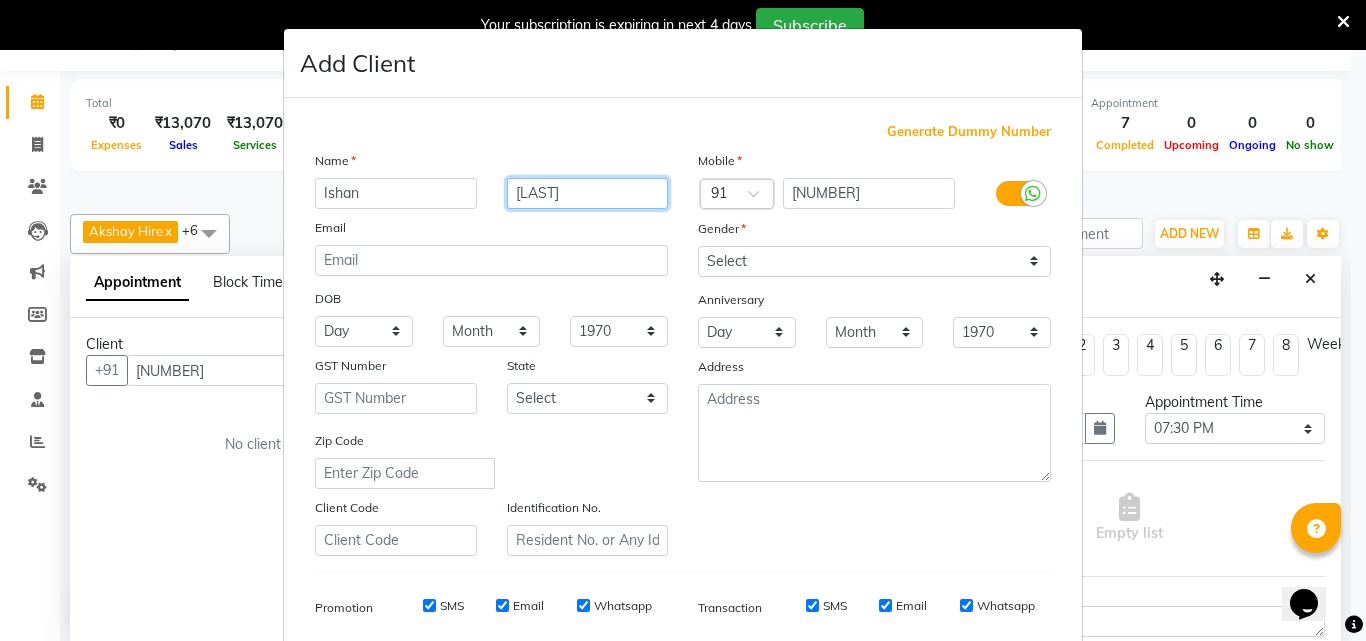 type on "[LAST]" 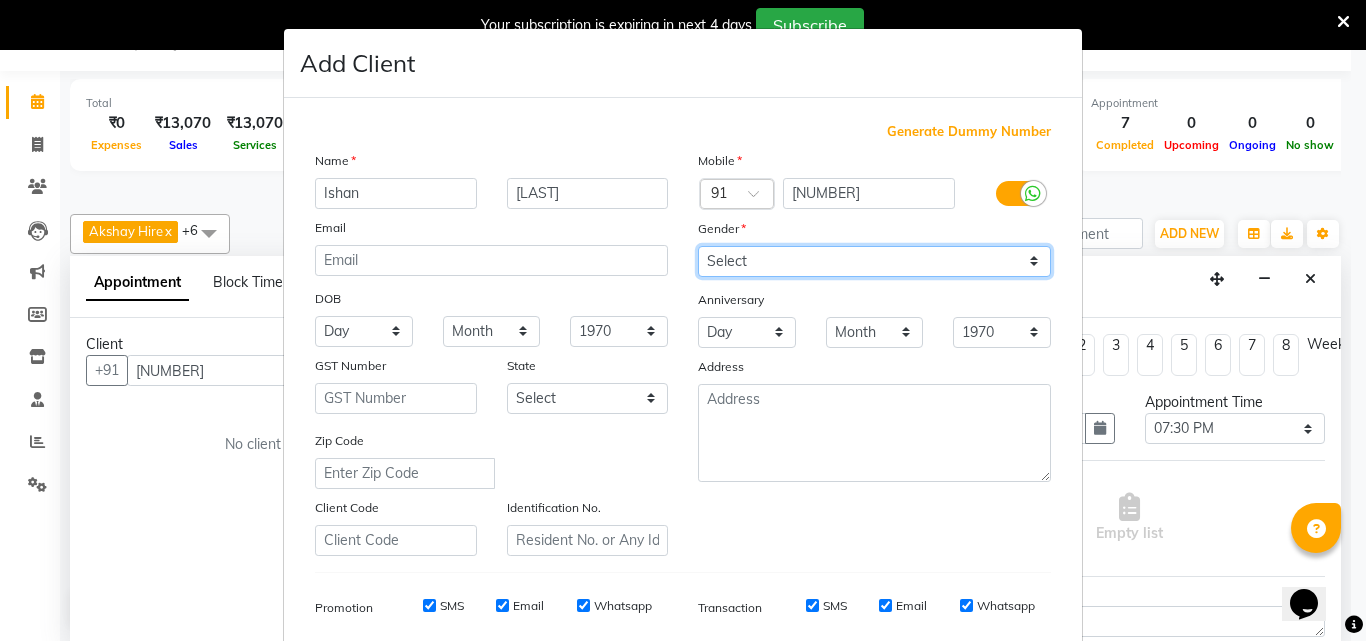 click on "Select Male Female Other Prefer Not To Say" at bounding box center [874, 261] 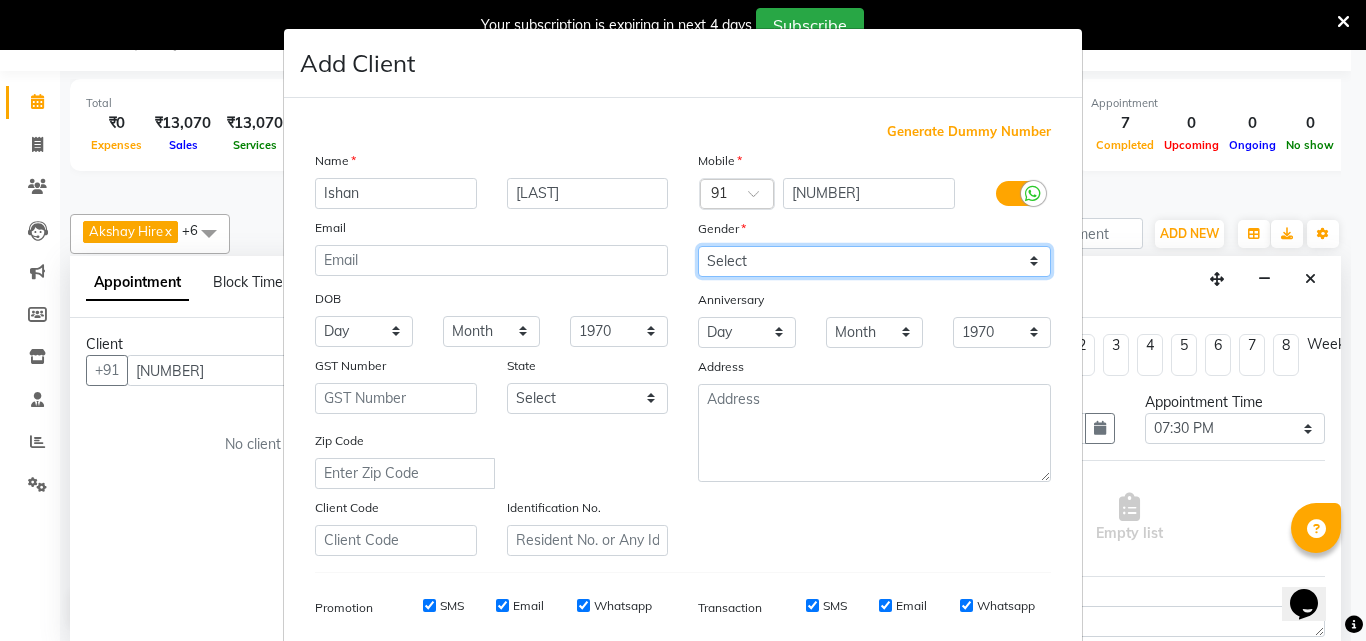 select on "male" 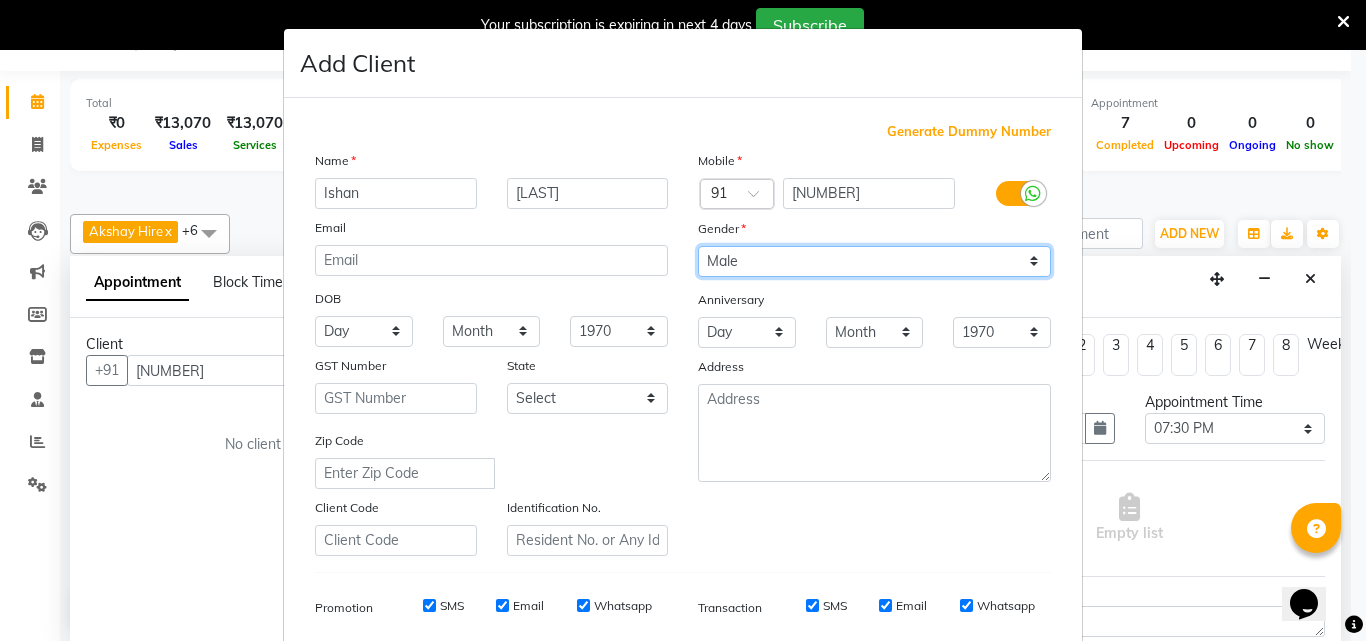 click on "Select Male Female Other Prefer Not To Say" at bounding box center [874, 261] 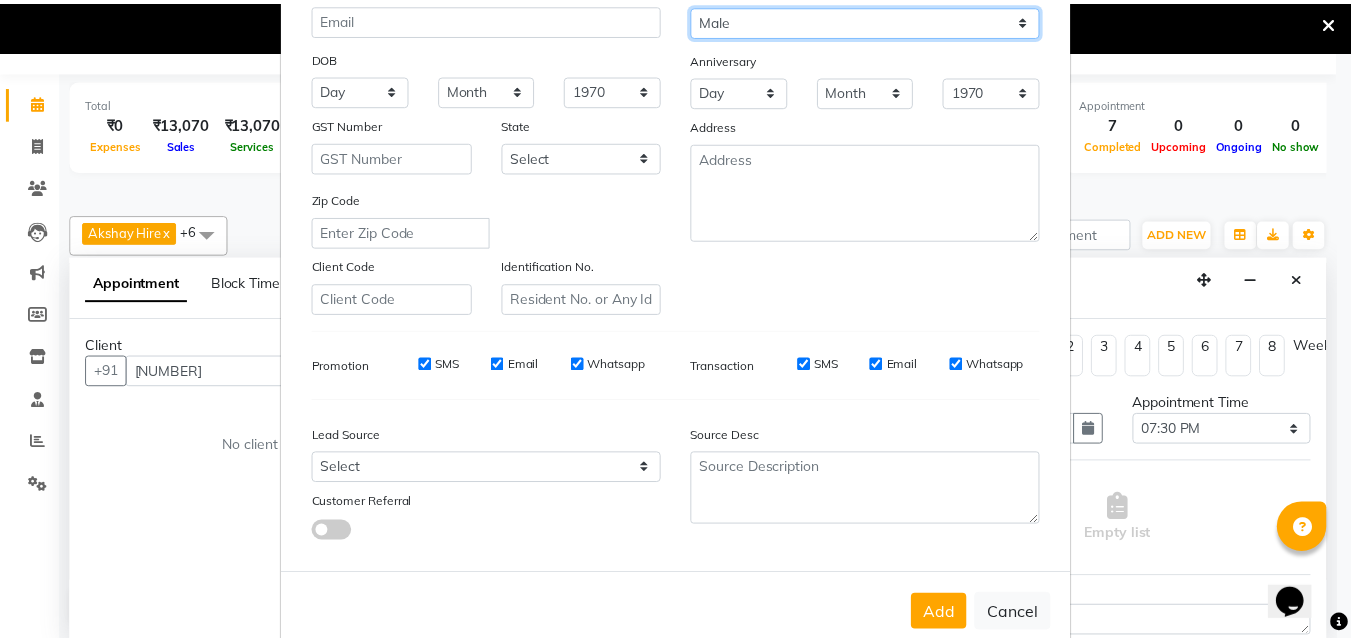 scroll, scrollTop: 282, scrollLeft: 0, axis: vertical 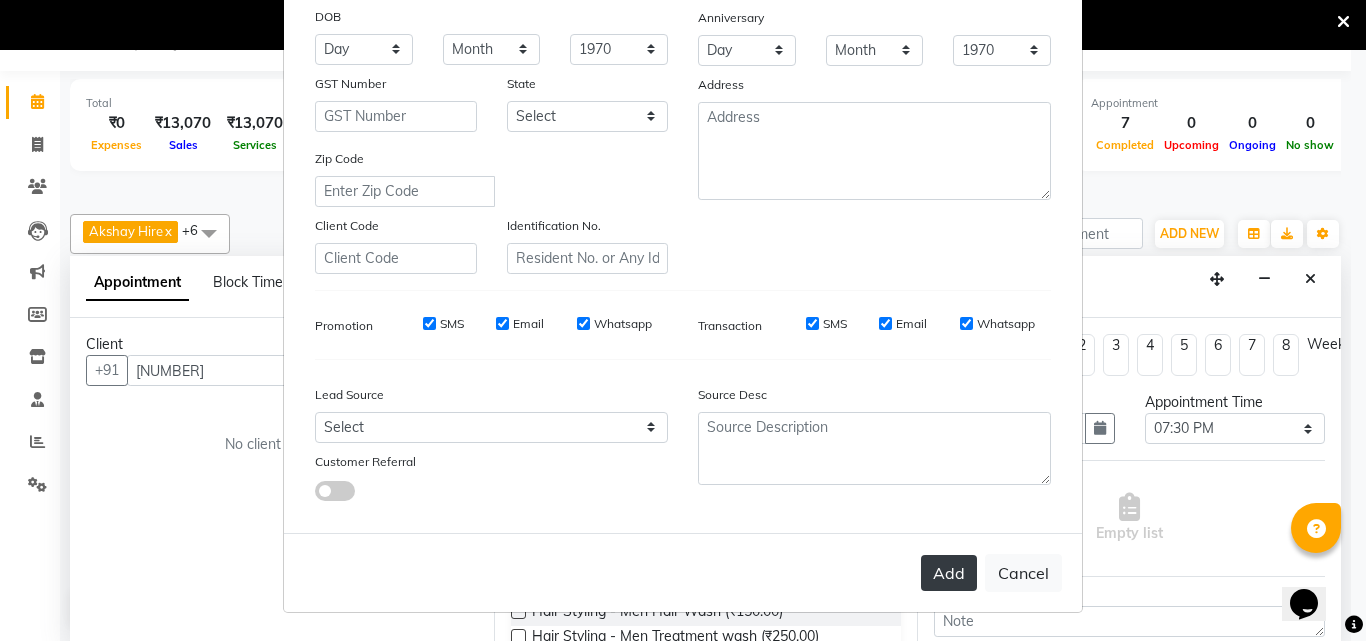 click on "Add" at bounding box center (949, 573) 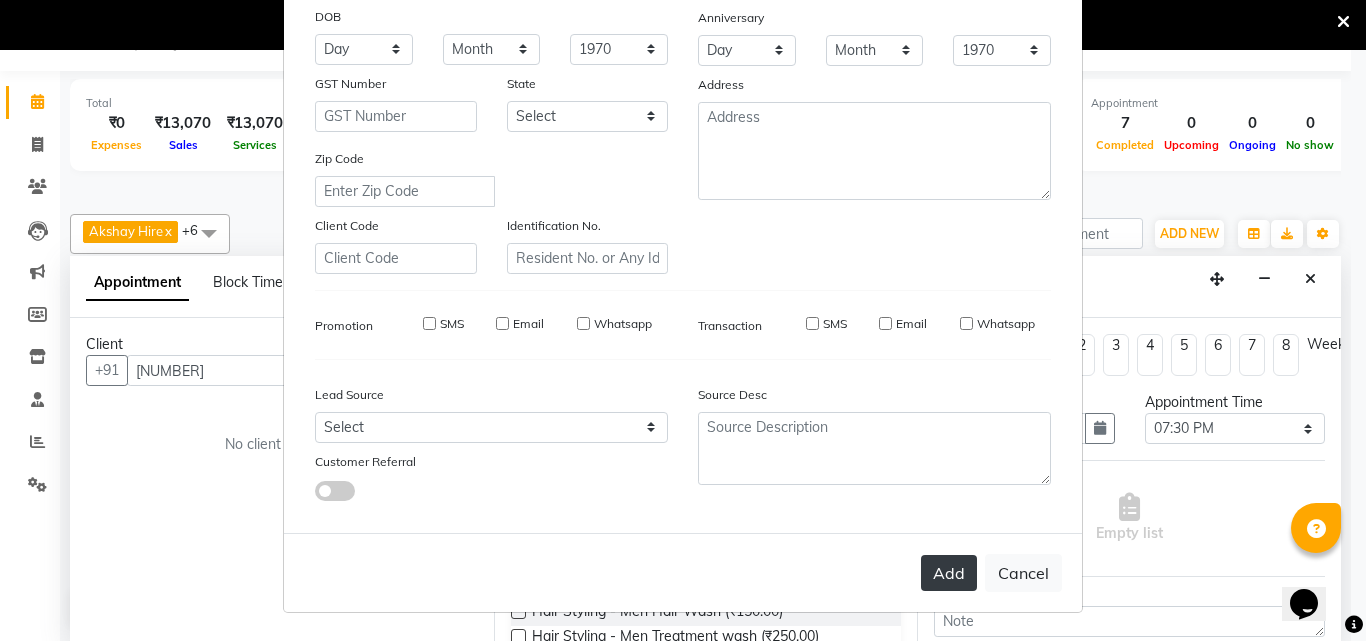 type on "79******99" 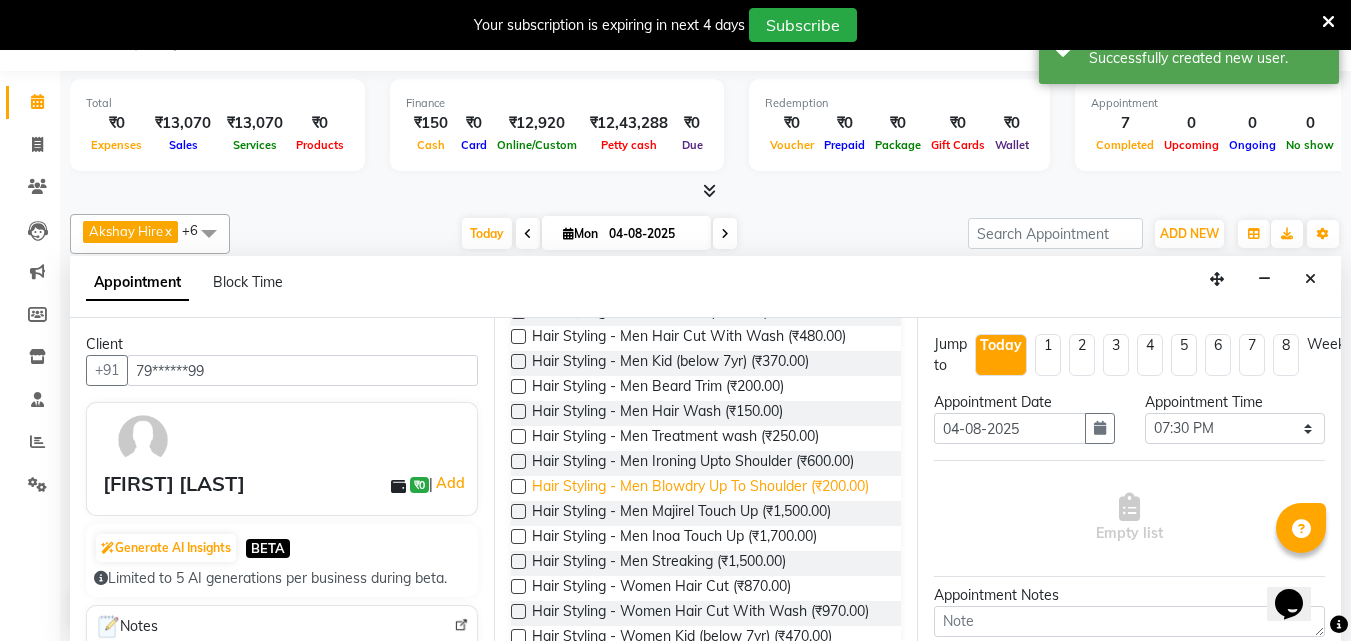 scroll, scrollTop: 0, scrollLeft: 0, axis: both 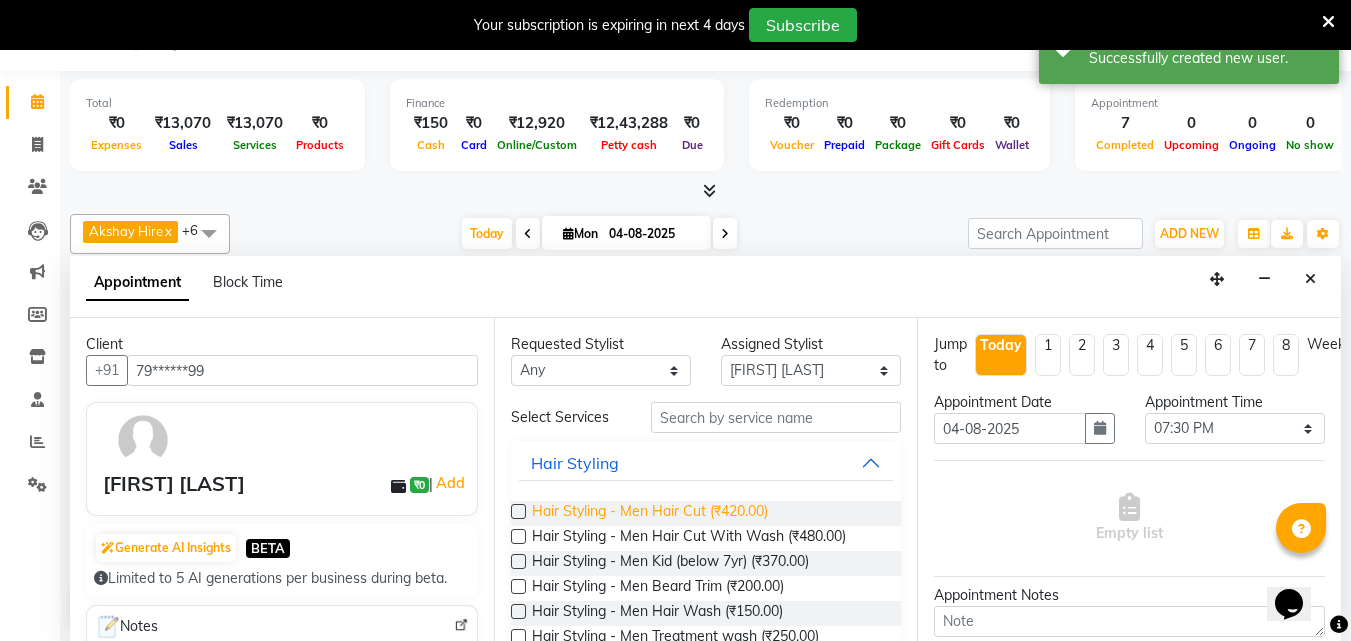 click on "Hair Styling - Men Hair Cut (₹420.00)" at bounding box center [650, 513] 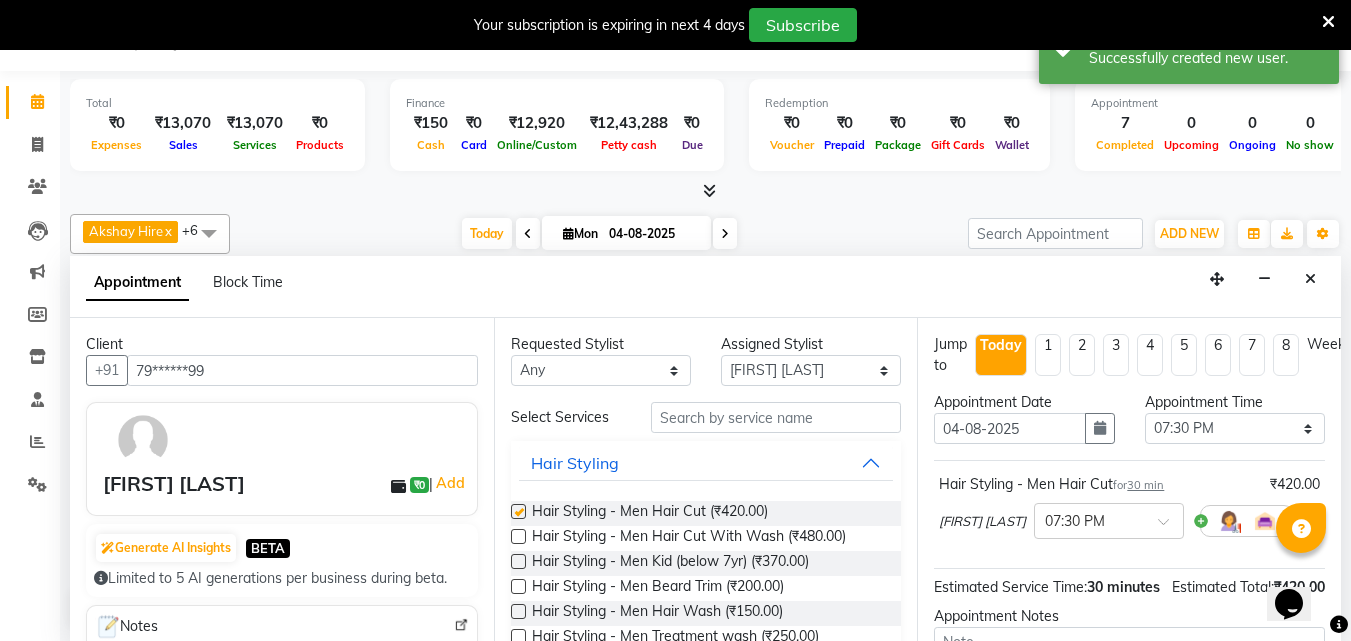 checkbox on "false" 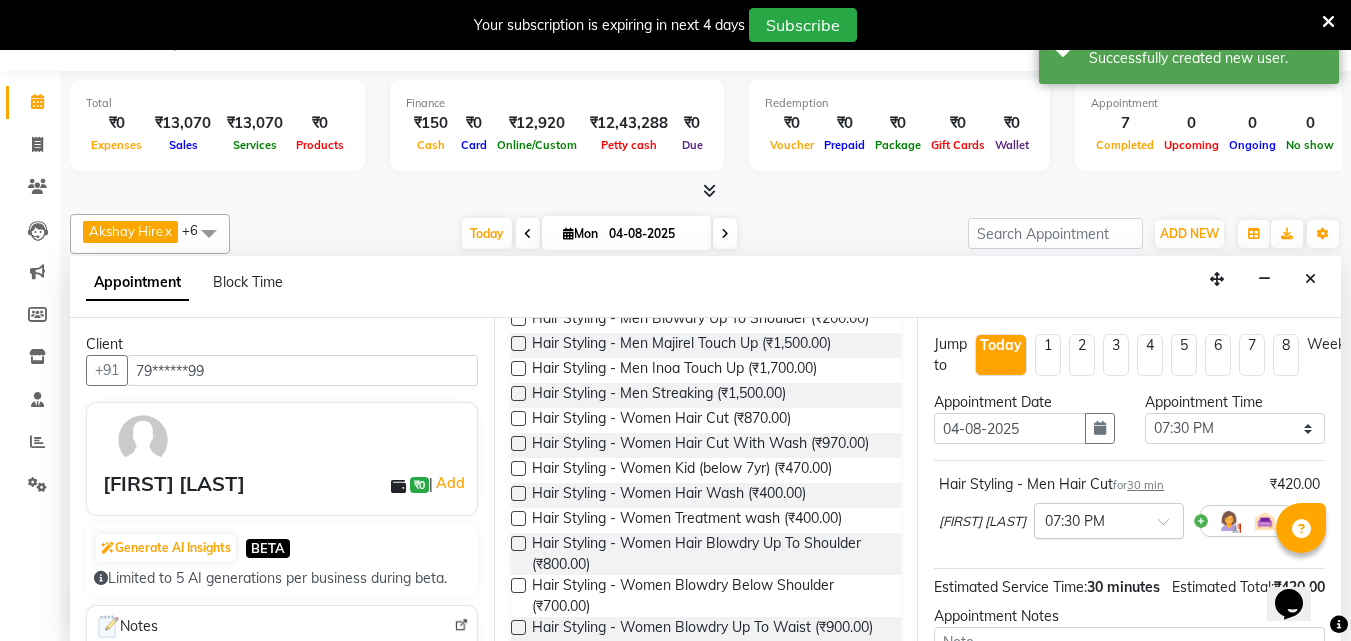 scroll, scrollTop: 600, scrollLeft: 0, axis: vertical 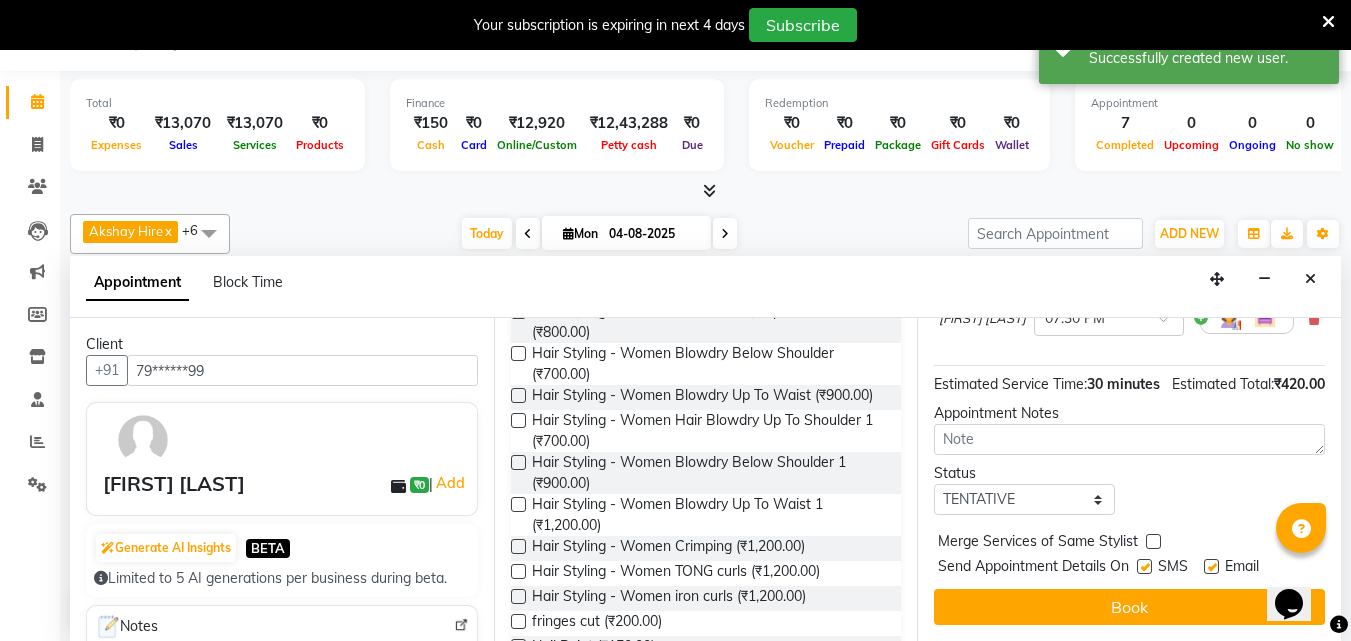 click at bounding box center (1144, 566) 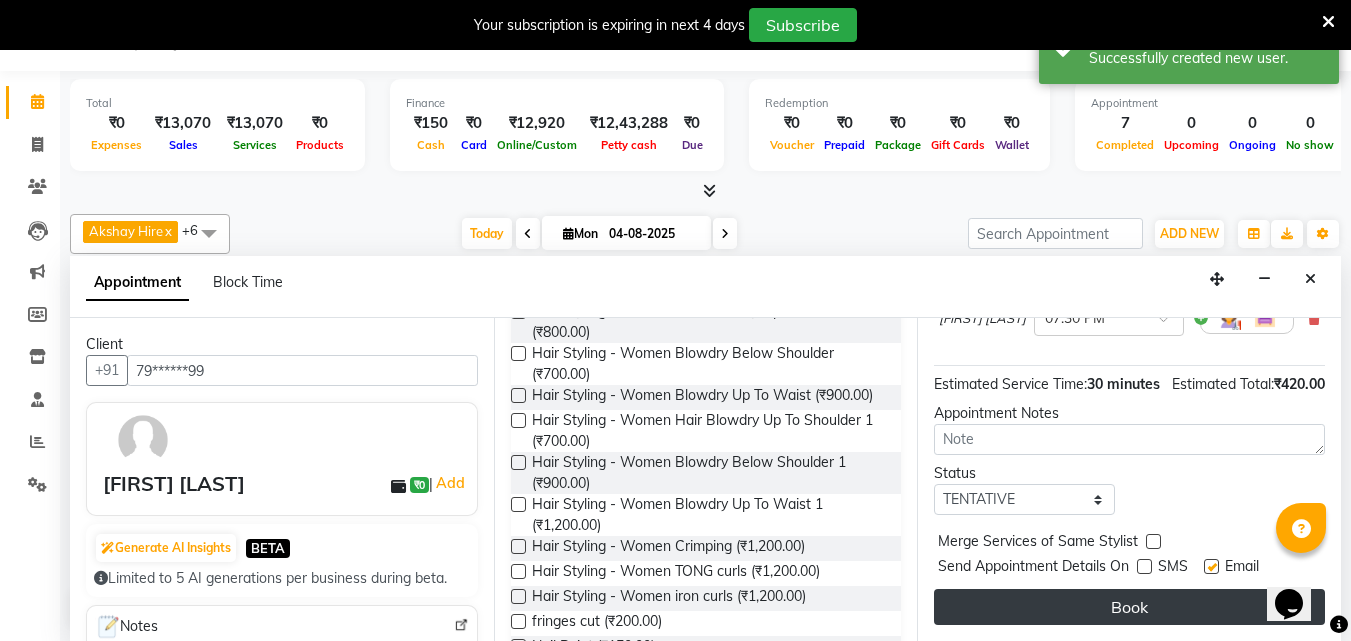 click on "Book" at bounding box center (1129, 607) 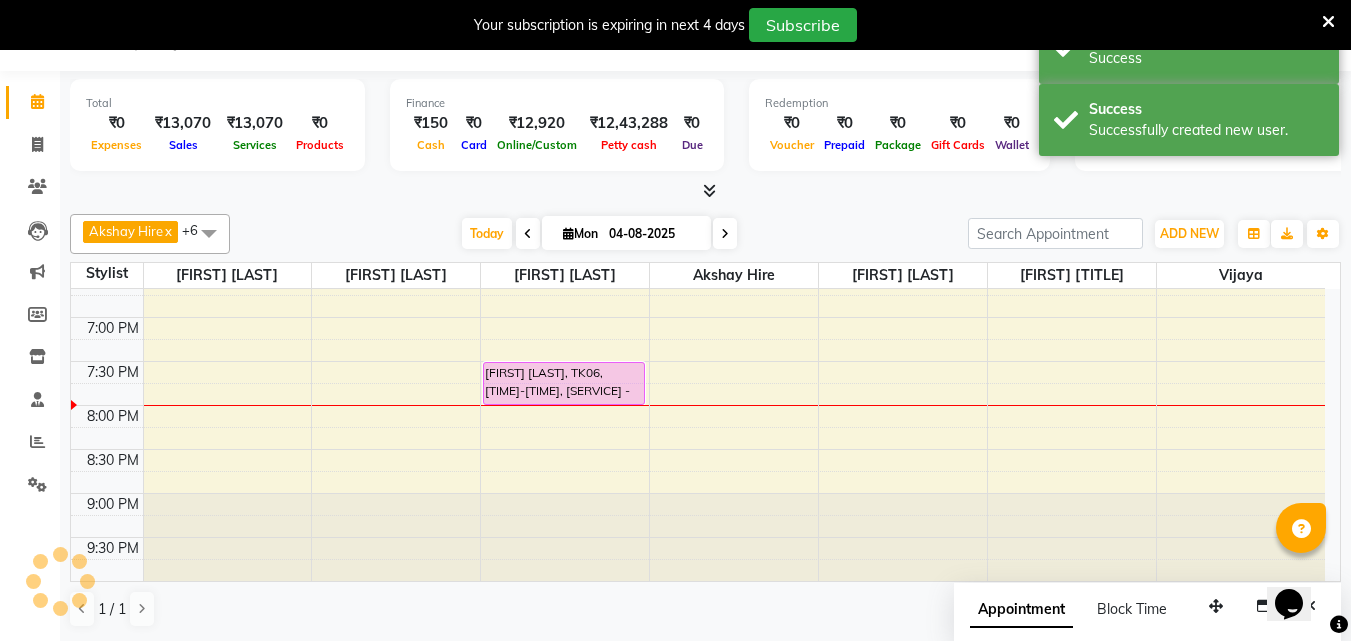 scroll, scrollTop: 0, scrollLeft: 0, axis: both 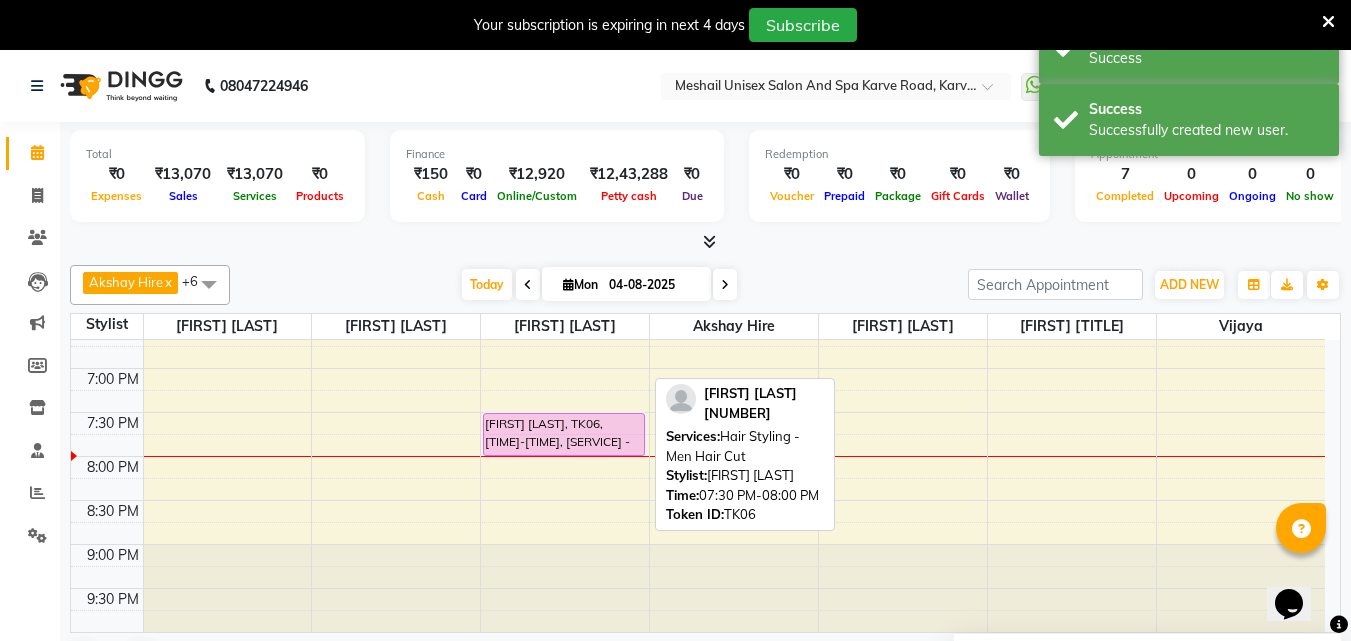 click on "[FIRST] [LAST], TK06, [TIME]-[TIME], [SERVICE] - [GENDER] [SERVICE]" at bounding box center (564, 434) 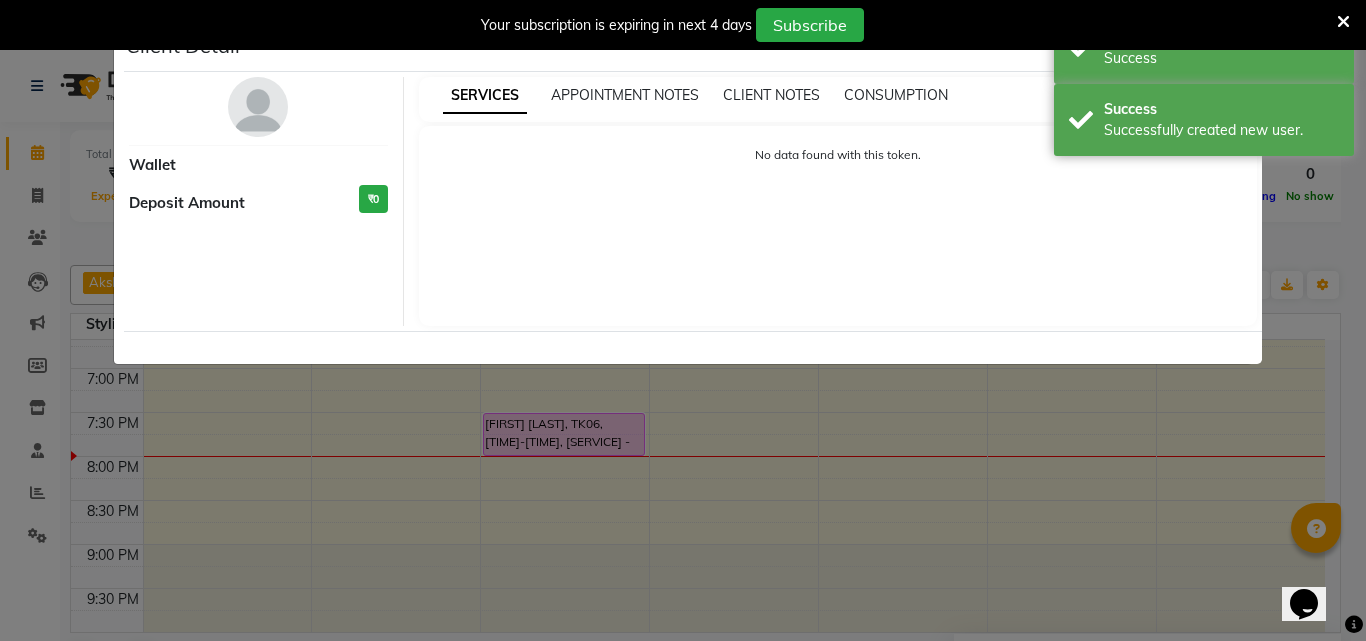select on "7" 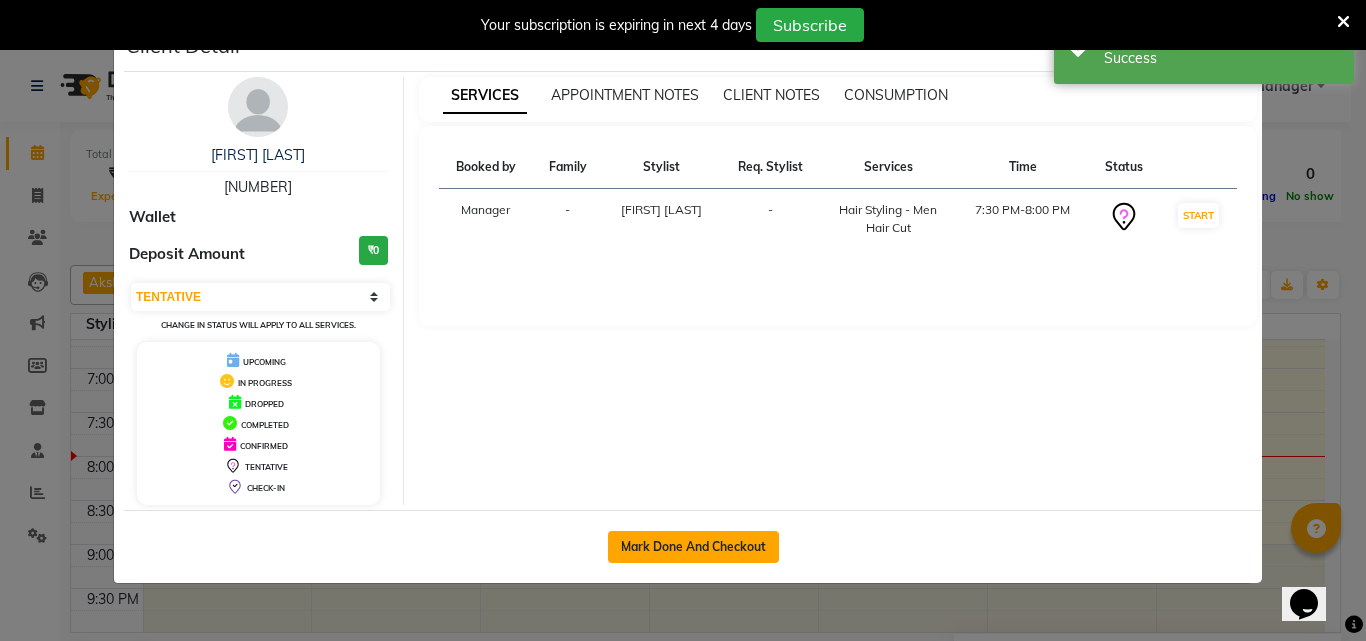 click on "Mark Done And Checkout" 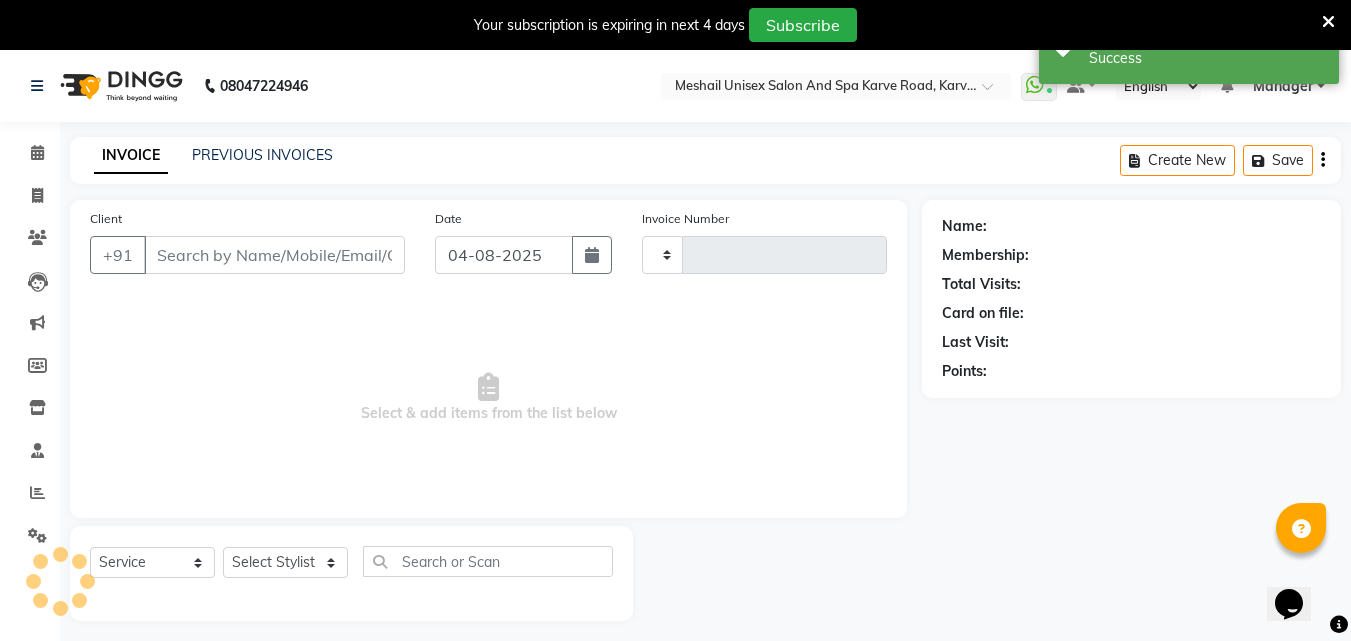 type on "2028" 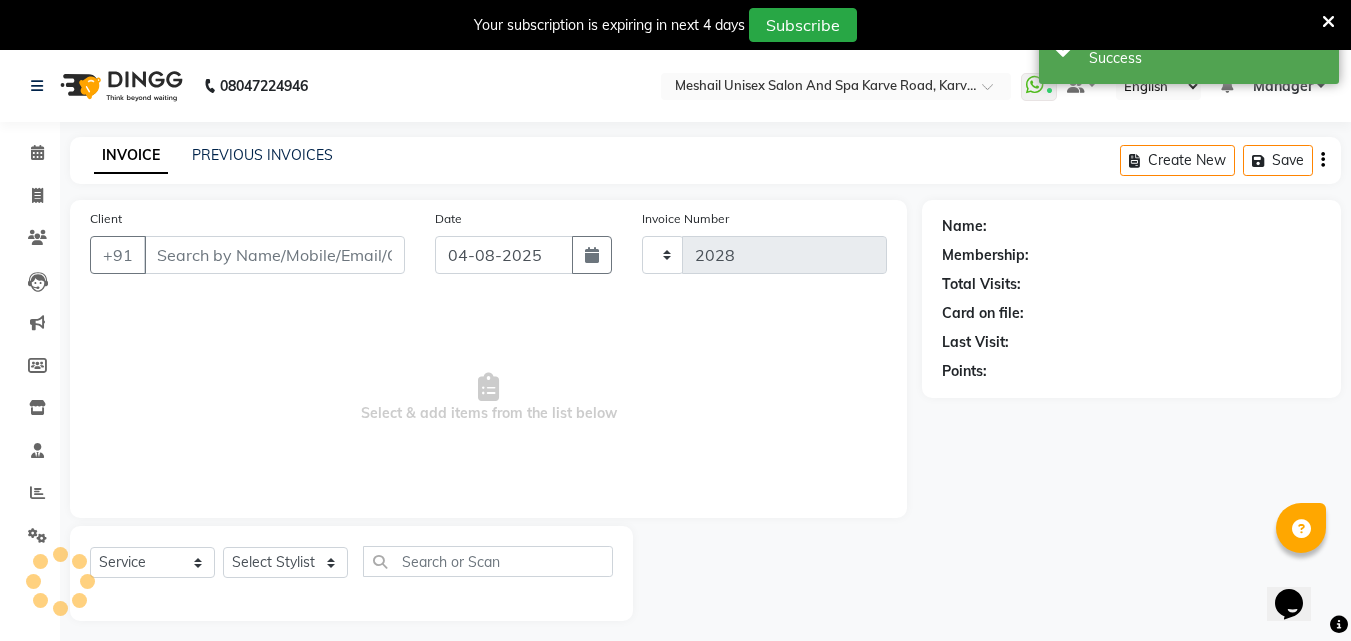 select on "6713" 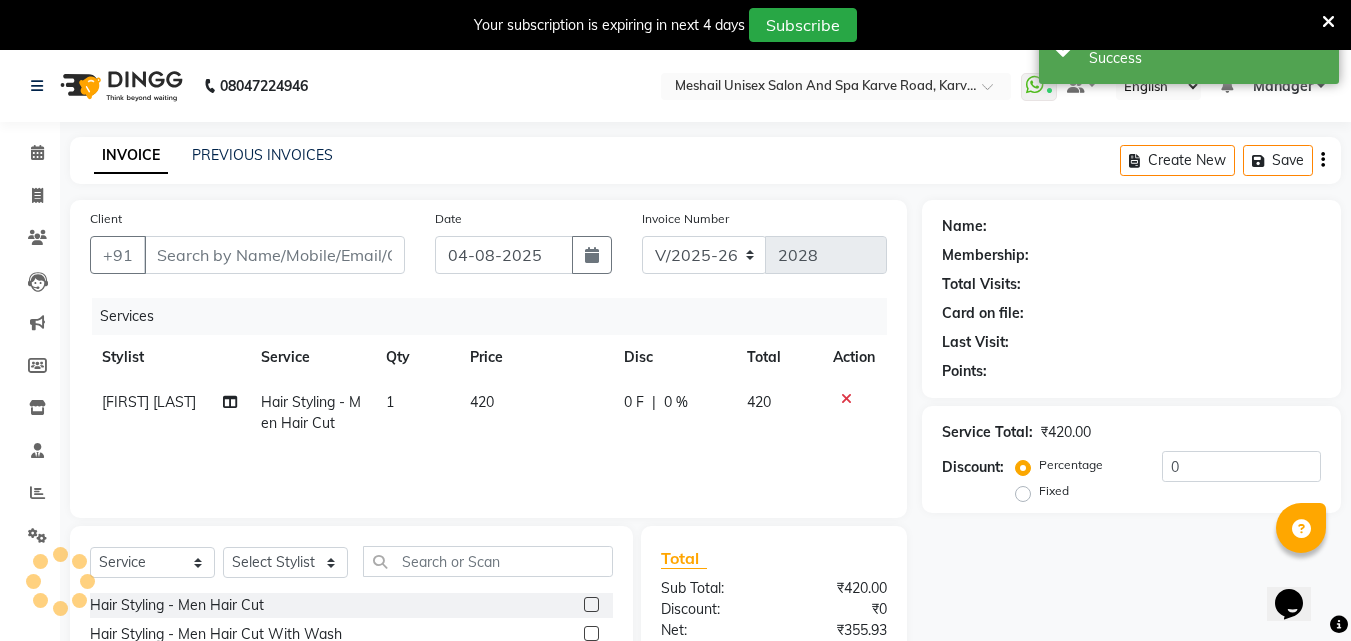 type on "79******99" 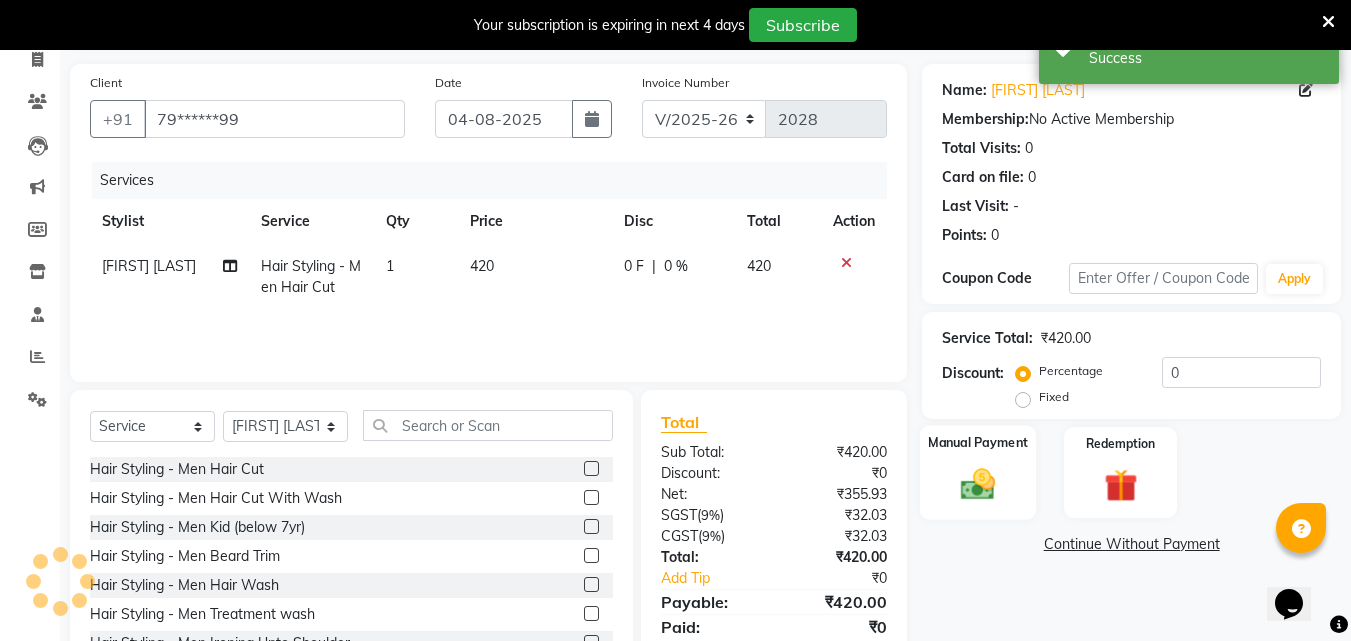 scroll, scrollTop: 210, scrollLeft: 0, axis: vertical 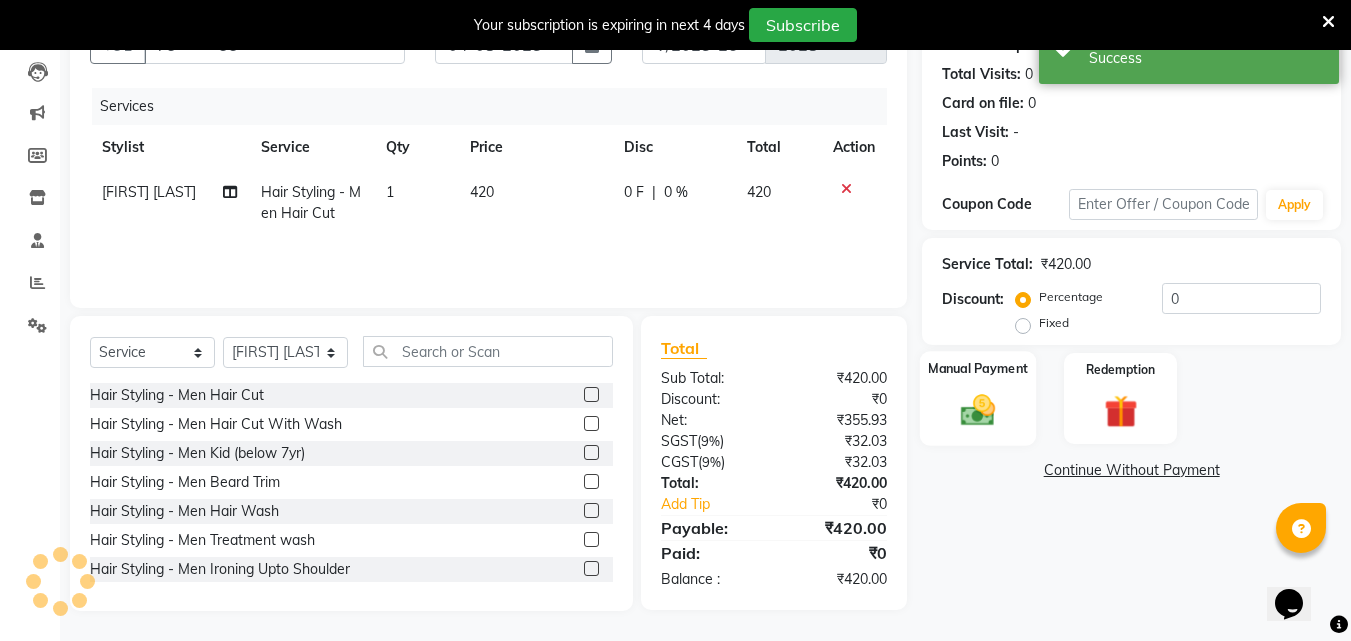 click 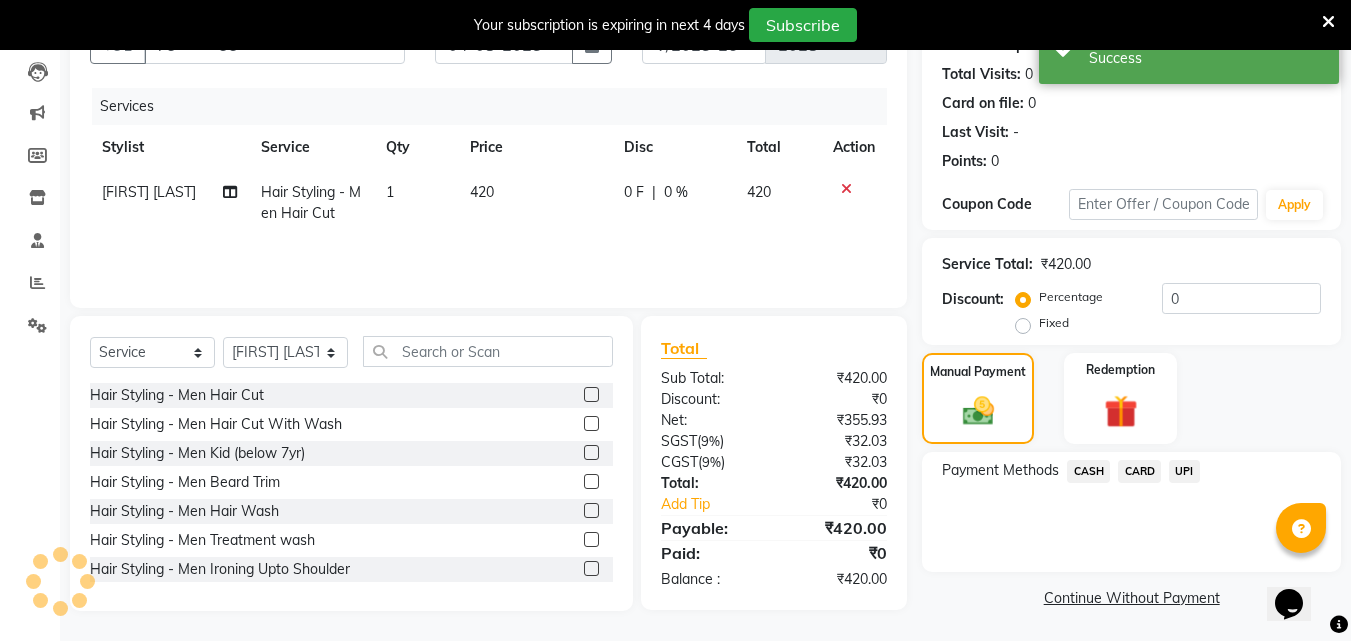 click on "UPI" 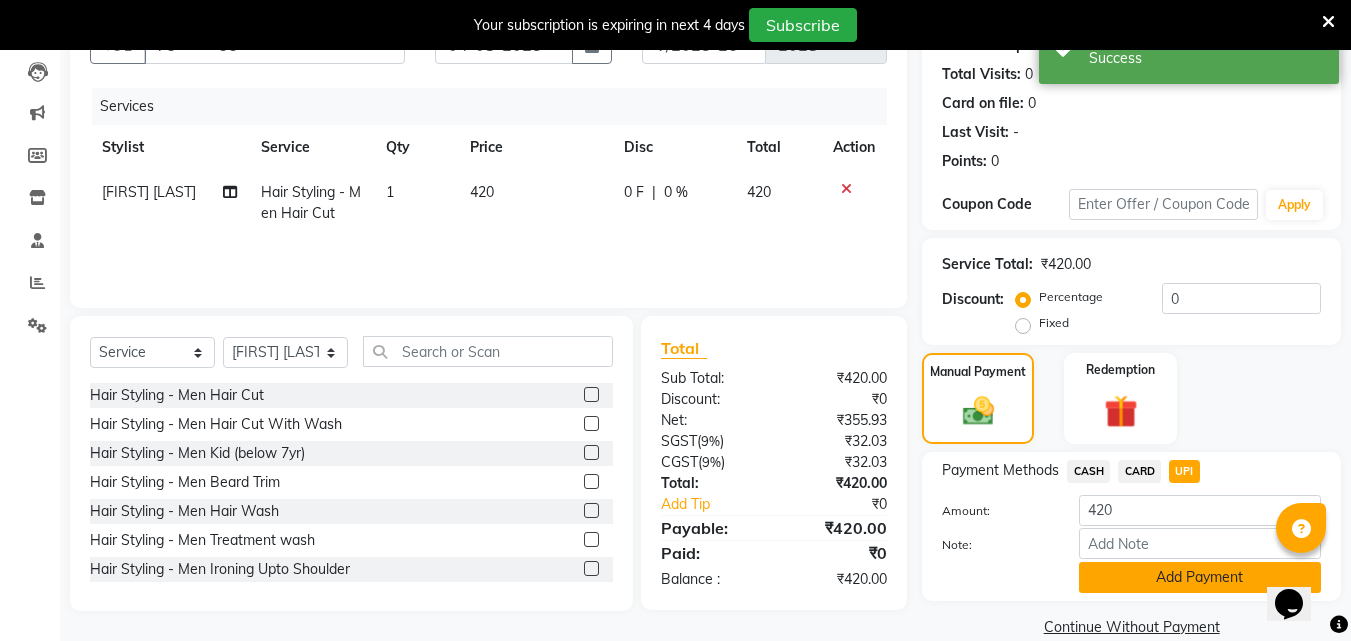 click on "Add Payment" 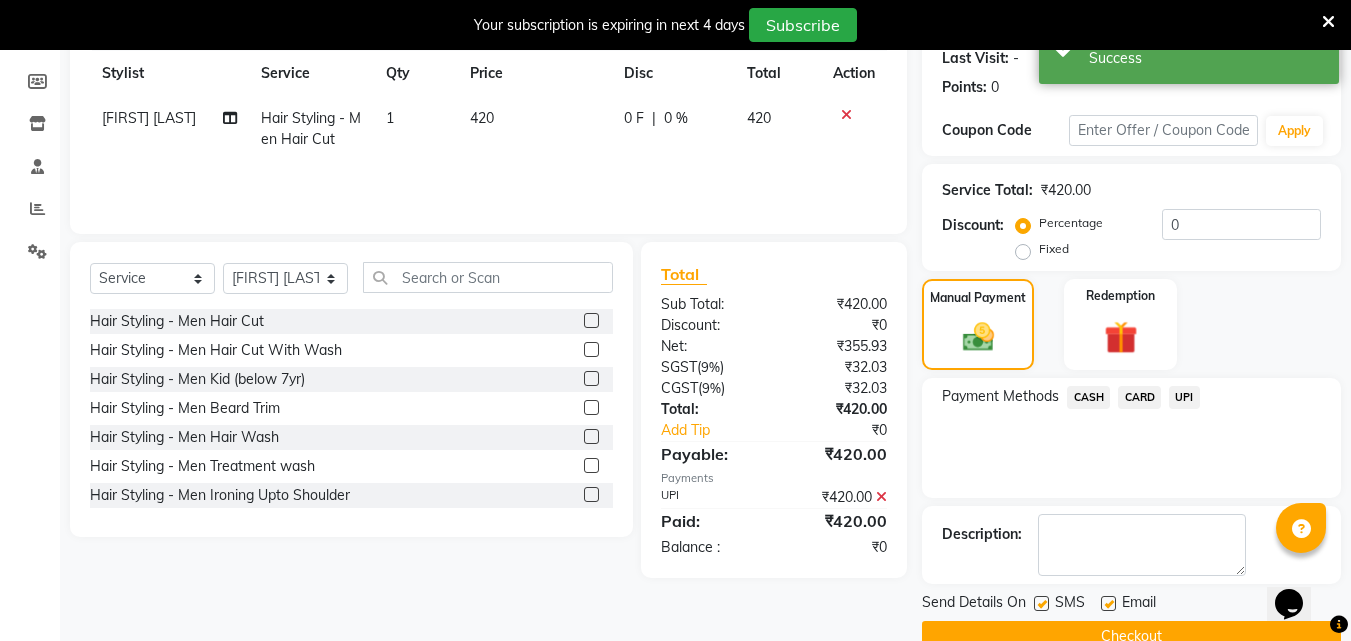 scroll, scrollTop: 325, scrollLeft: 0, axis: vertical 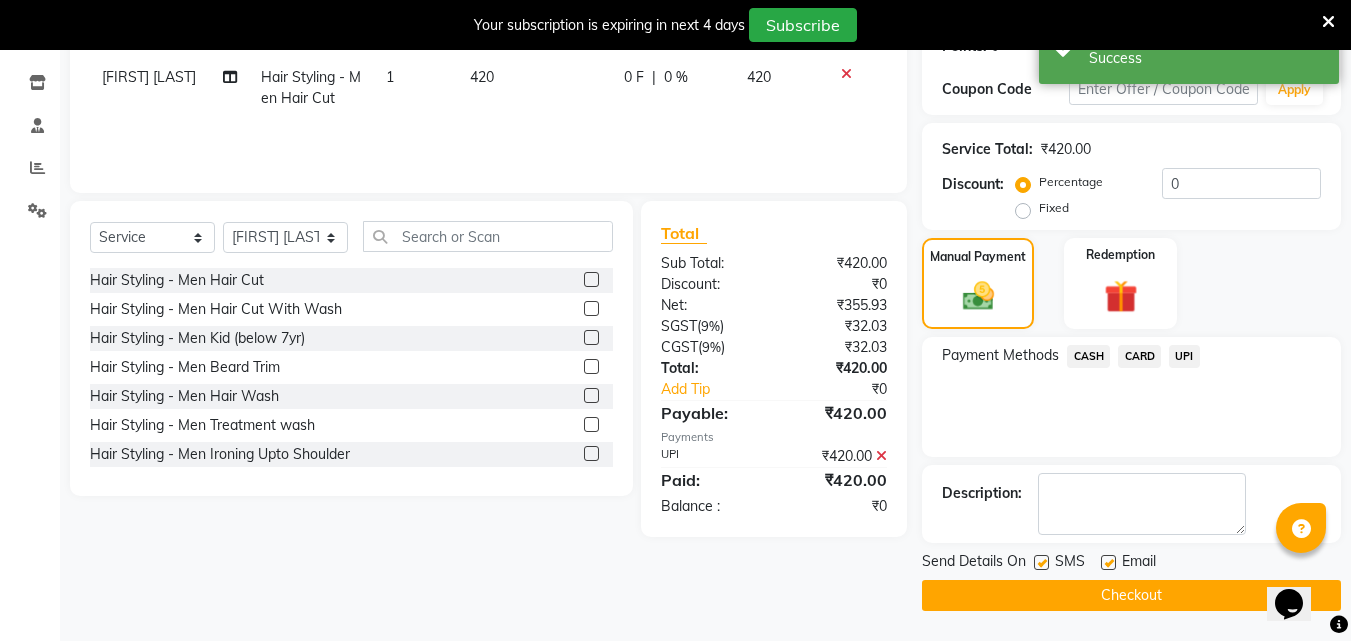 click 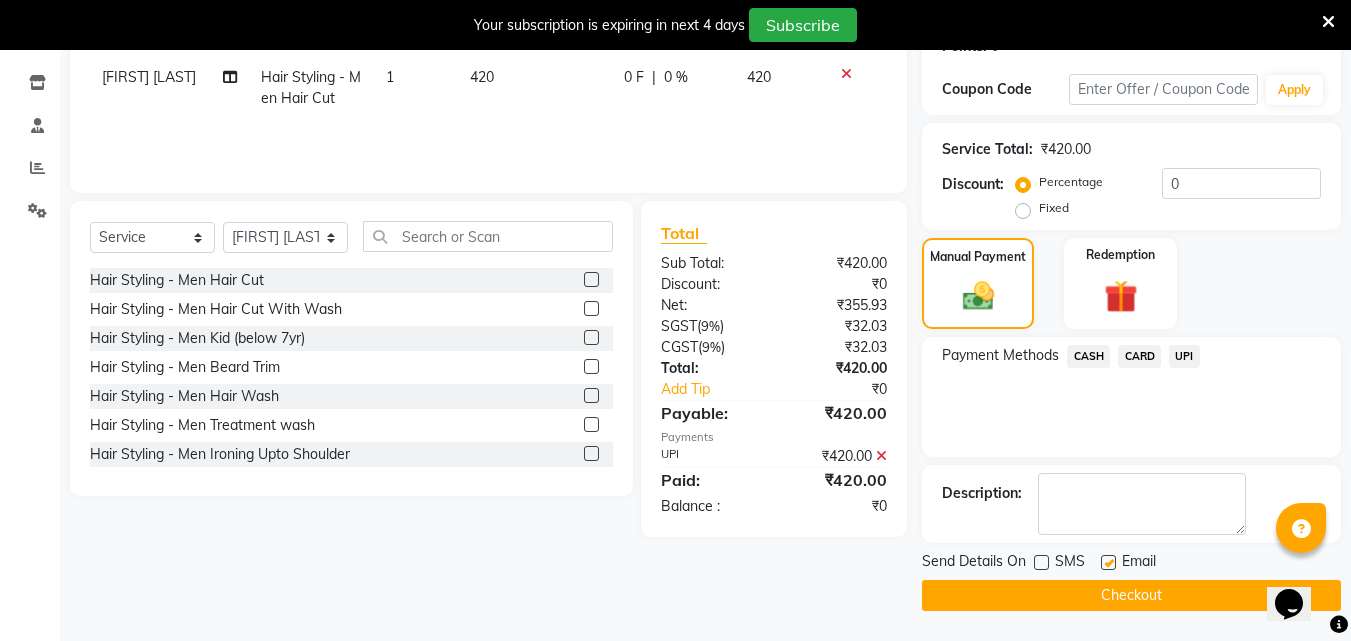 click on "Checkout" 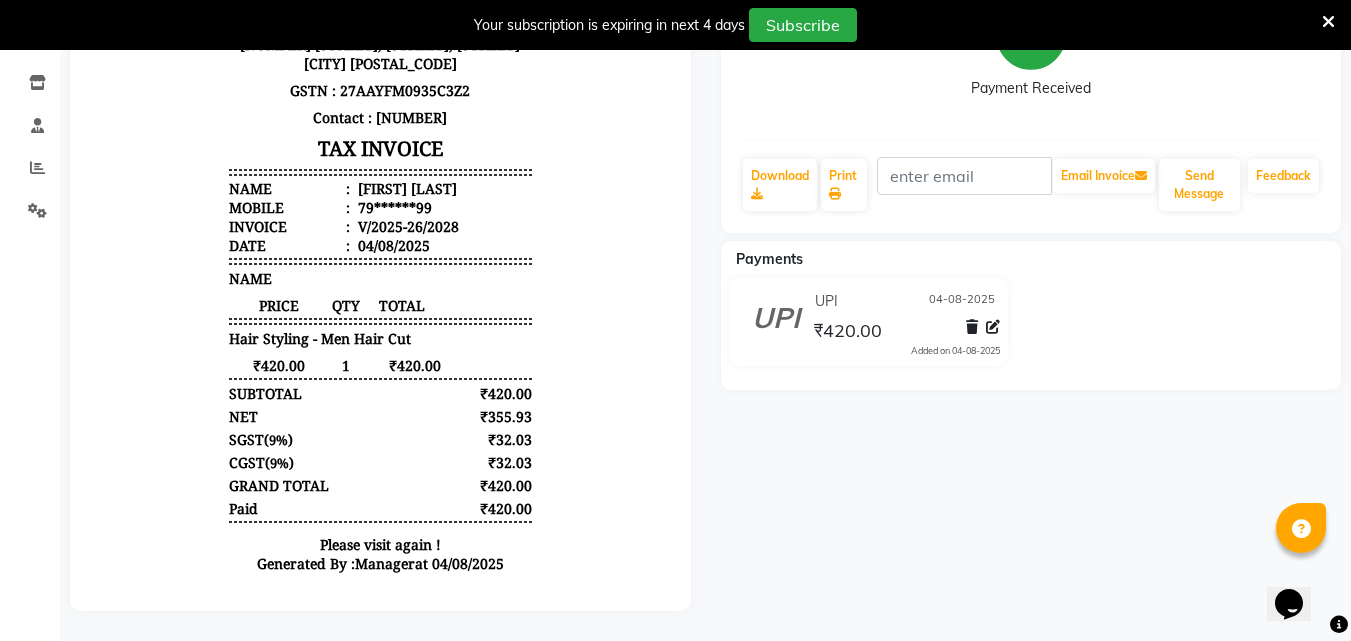 scroll, scrollTop: 0, scrollLeft: 0, axis: both 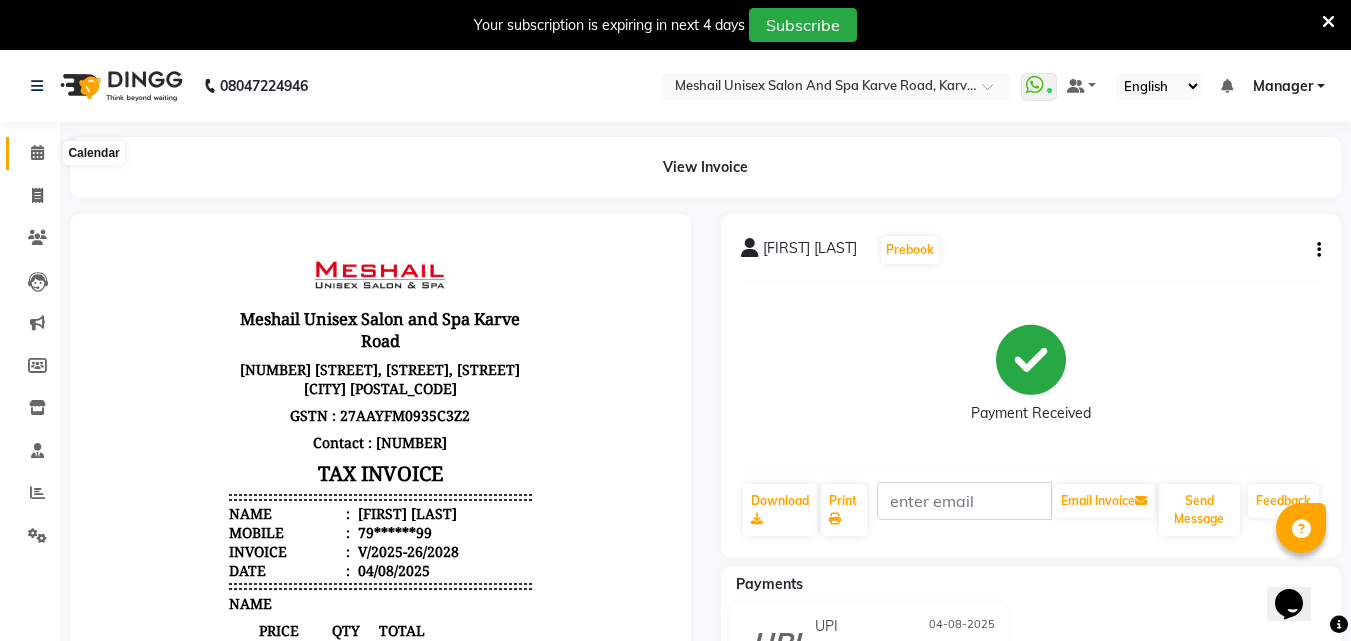 click 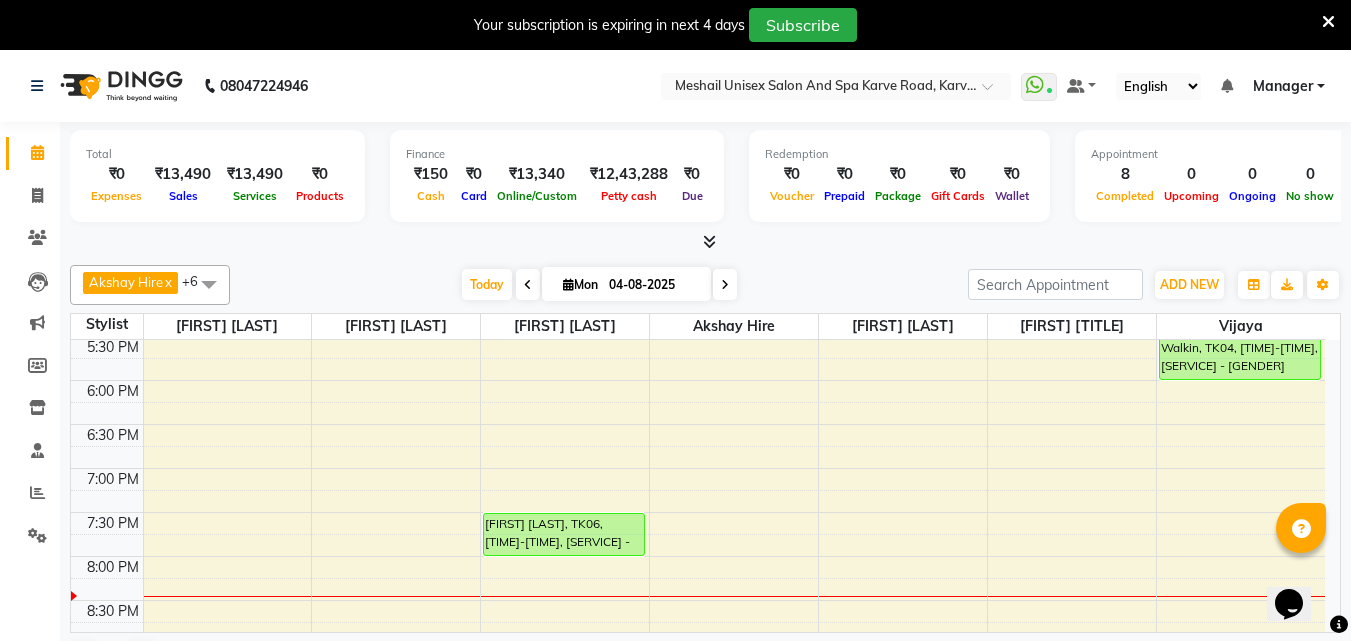 scroll, scrollTop: 800, scrollLeft: 0, axis: vertical 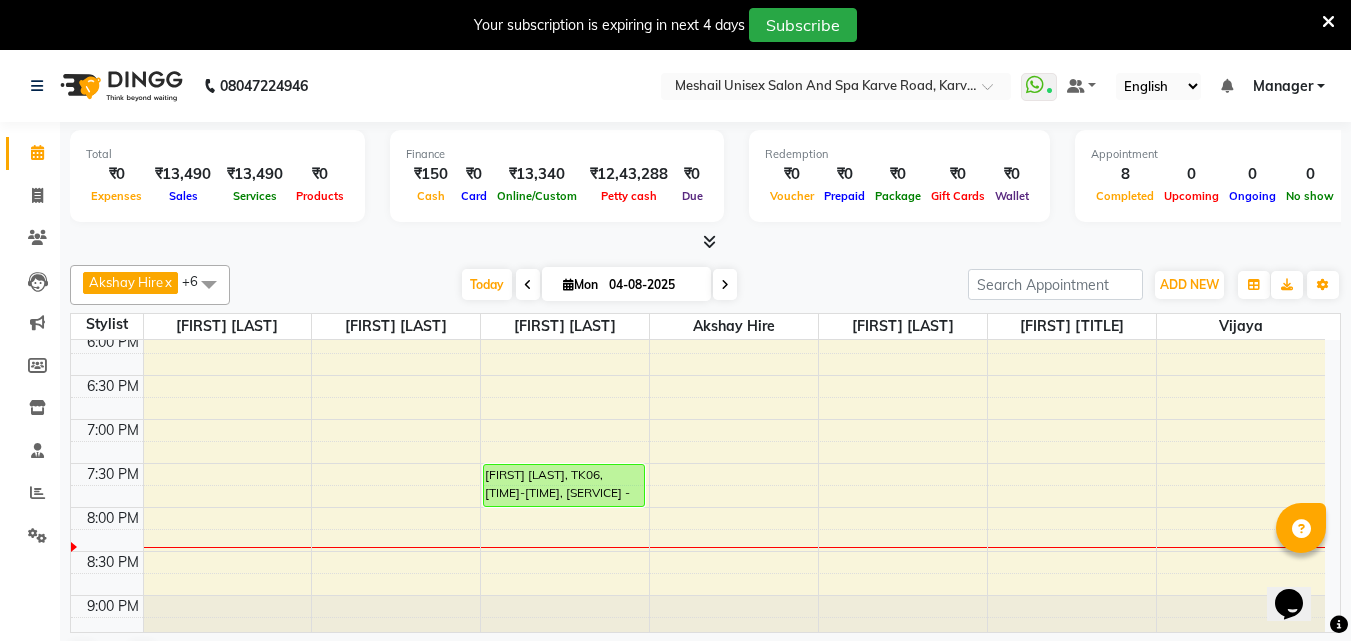 click on "[FIRST] [LAST], TK05, [TIME]-[TIME], [SERVICE] - [GENDER] [SERVICE]    [FIRST] [LAST], TK05, [TIME]-[TIME], [SERVICE] - [GENDER] [SERVICE]    [FIRST] [LAST], TK06, [TIME]-[TIME], [SERVICE] - [GENDER] [SERVICE]    [FIRST] [LAST], TK01, [TIME]-[TIME], [SERVICE] - [GENDER] [SERVICE]    [FIRST] [LAST], TK02, [TIME]-[TIME], [SERVICE] - [GENDER] [SERVICE]    [FIRST] [LAST], TK03, [TIME]-[TIME], [SERVICE] - [GENDER] [SERVICE]    Walkin, TK04, [TIME]-[TIME], [SERVICE] - [GENDER] [SERVICE]    Walkin, TK04, [TIME]-[TIME], [SERVICE] - [GENDER] [SERVICE]" at bounding box center [698, 111] 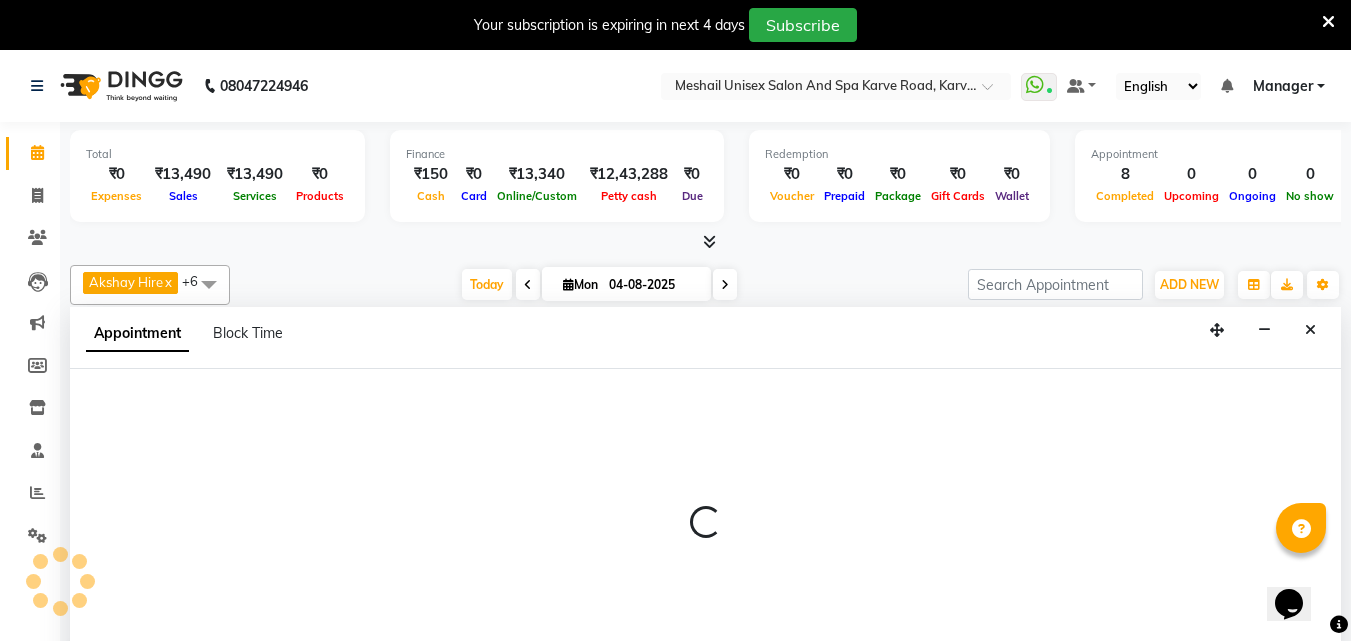 select on "52970" 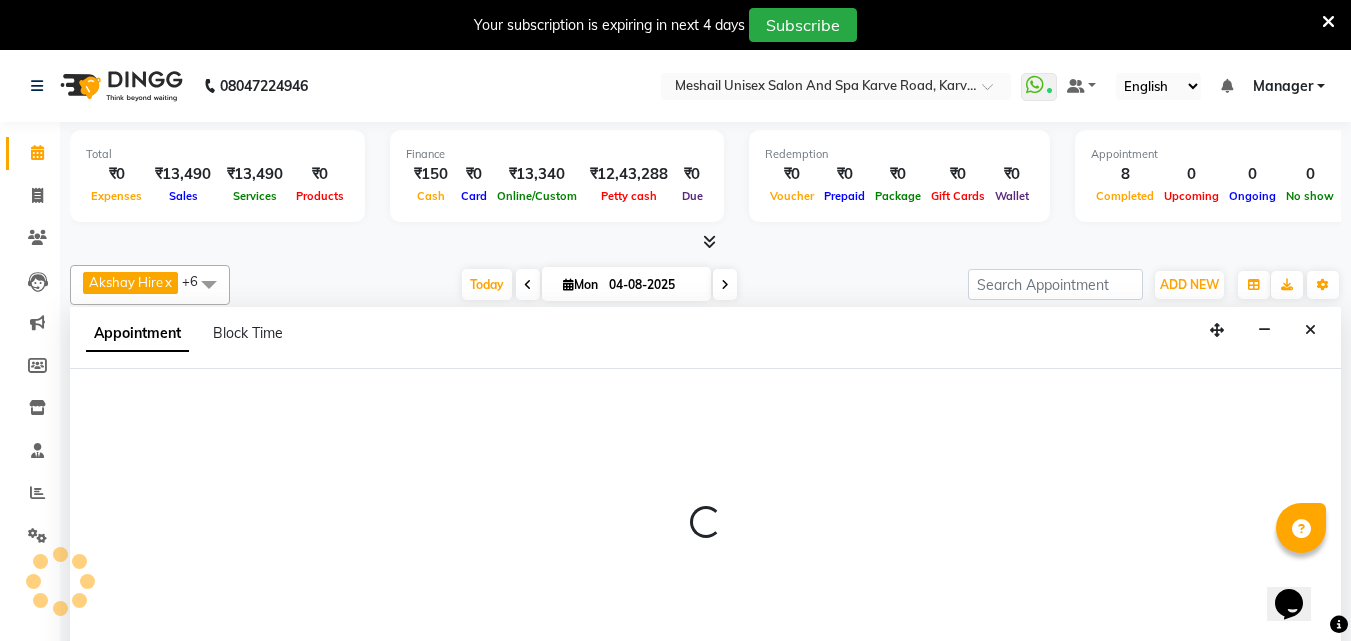 select on "tentative" 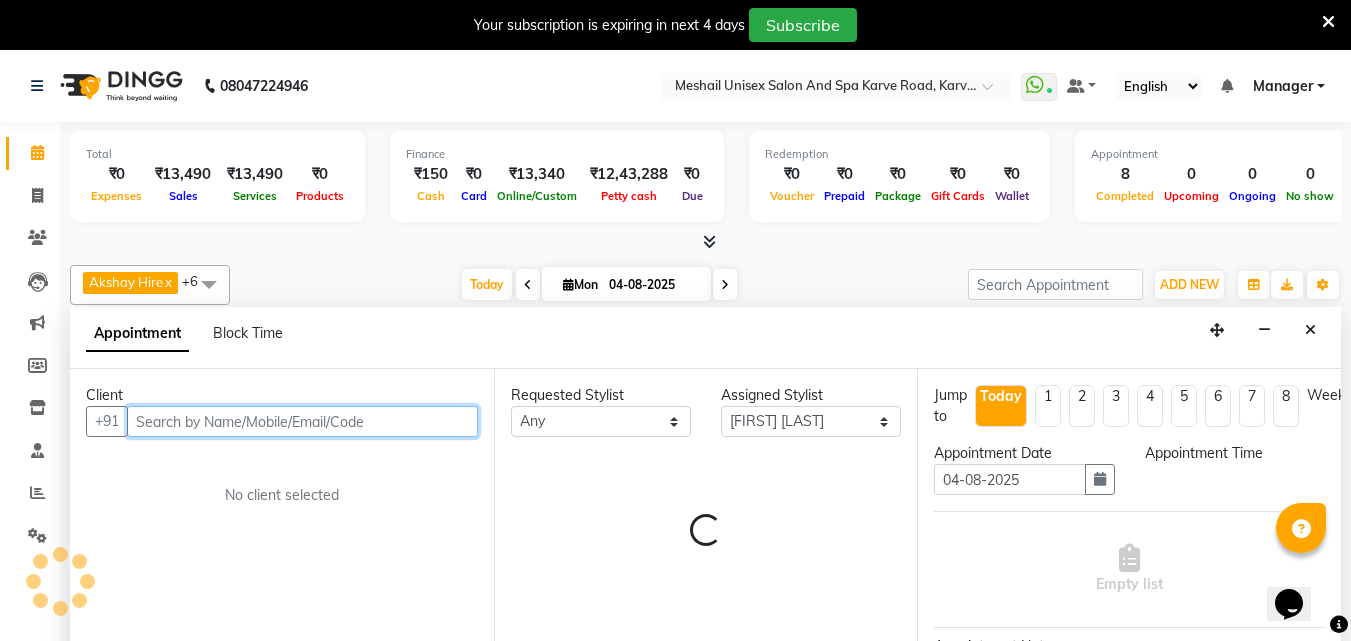 select on "1155" 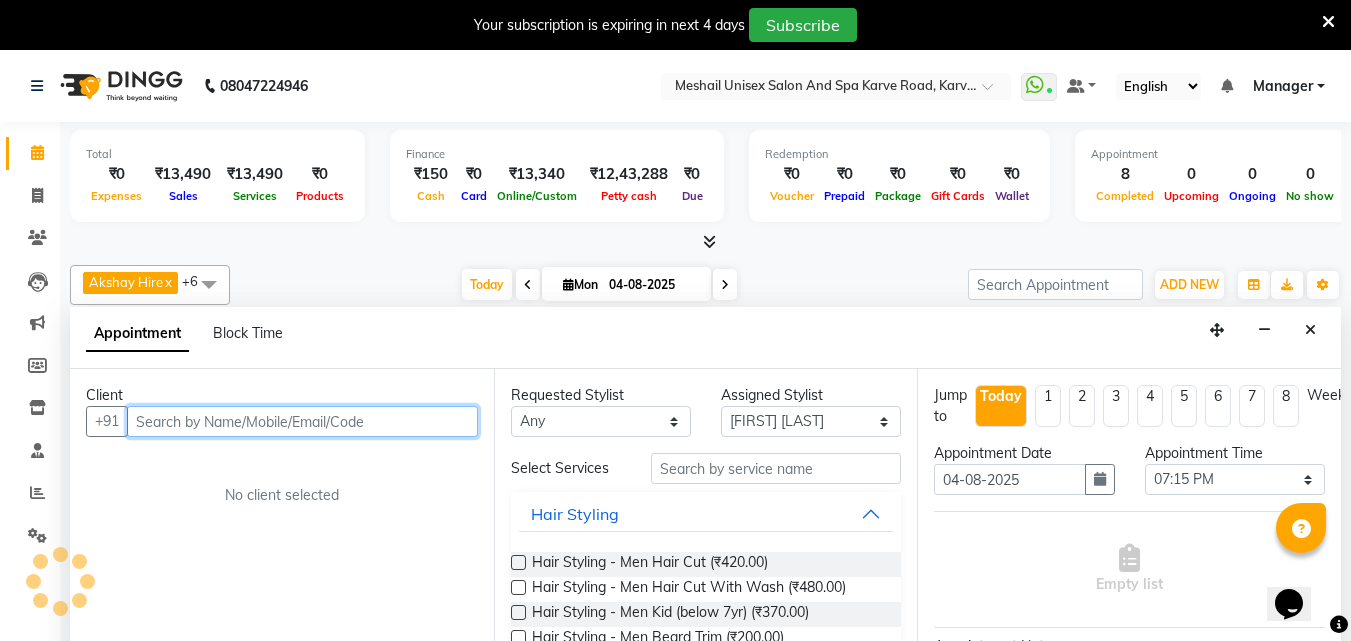 scroll, scrollTop: 51, scrollLeft: 0, axis: vertical 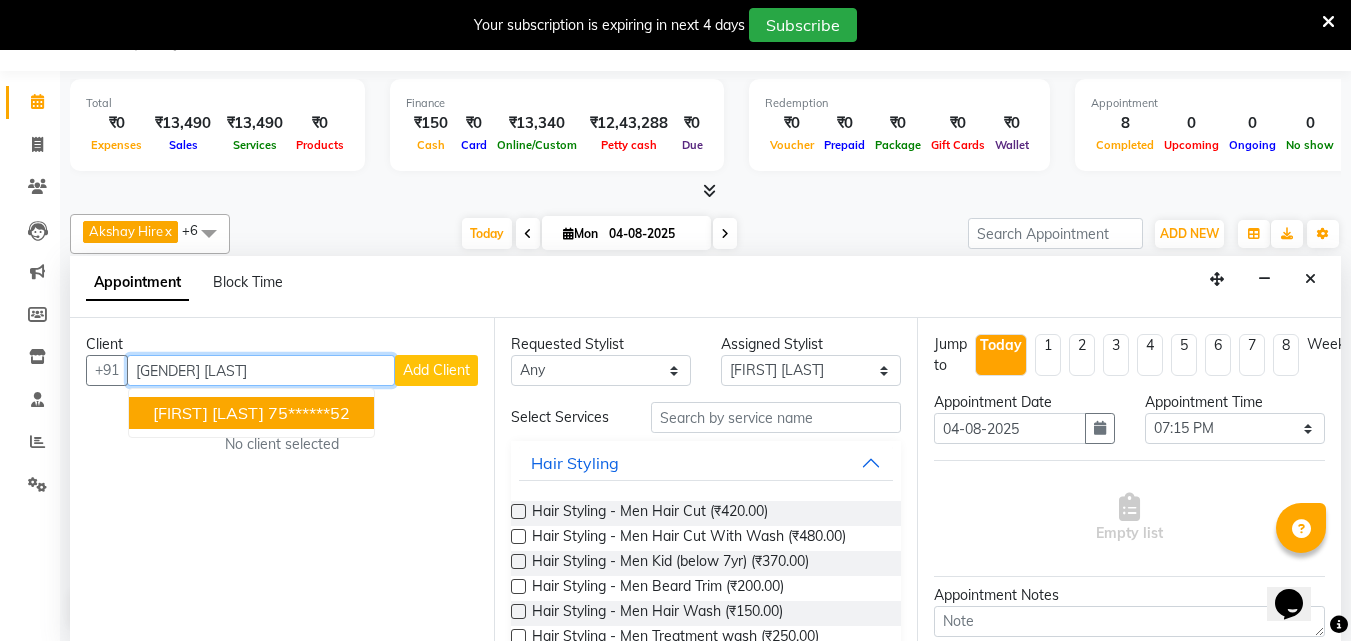 click on "75******52" at bounding box center [309, 413] 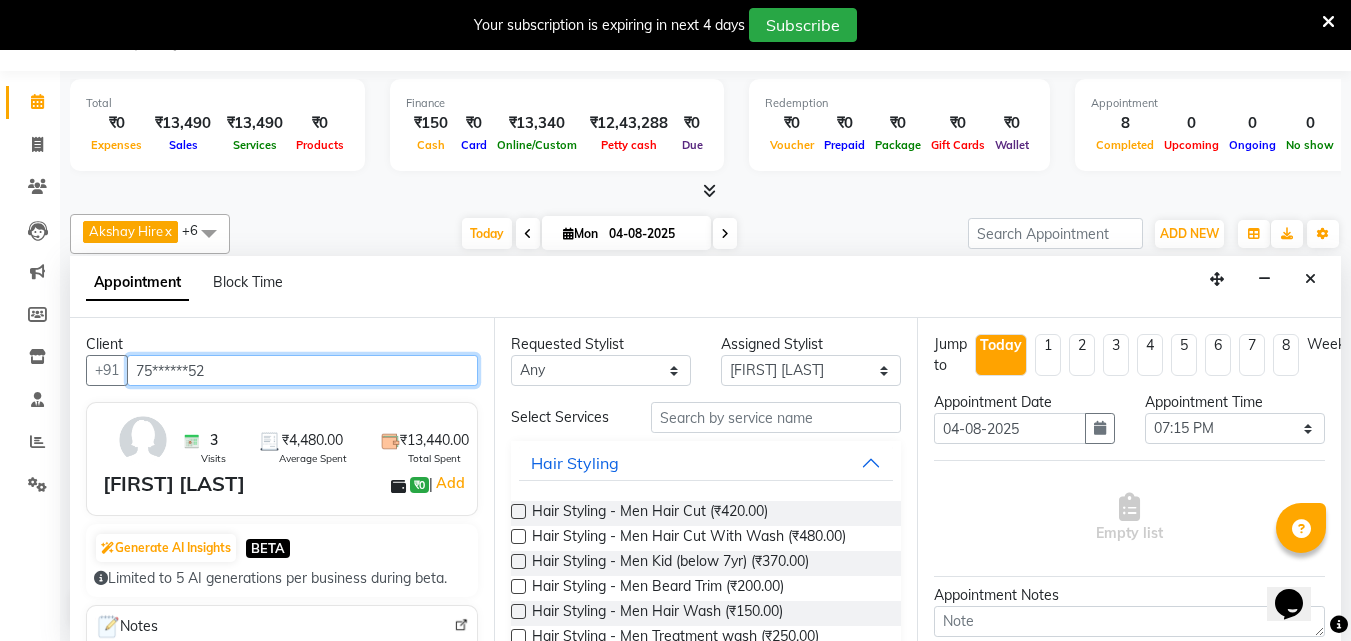 type on "75******52" 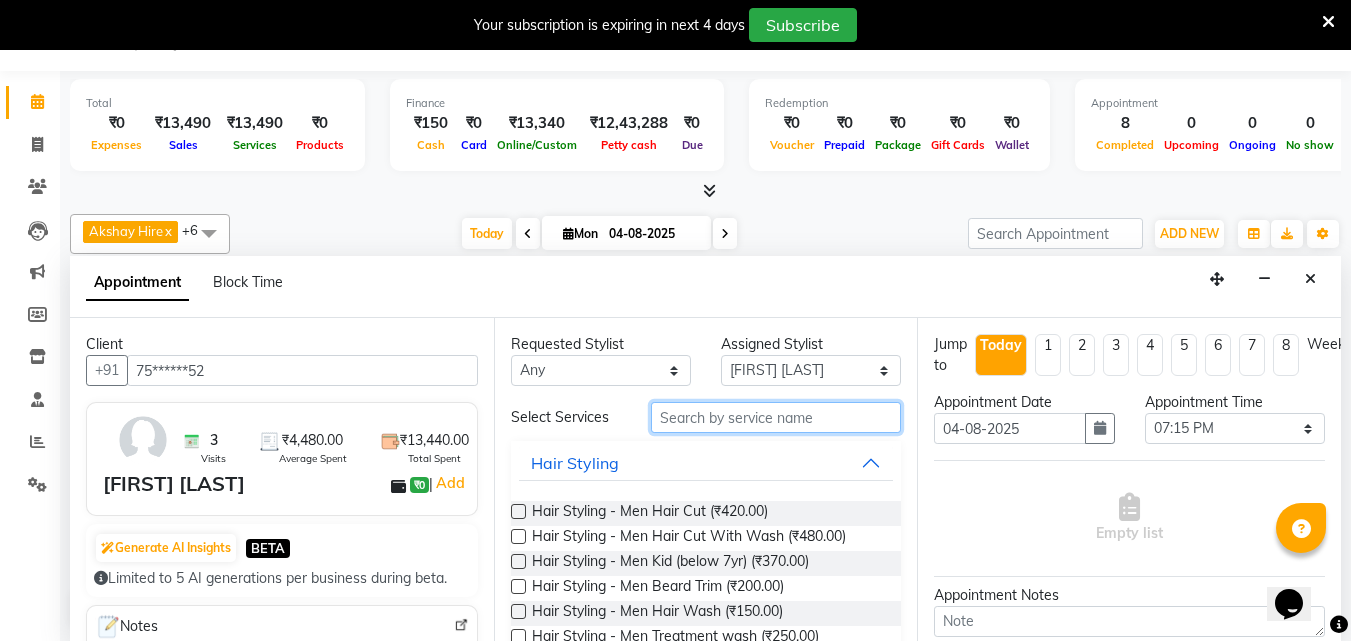 click at bounding box center (776, 417) 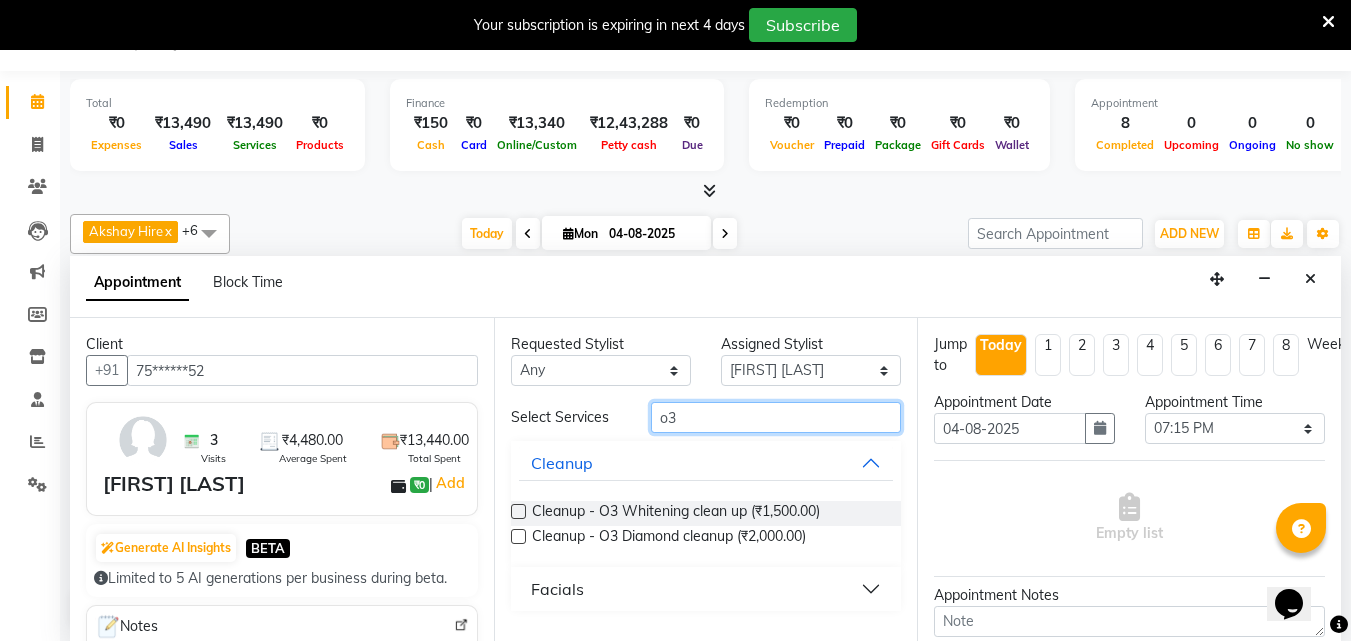 type on "o3" 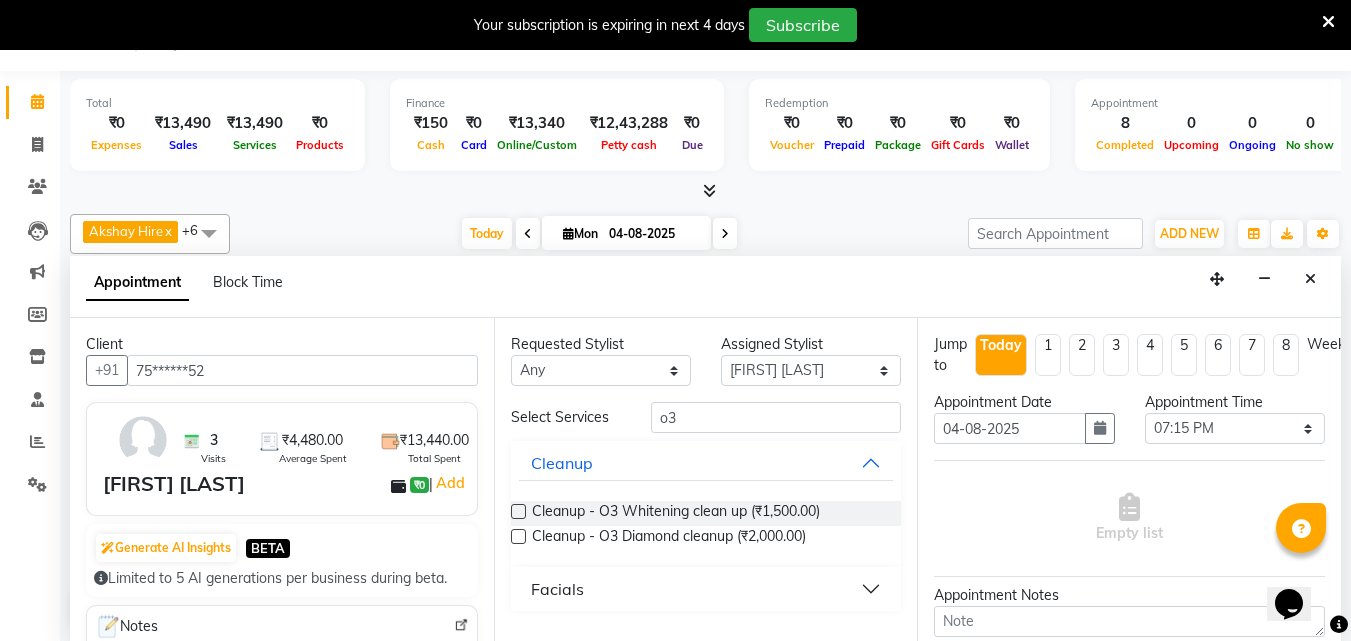 click on "Facials" at bounding box center (706, 589) 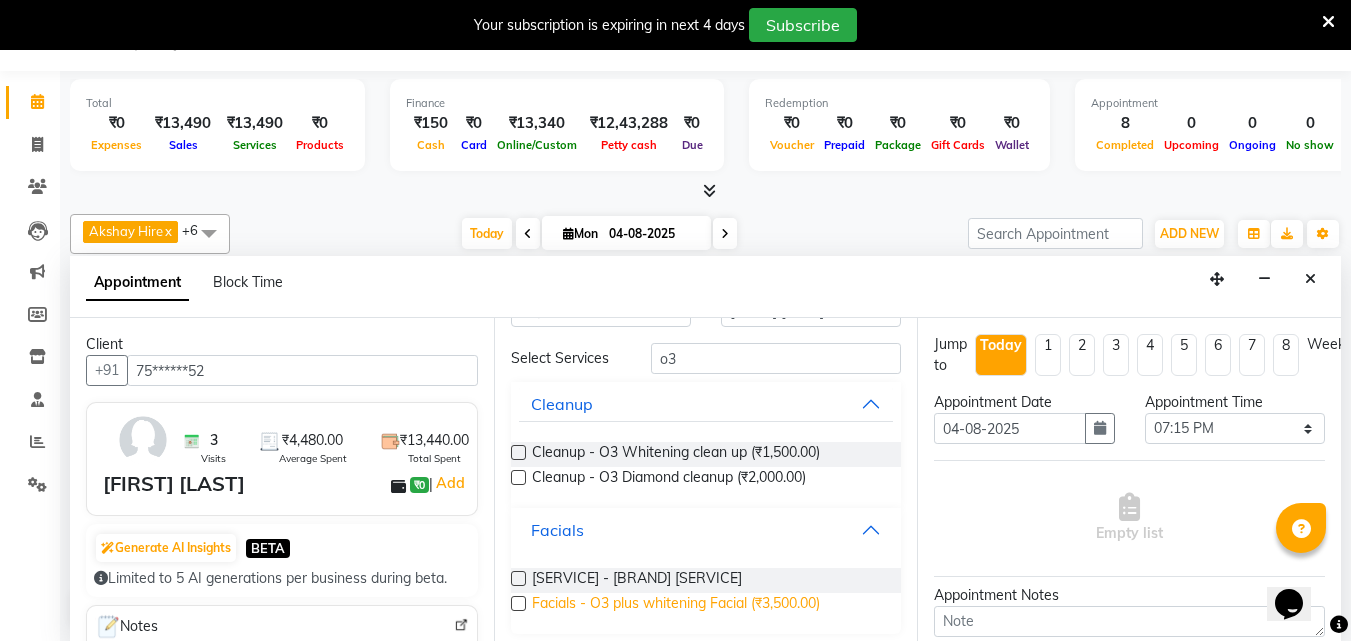 scroll, scrollTop: 68, scrollLeft: 0, axis: vertical 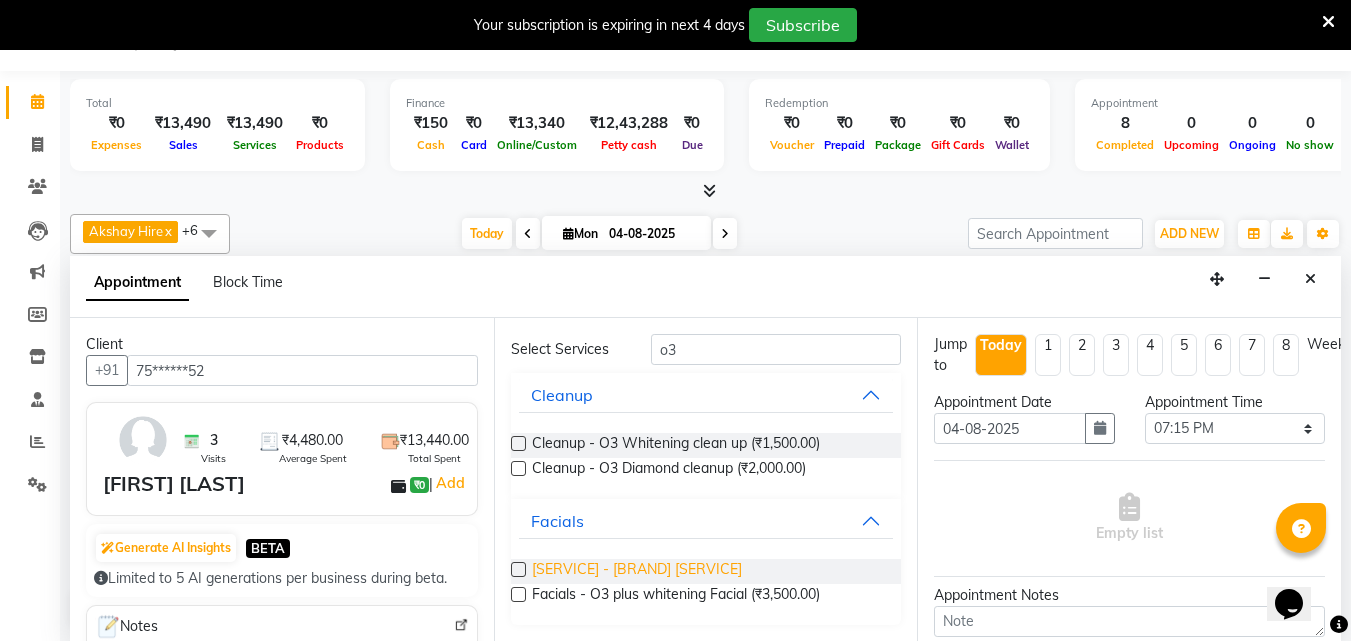 click on "[SERVICE] - [BRAND] [SERVICE]" at bounding box center [637, 571] 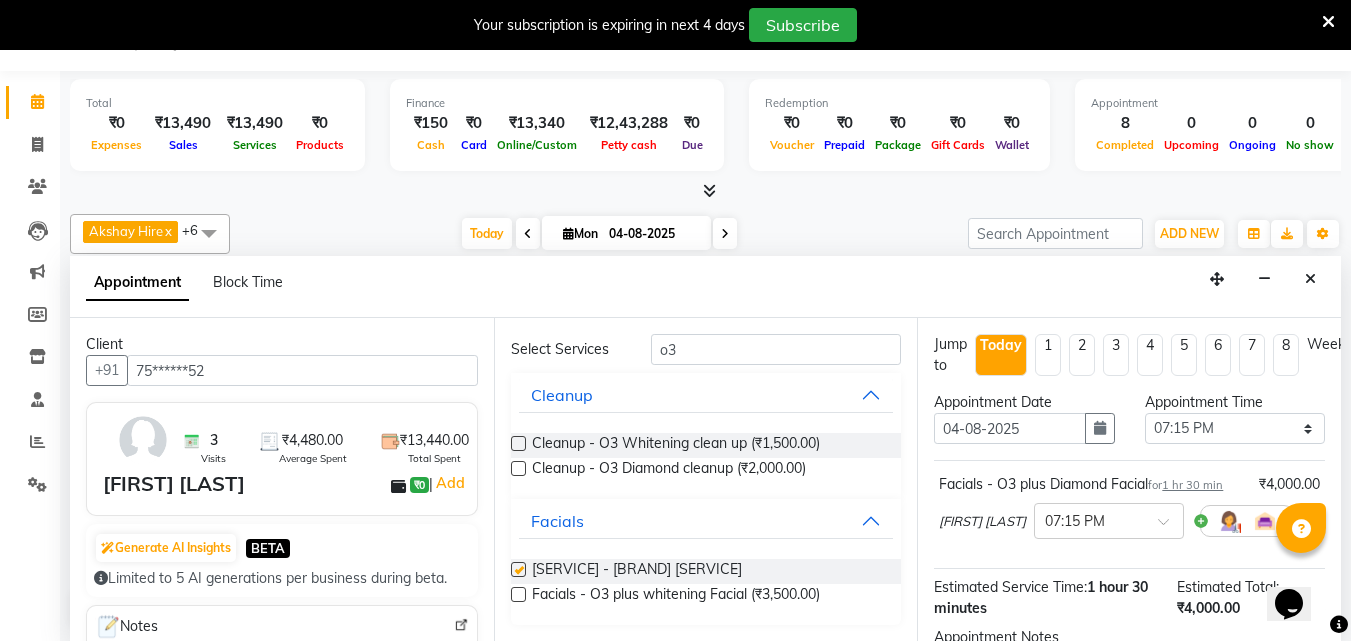 checkbox on "false" 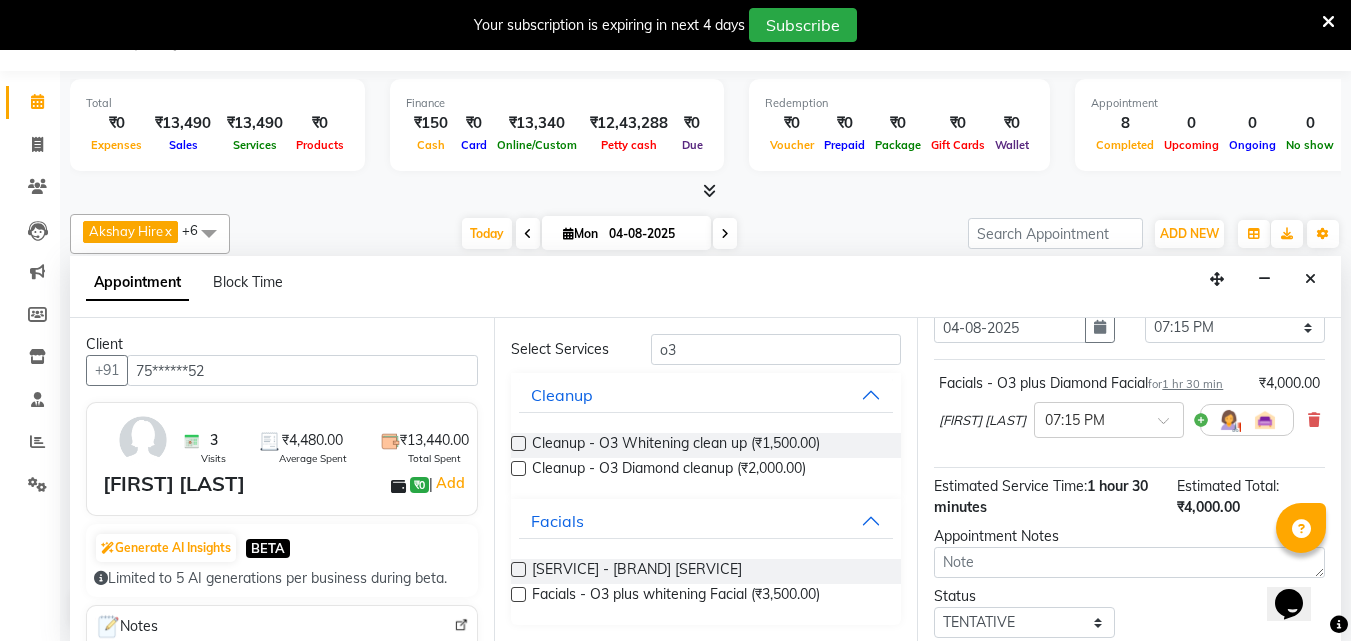 scroll, scrollTop: 242, scrollLeft: 0, axis: vertical 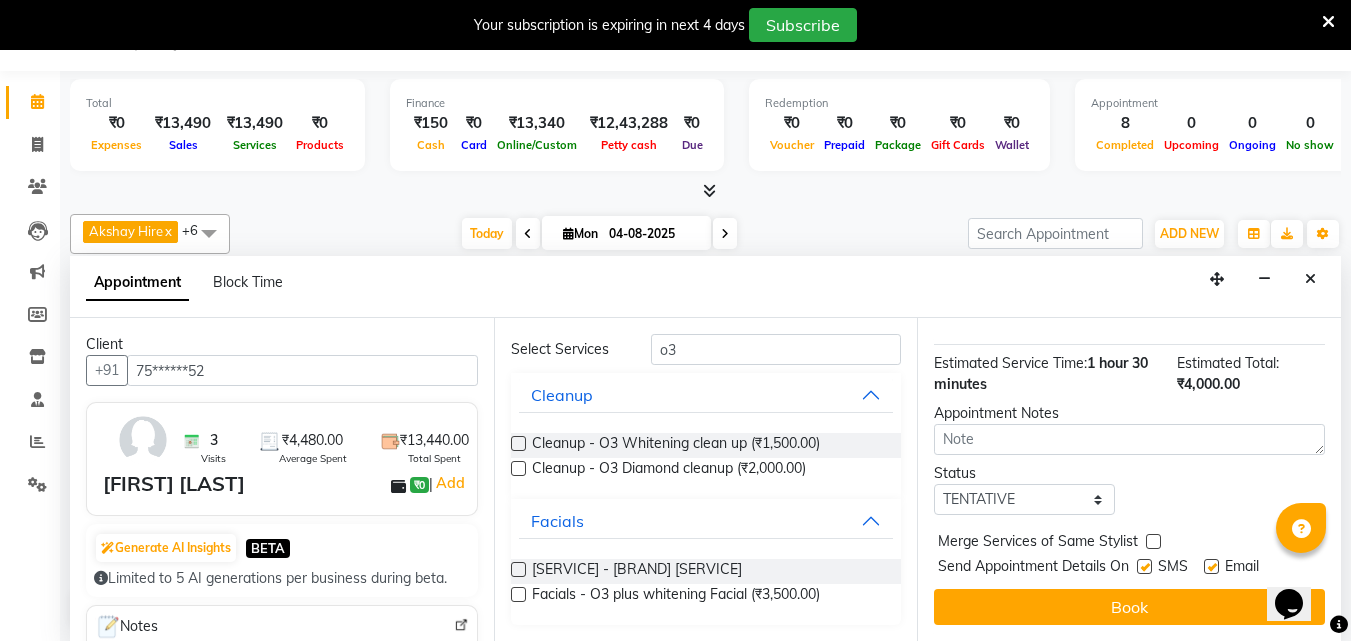 click at bounding box center [1144, 566] 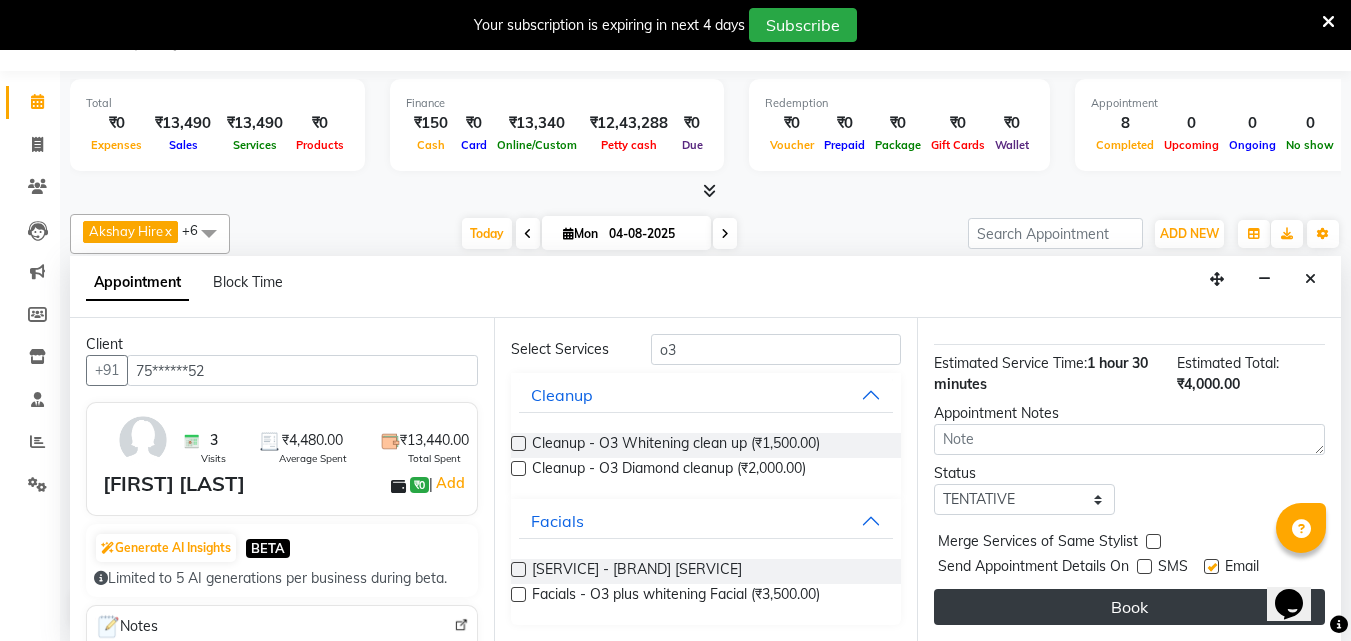 click on "Book" at bounding box center [1129, 607] 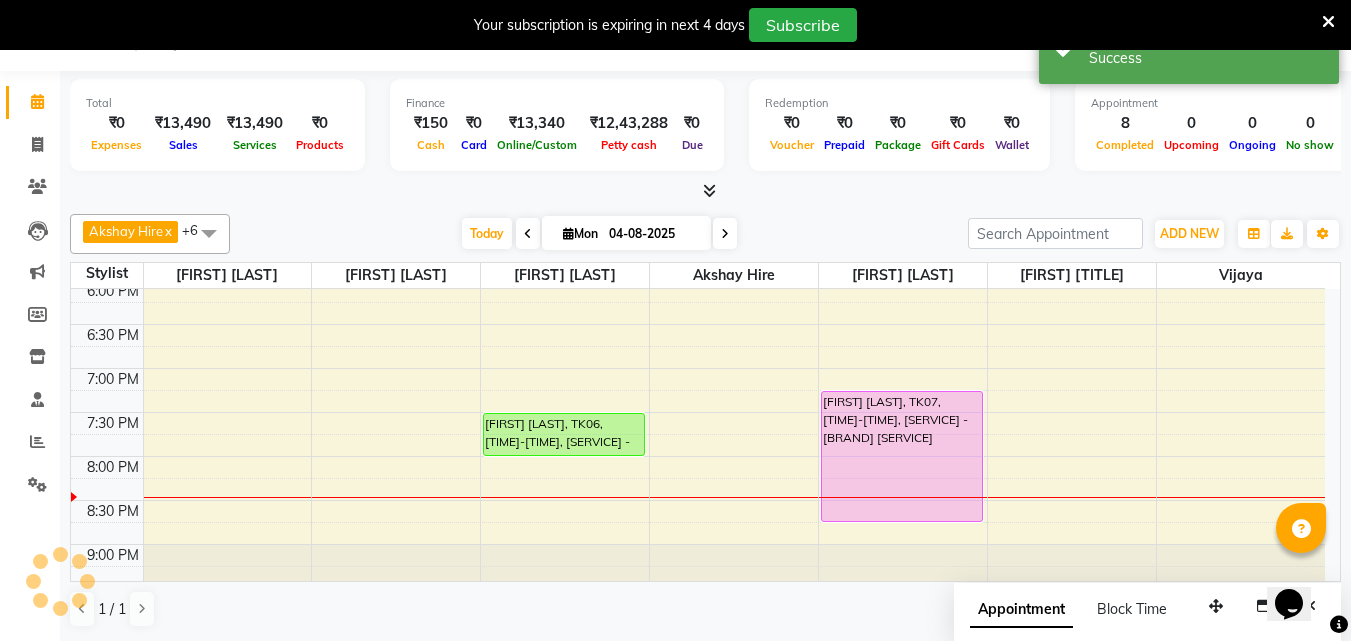 scroll, scrollTop: 0, scrollLeft: 0, axis: both 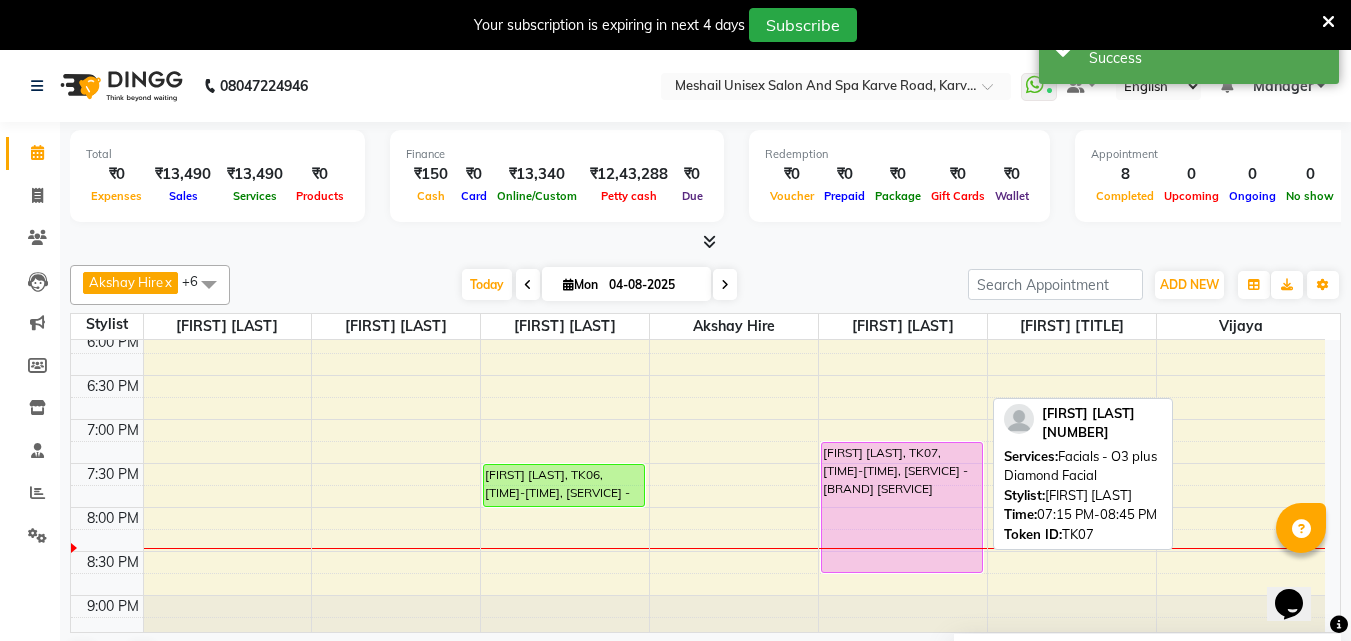 click on "[FIRST] [LAST], TK07, [TIME]-[TIME], [SERVICE]  - [BRAND] [SERVICE]" at bounding box center [902, 507] 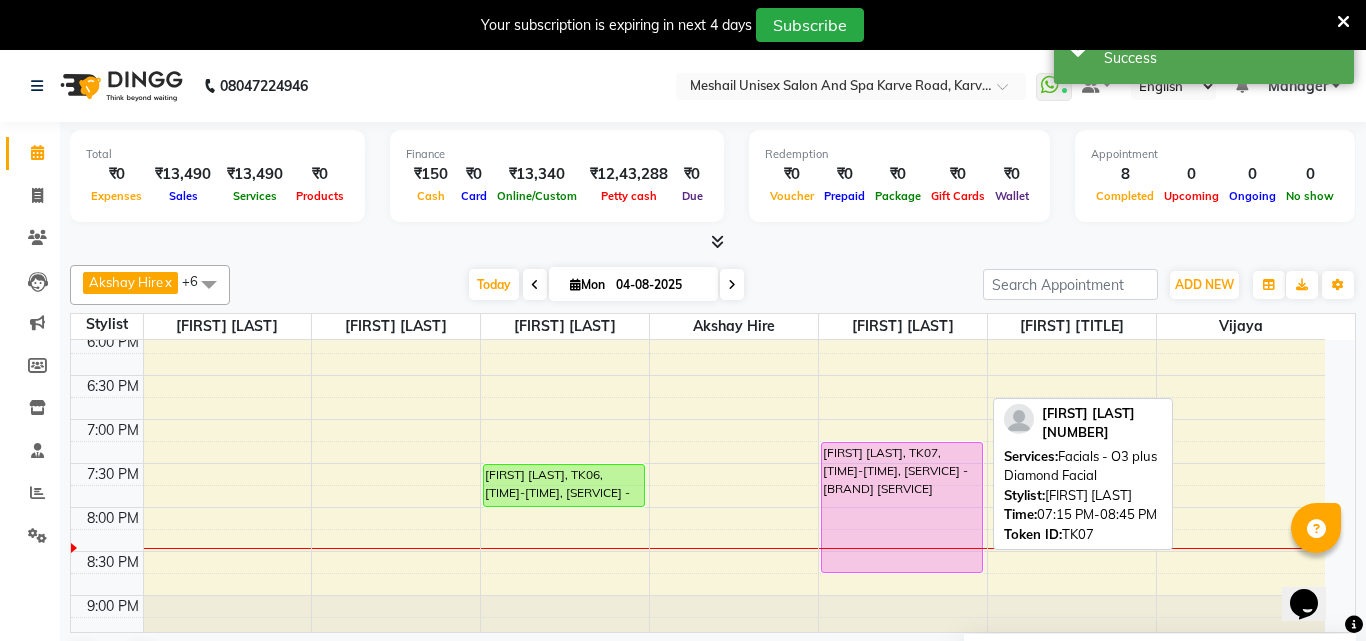 select on "7" 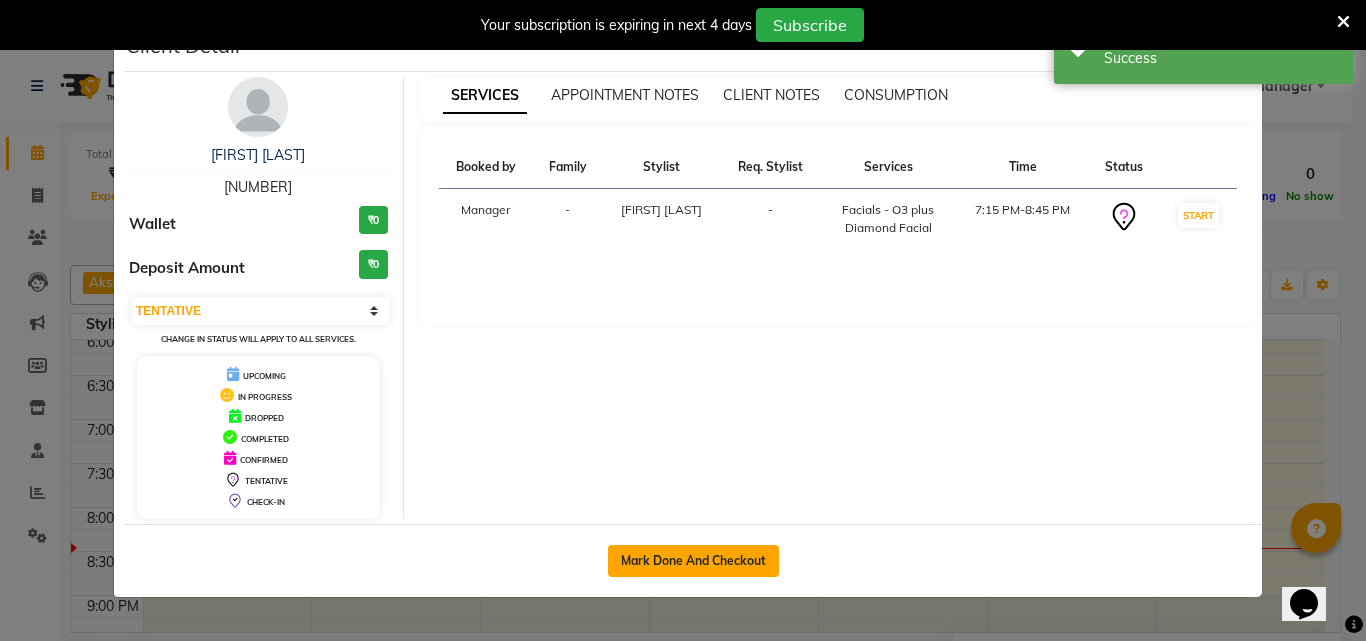 click on "Mark Done And Checkout" 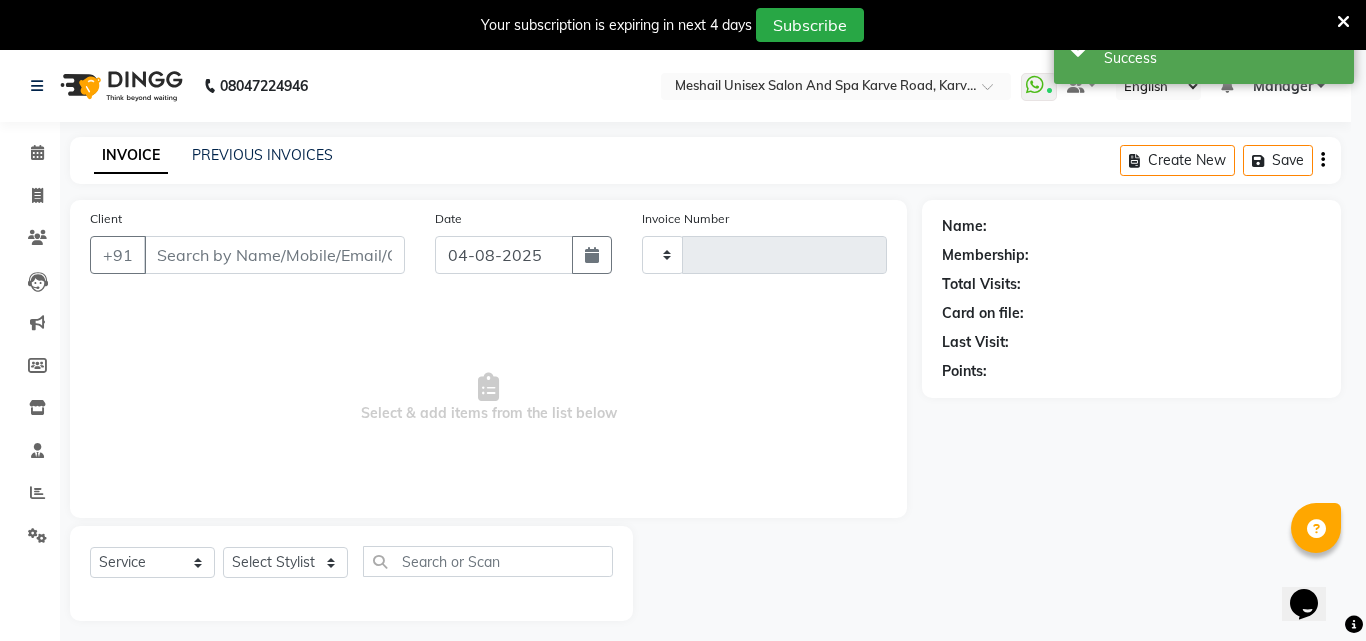 type on "2029" 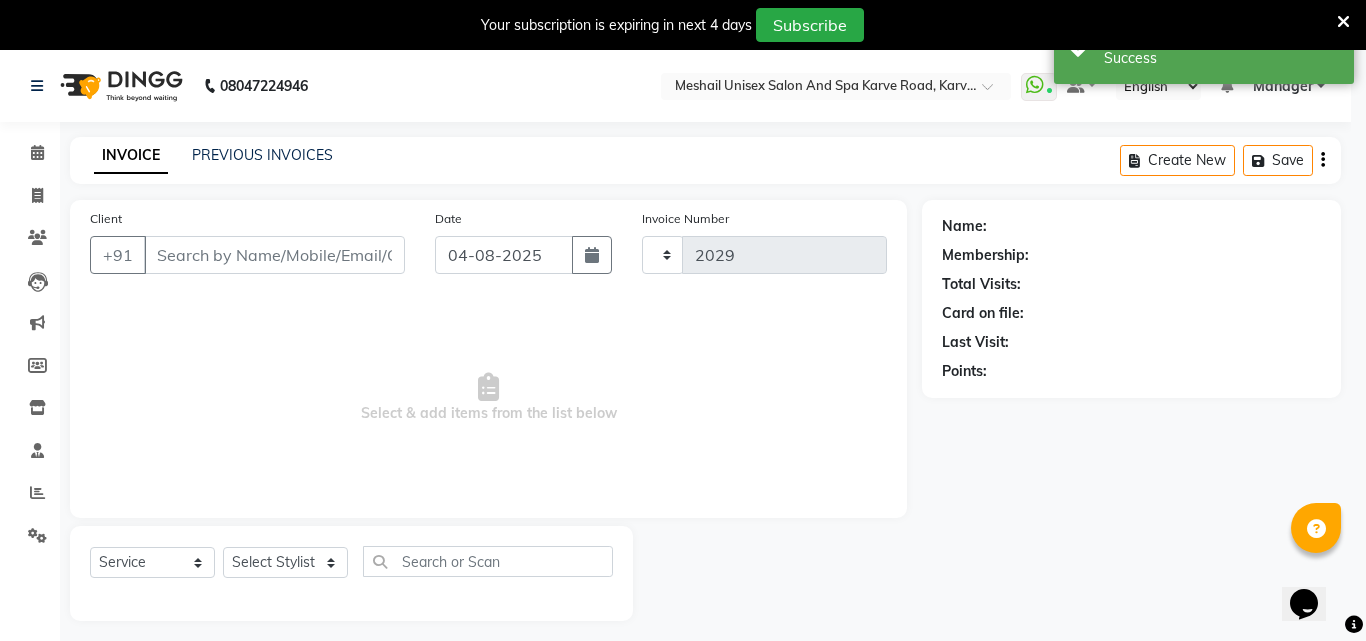 select on "6713" 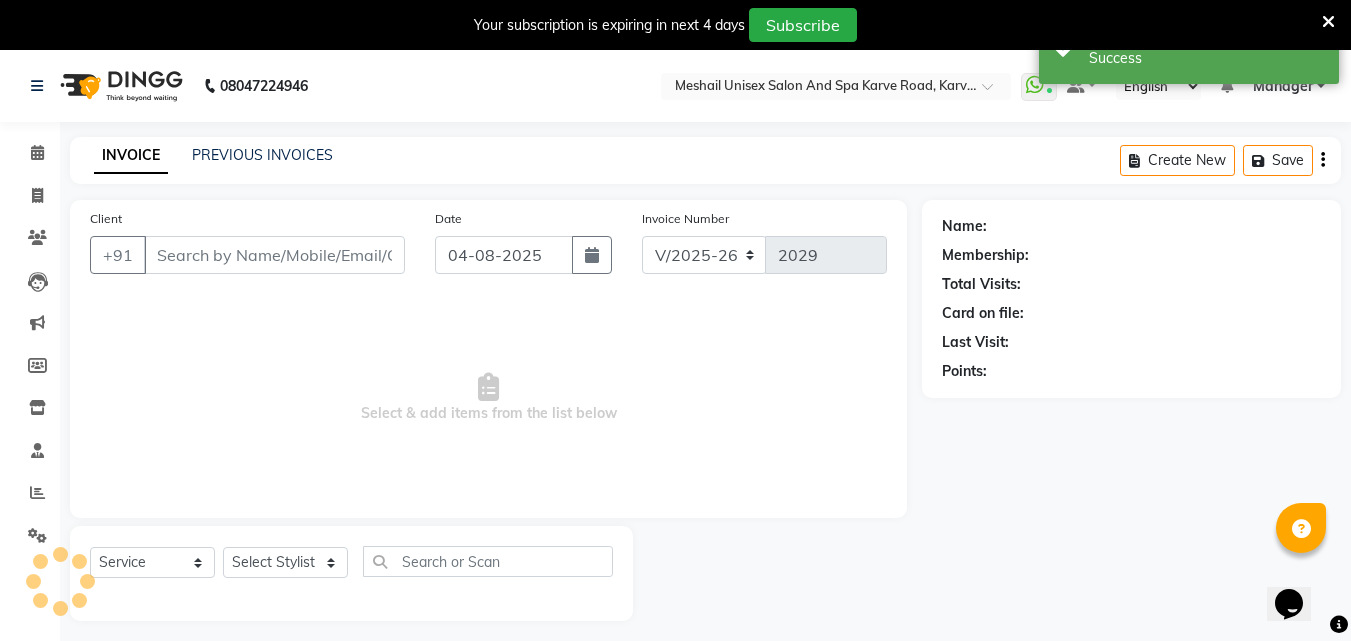 type on "75******52" 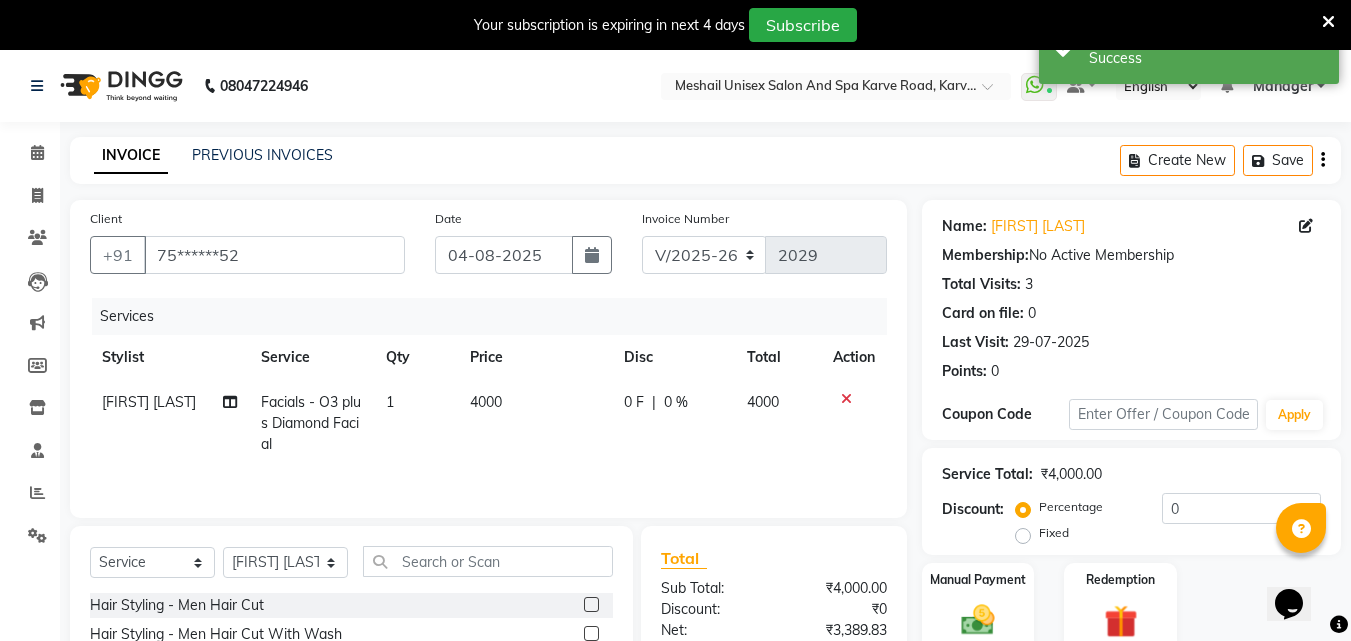 scroll, scrollTop: 100, scrollLeft: 0, axis: vertical 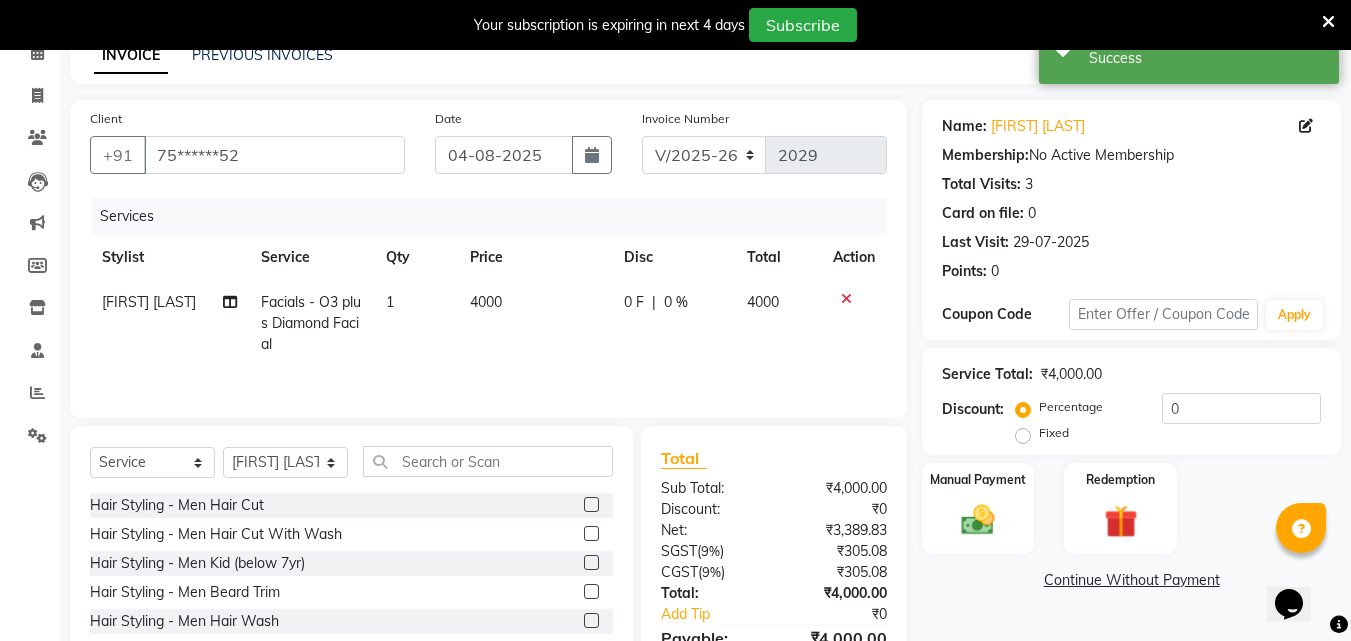 click on "4000" 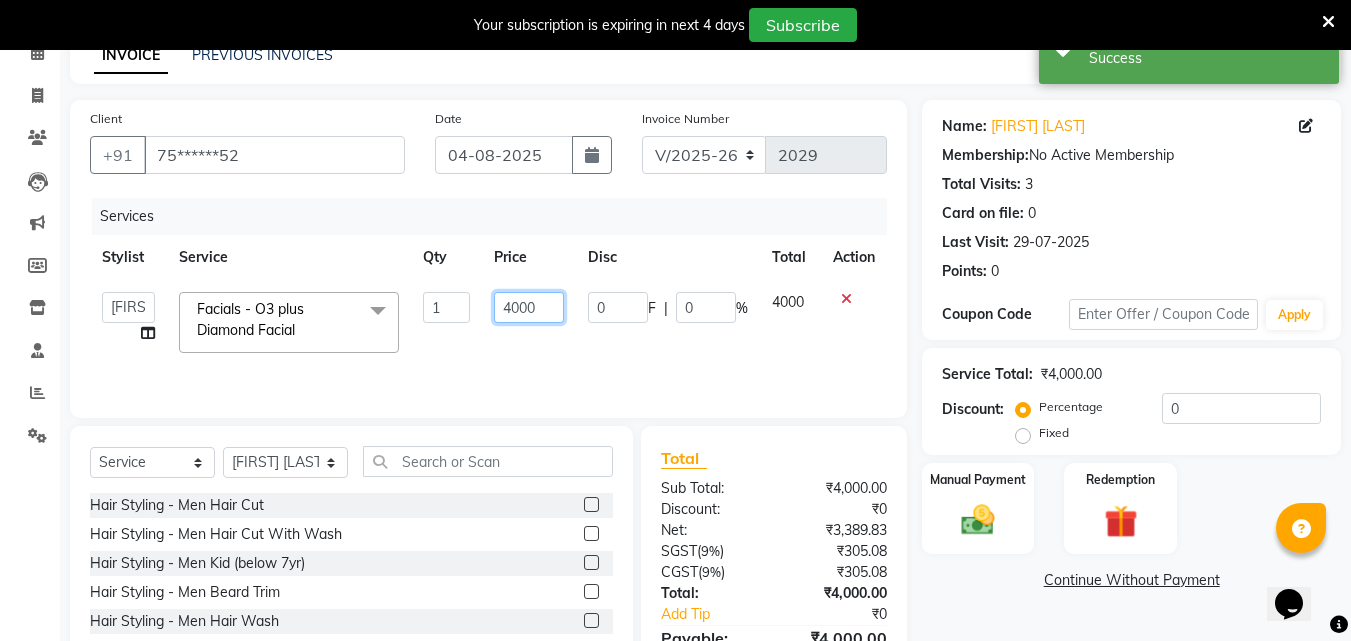 click on "4000" 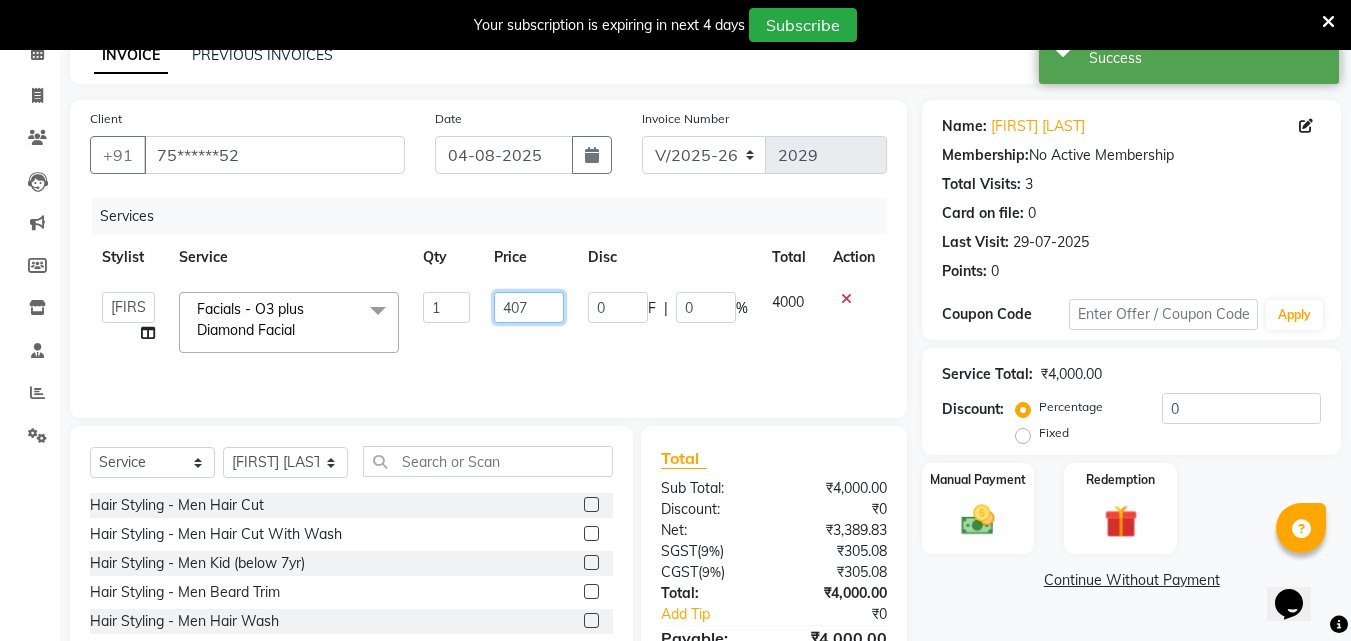 type on "4070" 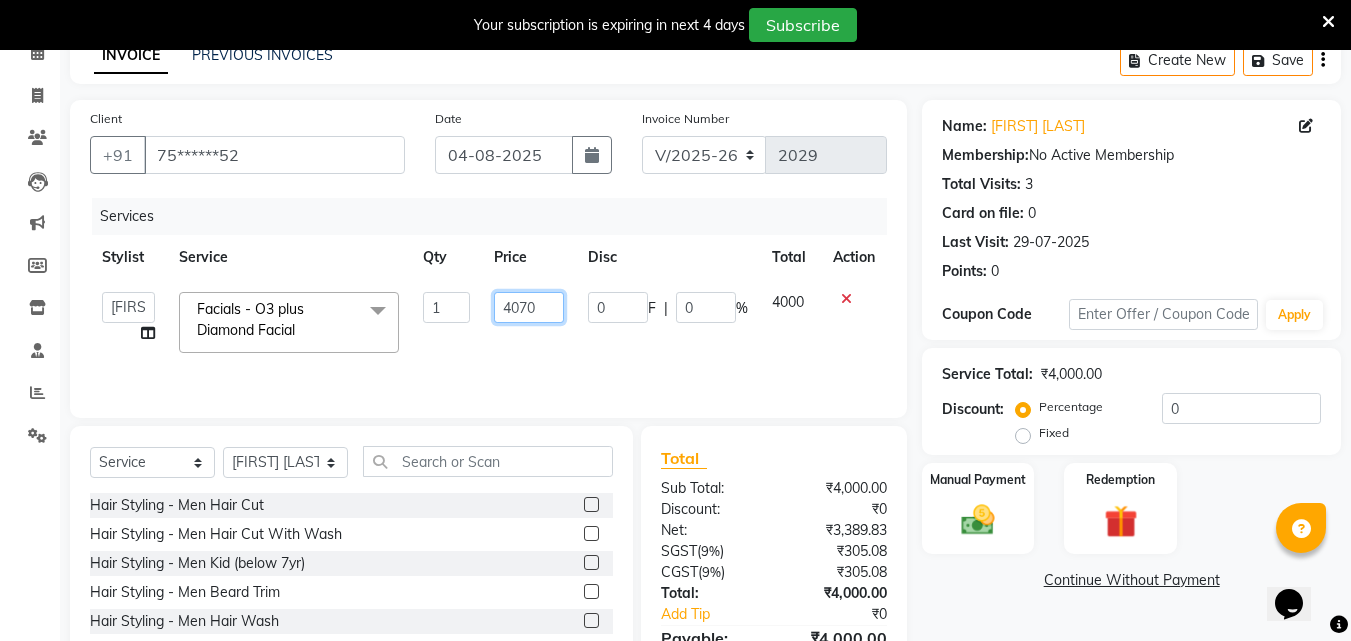 click on "4070" 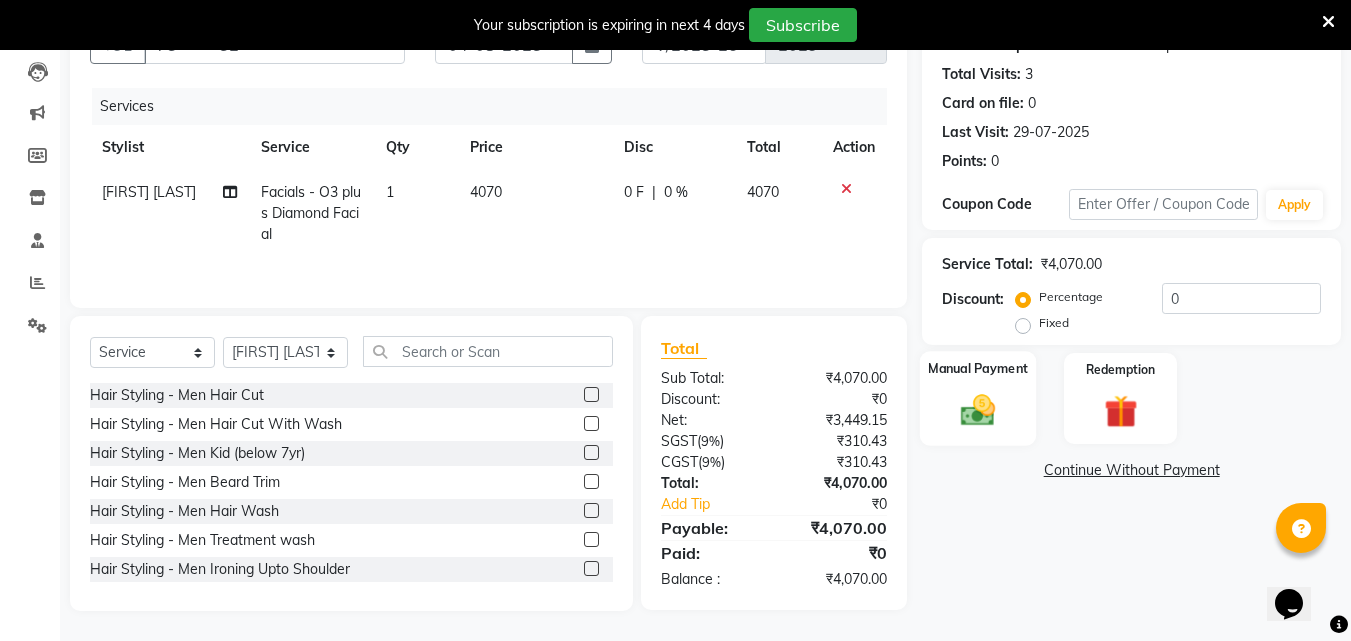 click on "Manual Payment" 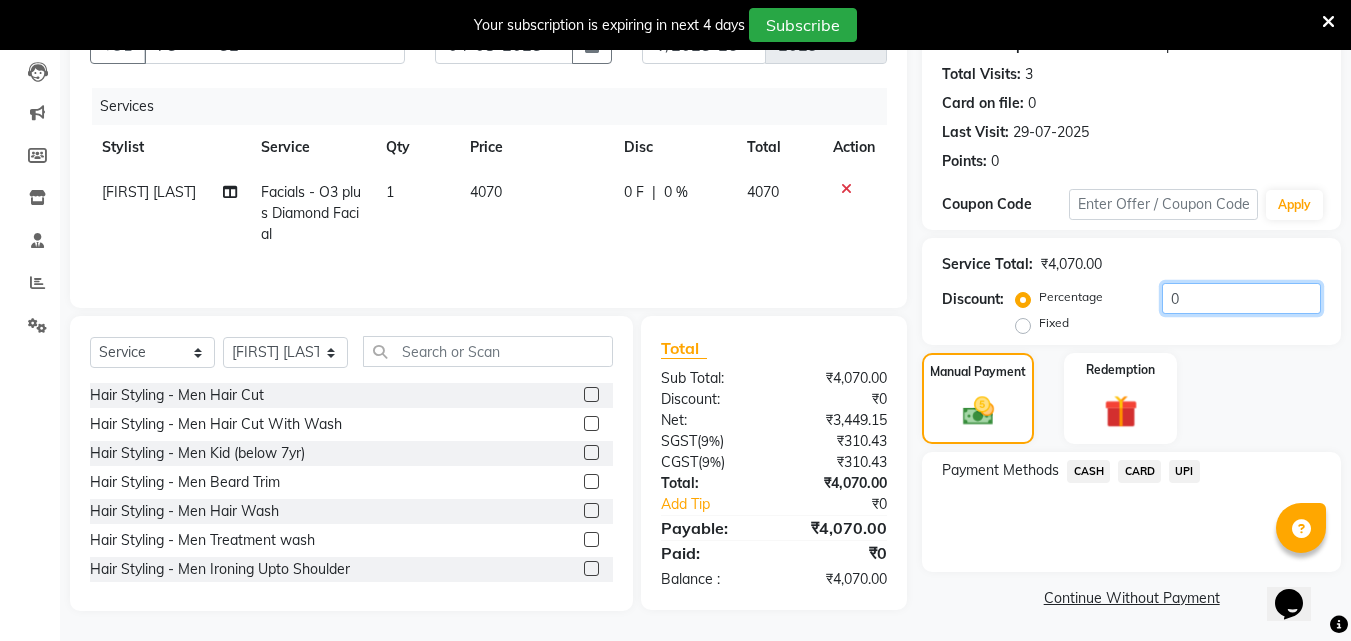click on "0" 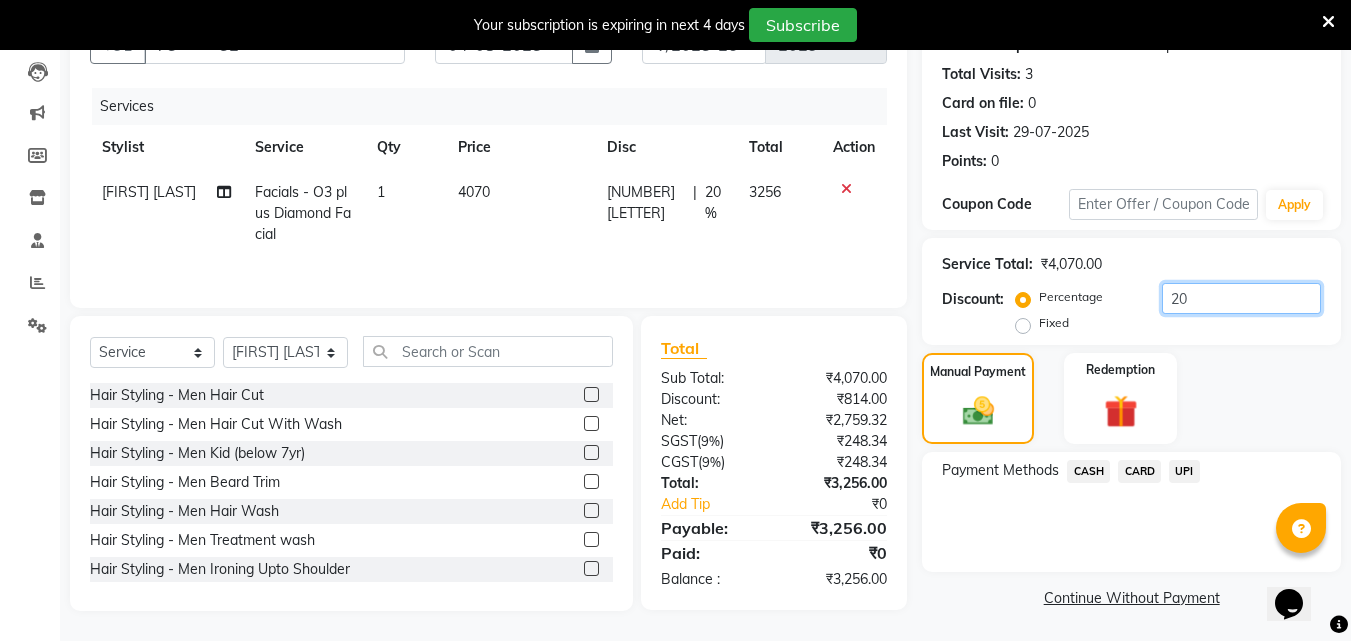 type on "20" 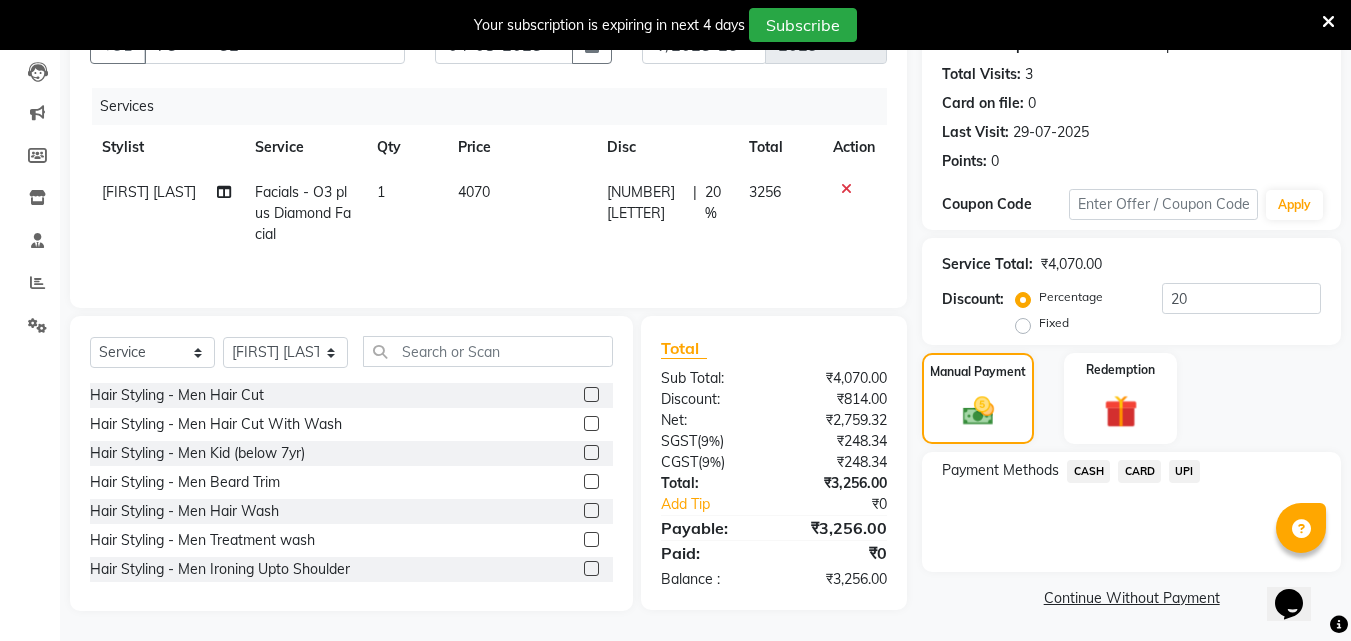 click on "UPI" 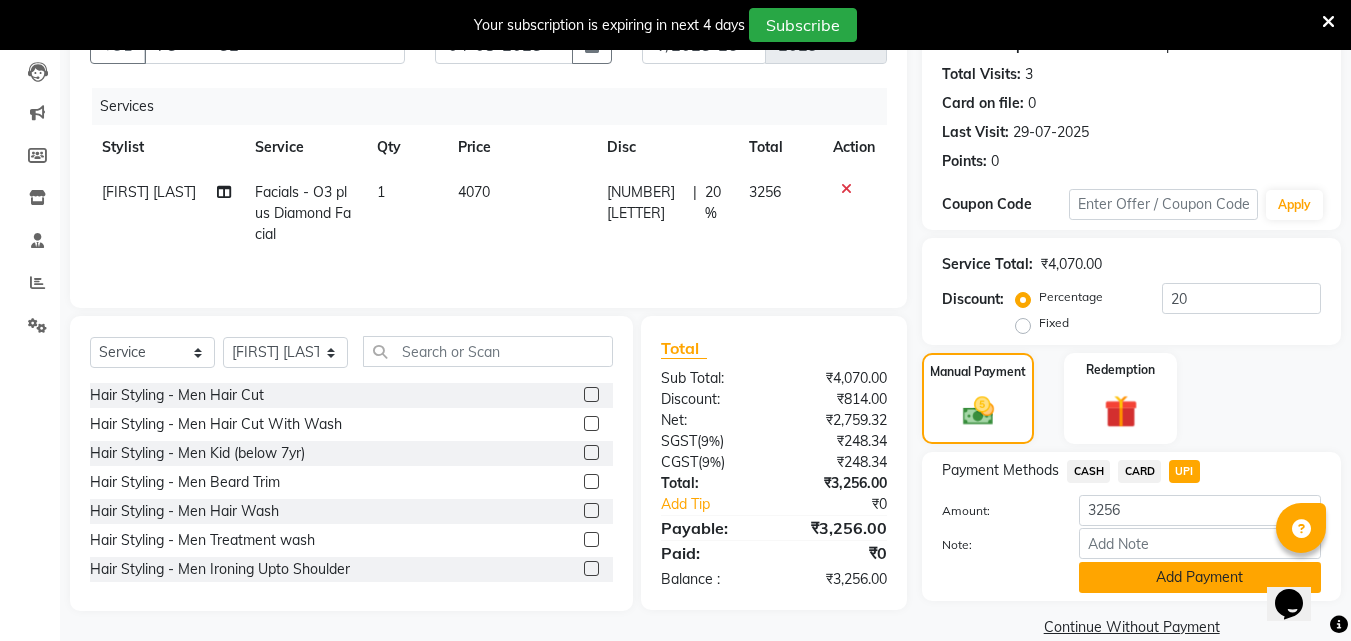 click on "Add Payment" 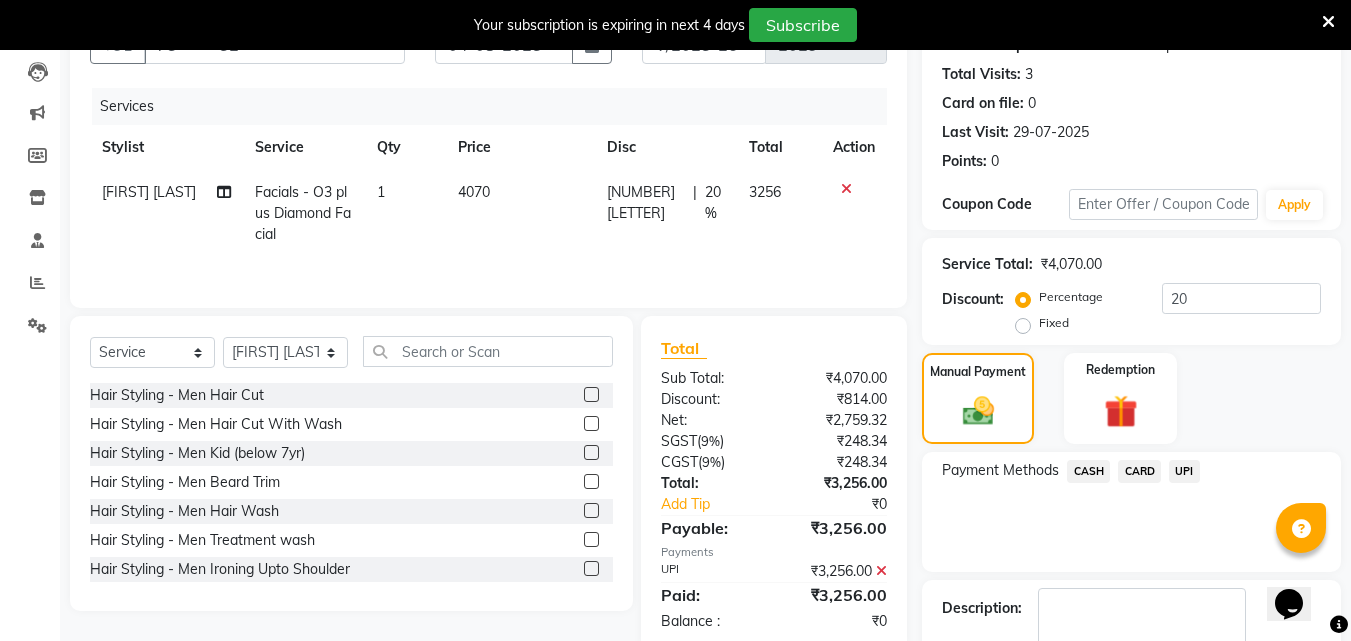 scroll, scrollTop: 325, scrollLeft: 0, axis: vertical 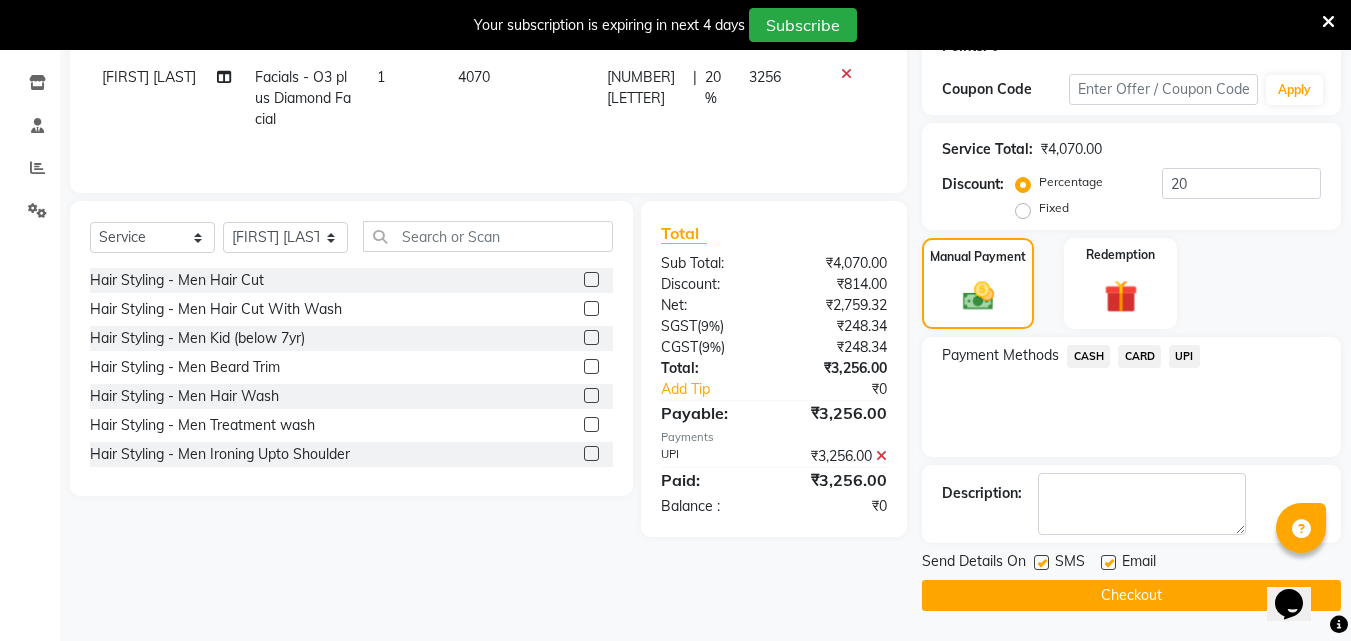 click 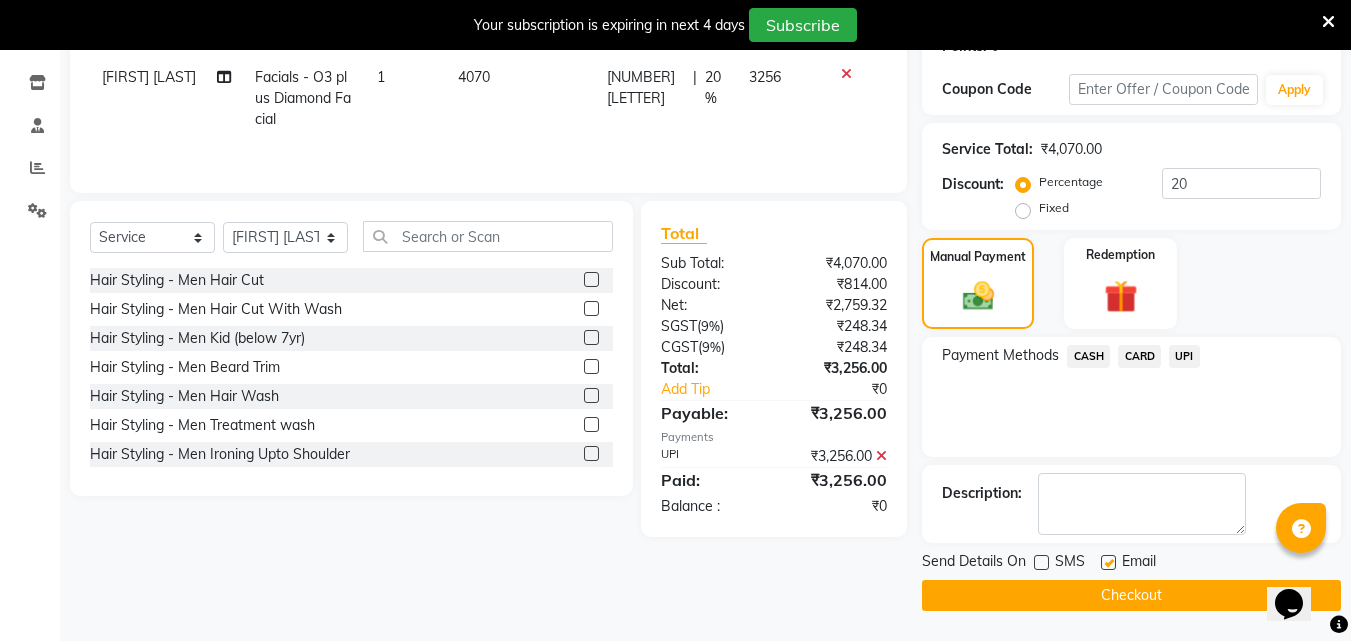 click on "Checkout" 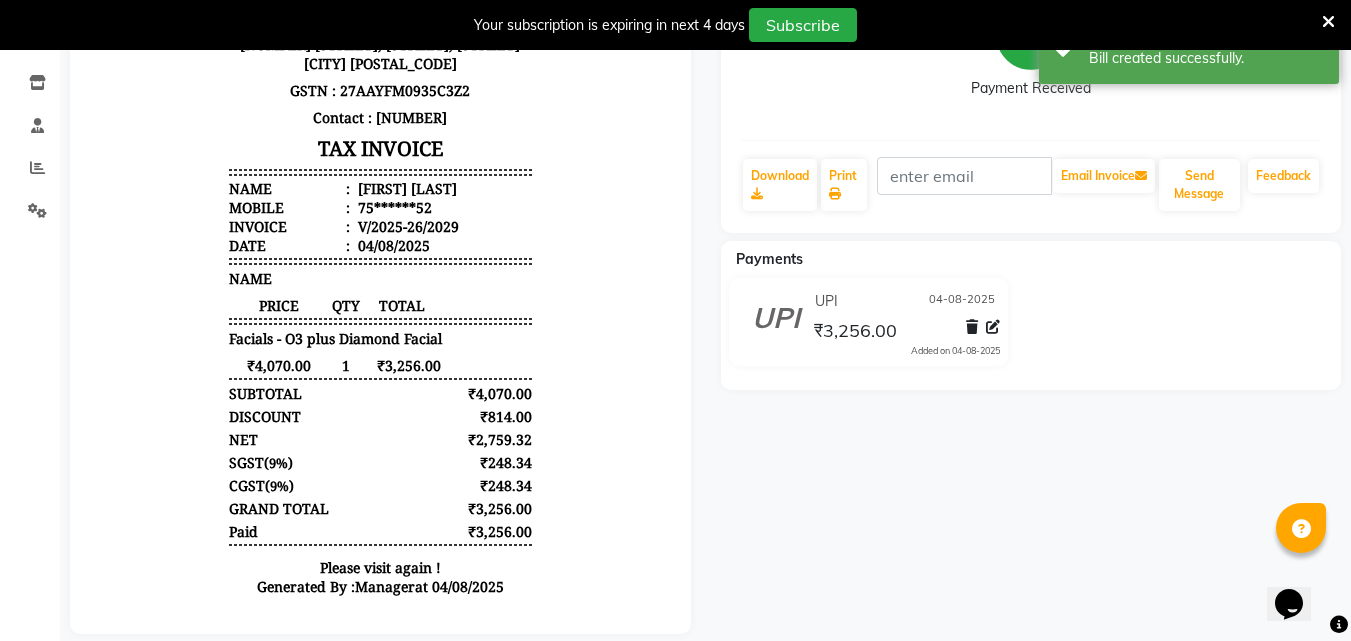 scroll, scrollTop: 0, scrollLeft: 0, axis: both 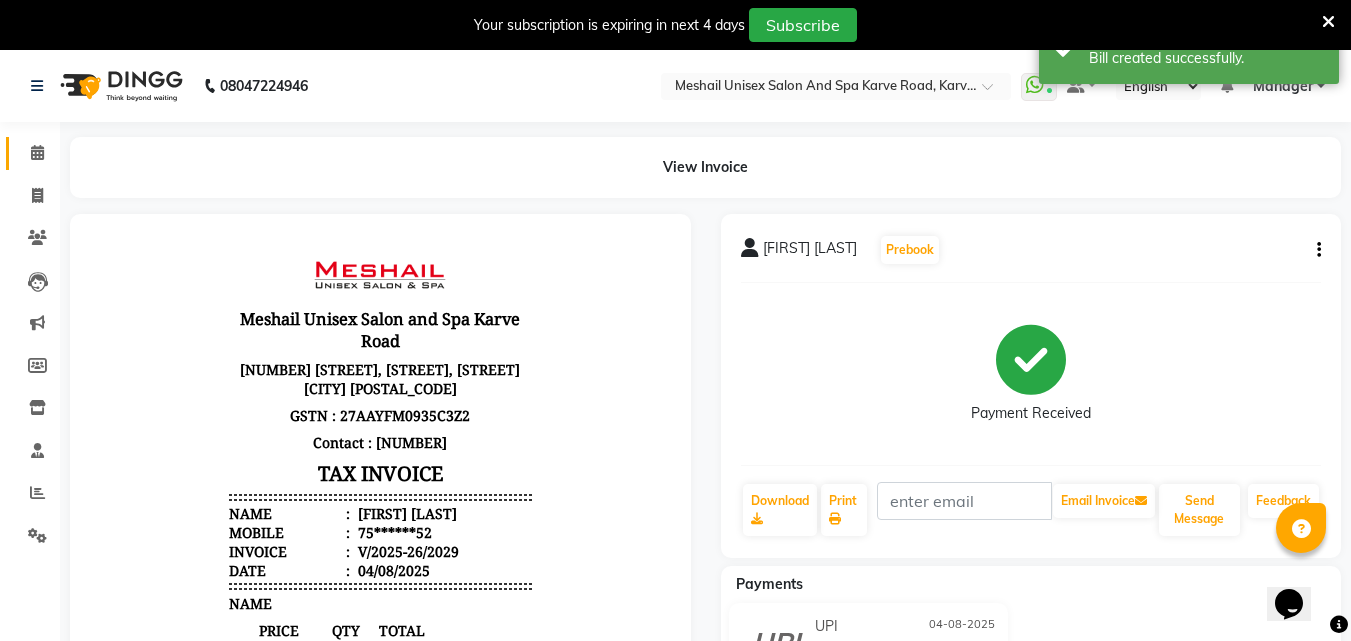 click on "Calendar" 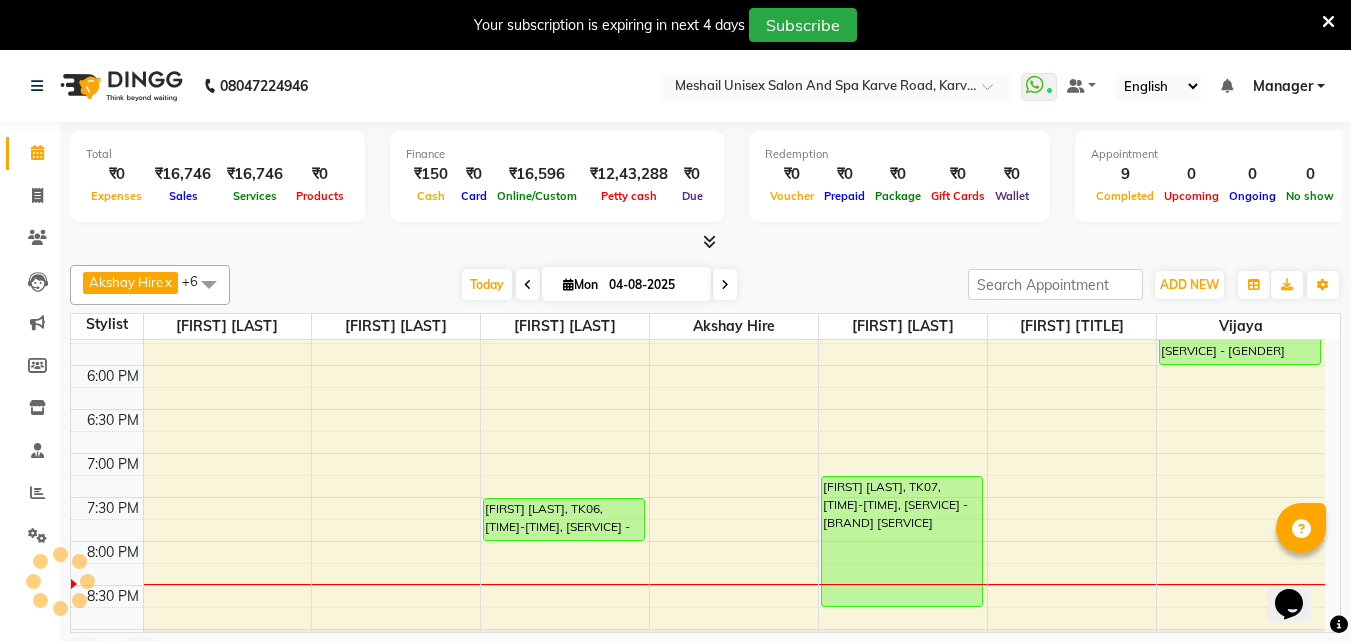 scroll, scrollTop: 651, scrollLeft: 0, axis: vertical 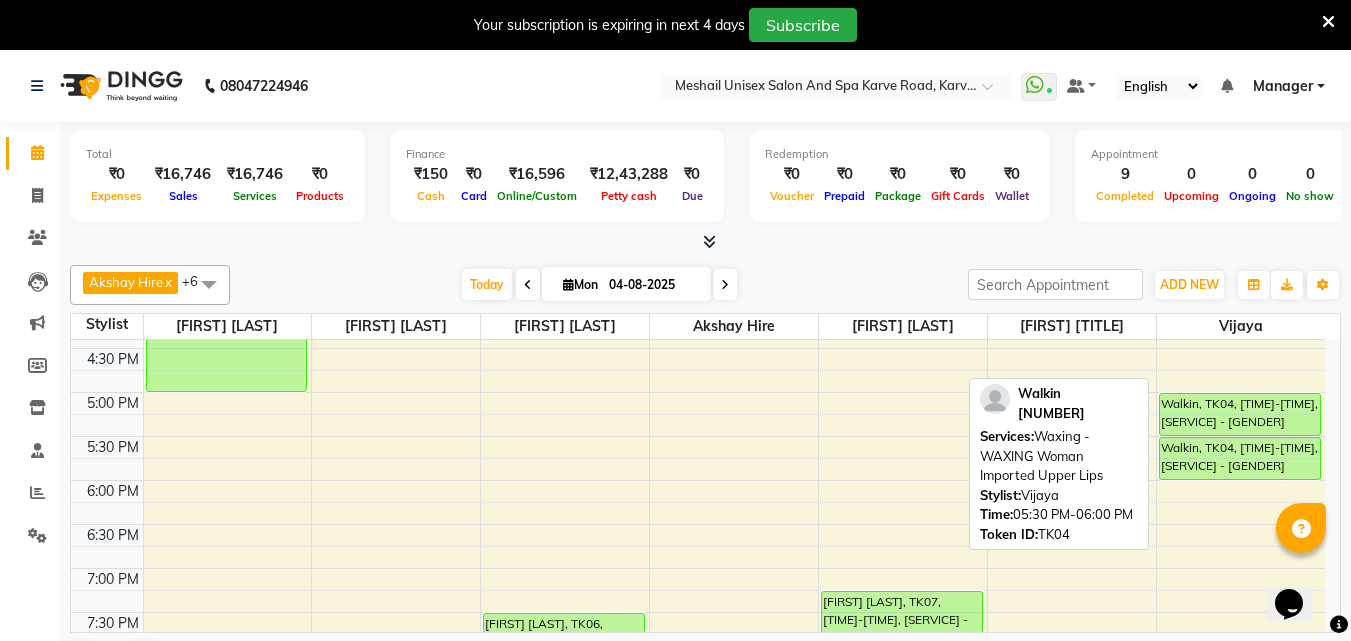 click on "Walkin, TK04, [TIME]-[TIME], [SERVICE] - [GENDER] [SERVICE]" at bounding box center (1240, 458) 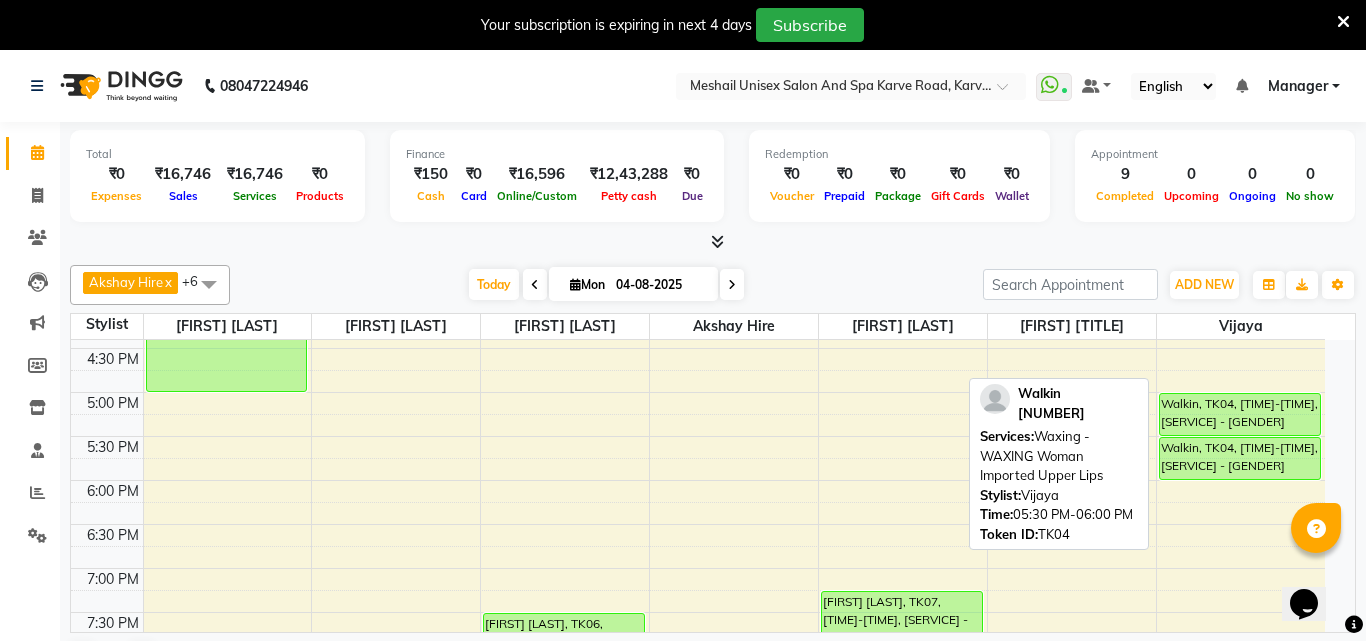 select on "3" 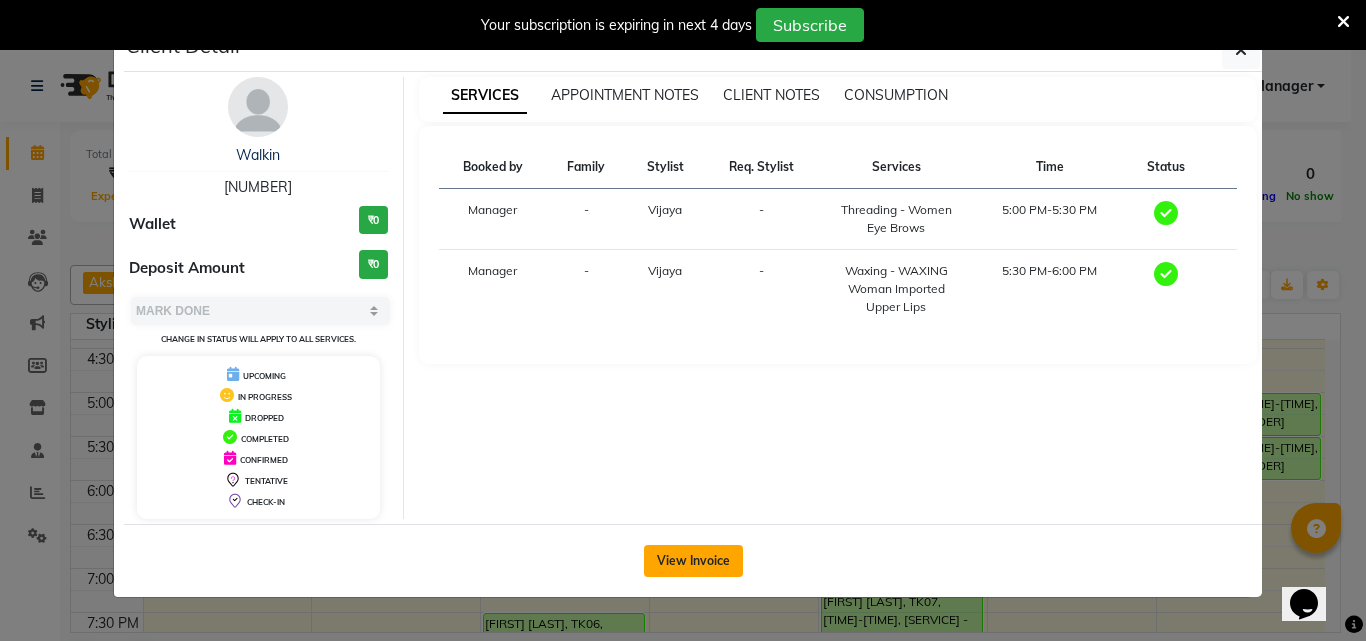 click on "View Invoice" 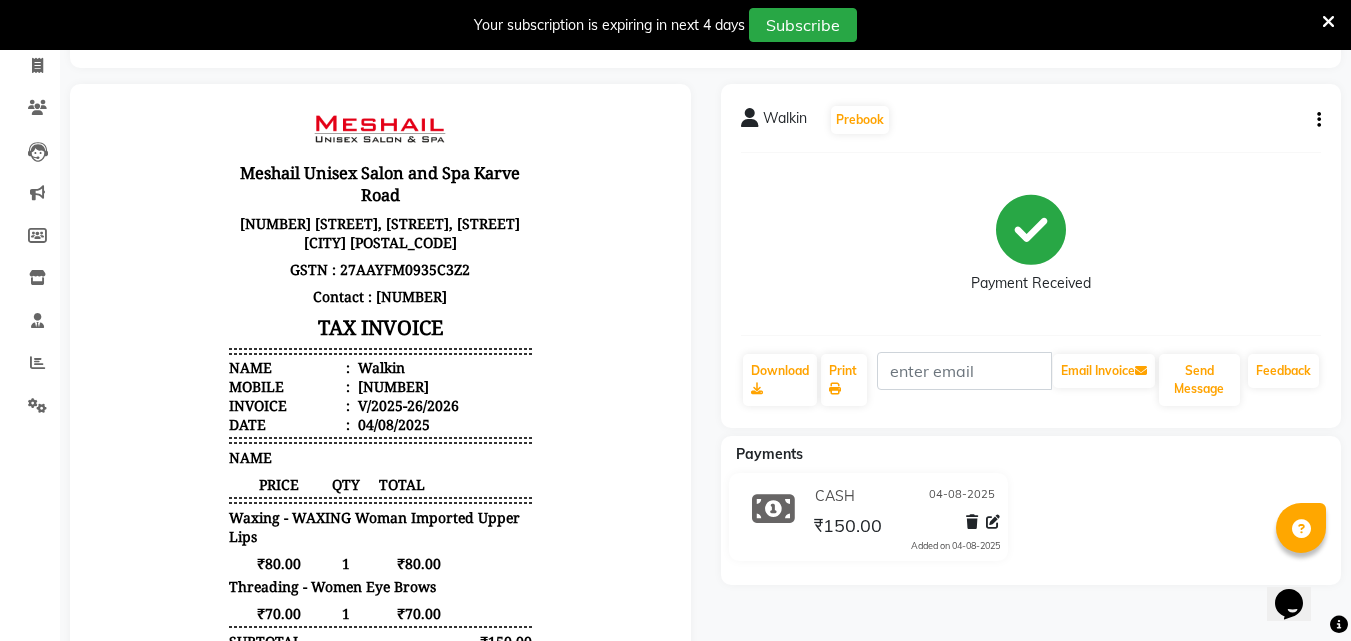 scroll, scrollTop: 0, scrollLeft: 0, axis: both 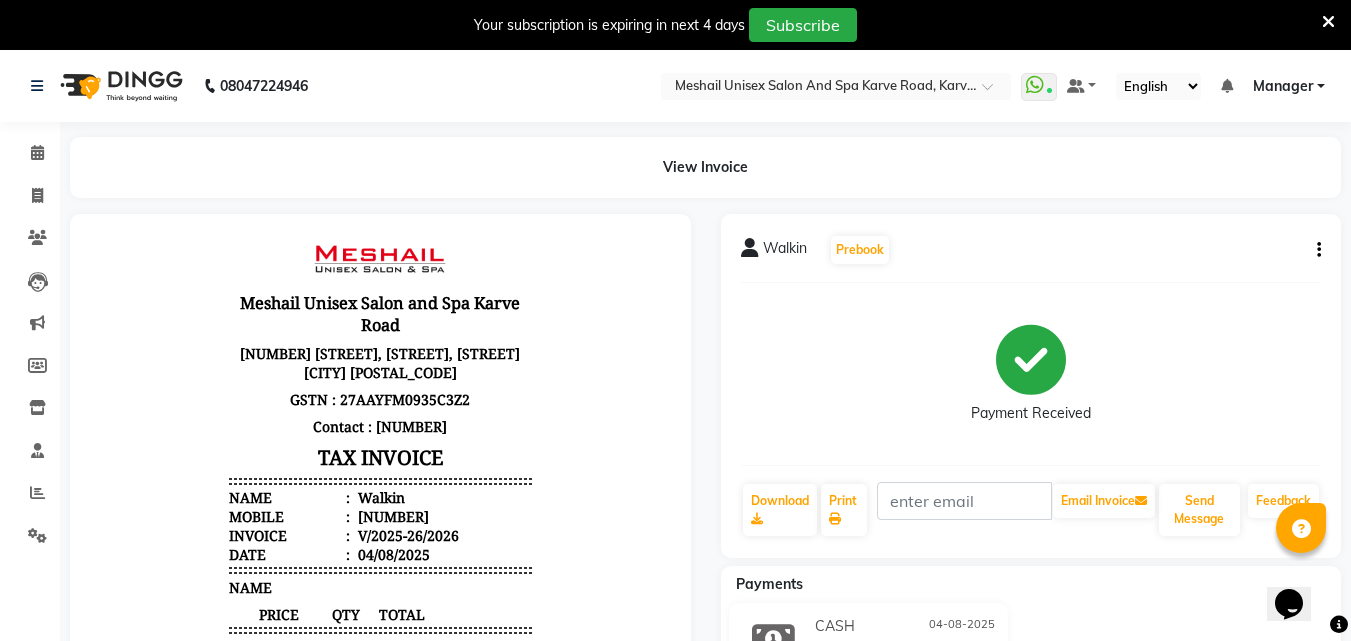 click 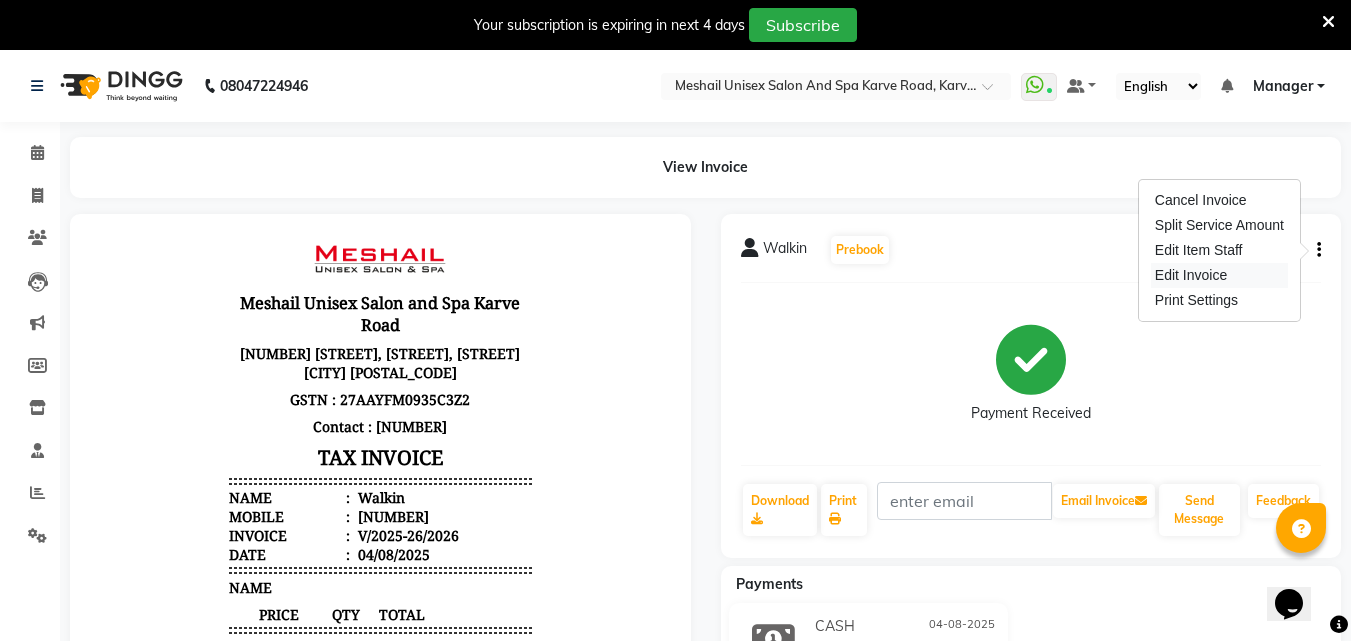 click on "Edit Invoice" at bounding box center [1219, 275] 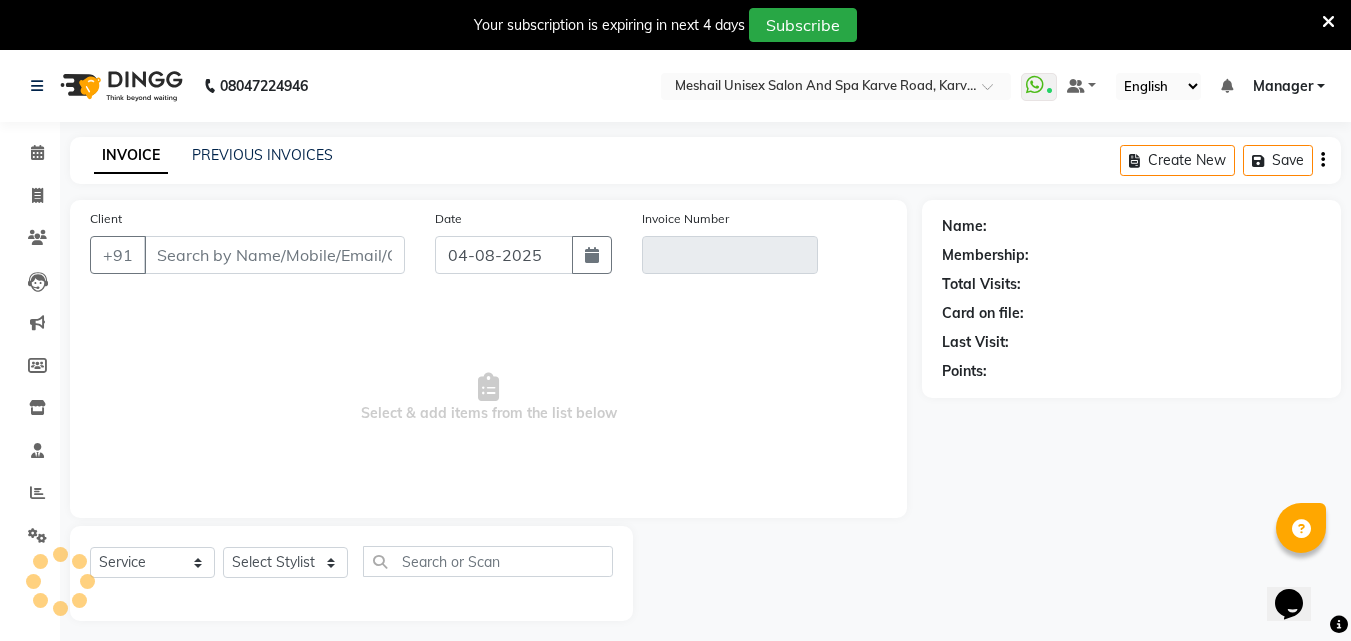 scroll, scrollTop: 50, scrollLeft: 0, axis: vertical 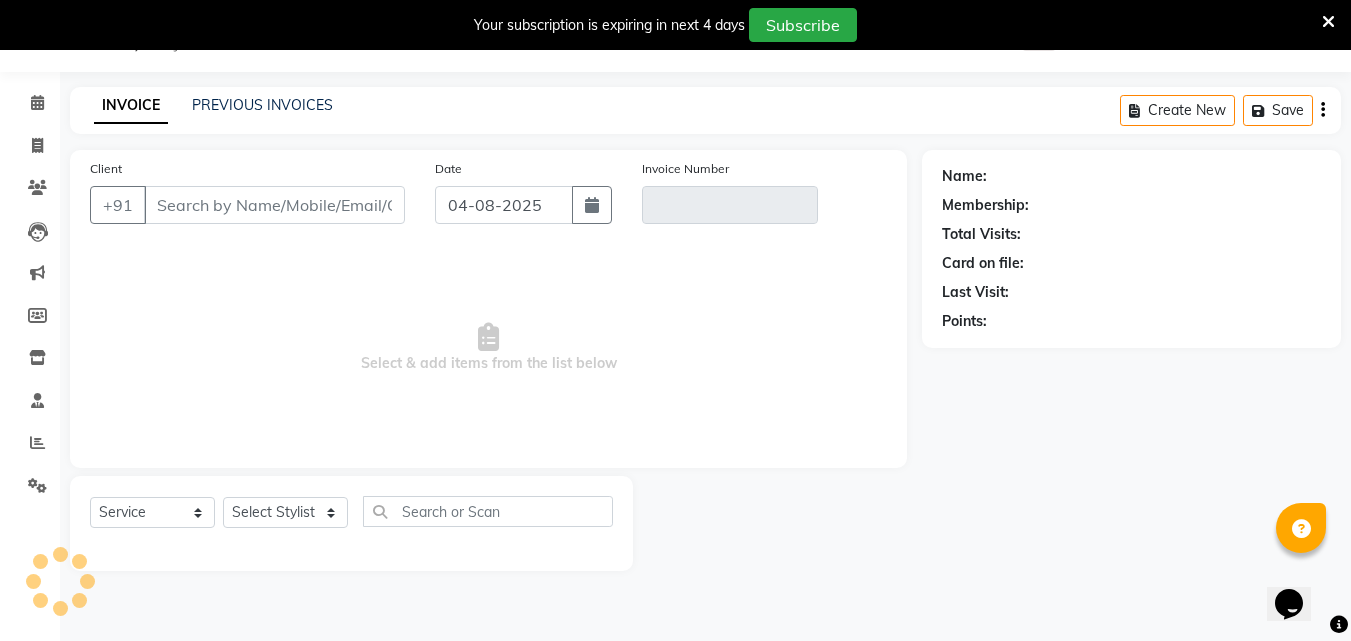 type on "[NUMBER]" 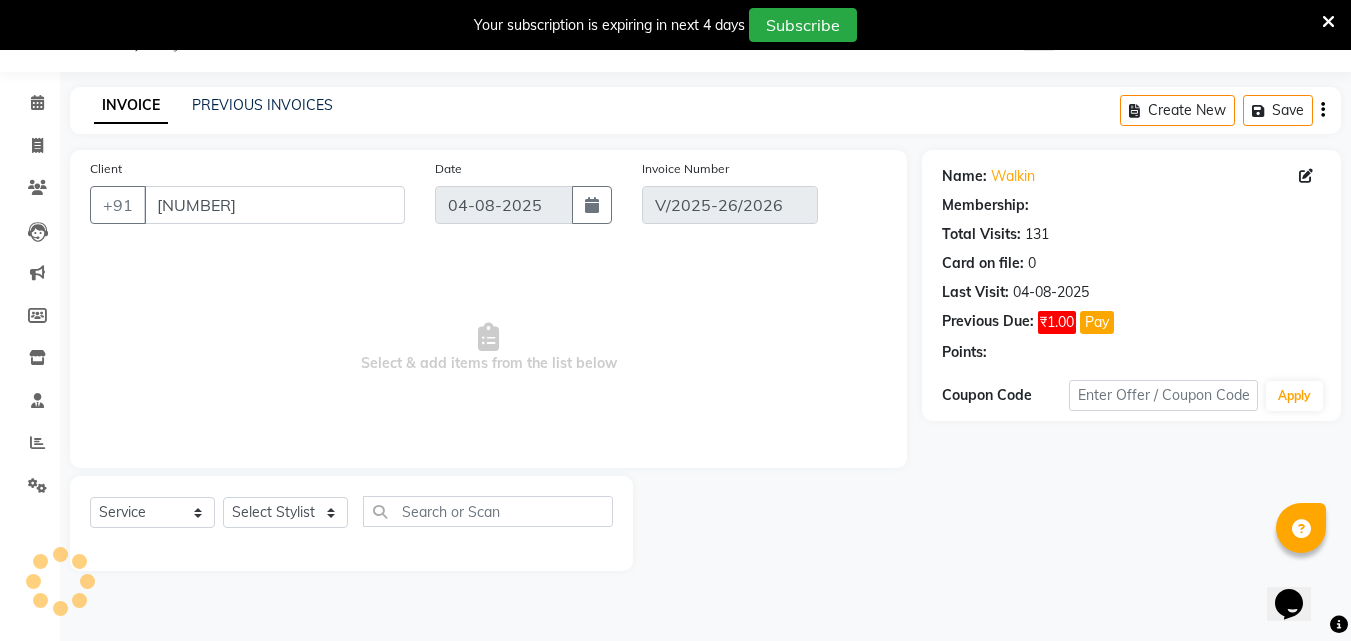 select on "select" 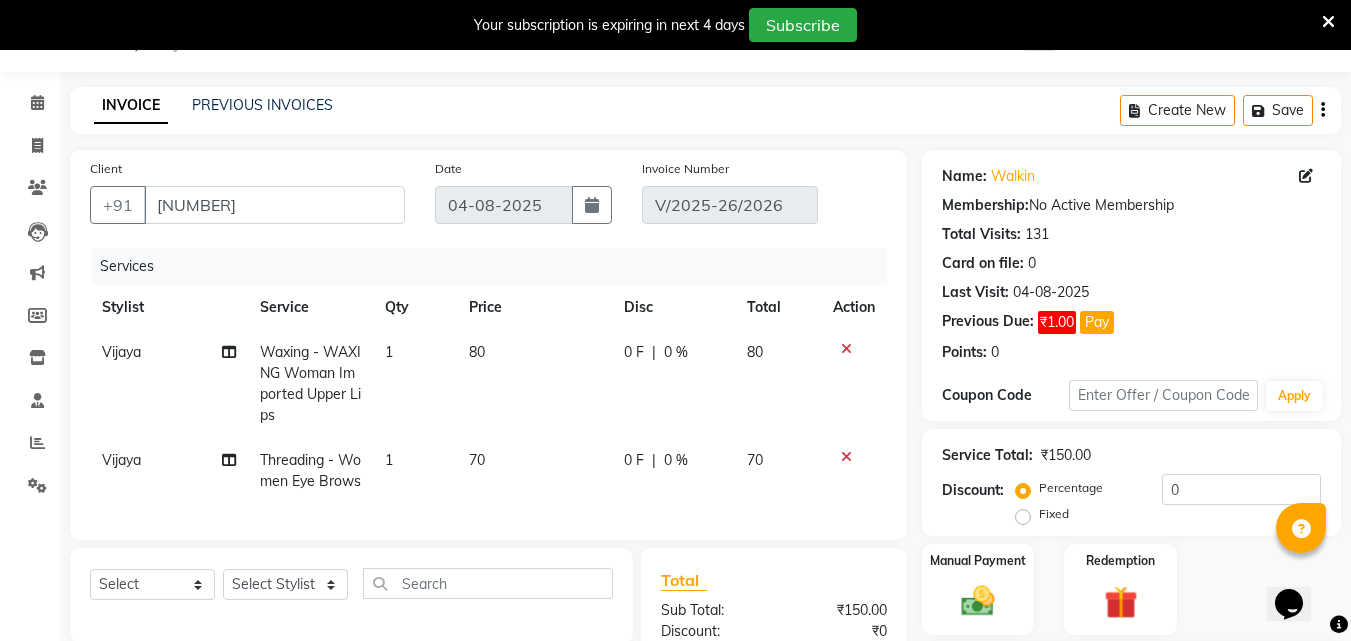 scroll, scrollTop: 350, scrollLeft: 0, axis: vertical 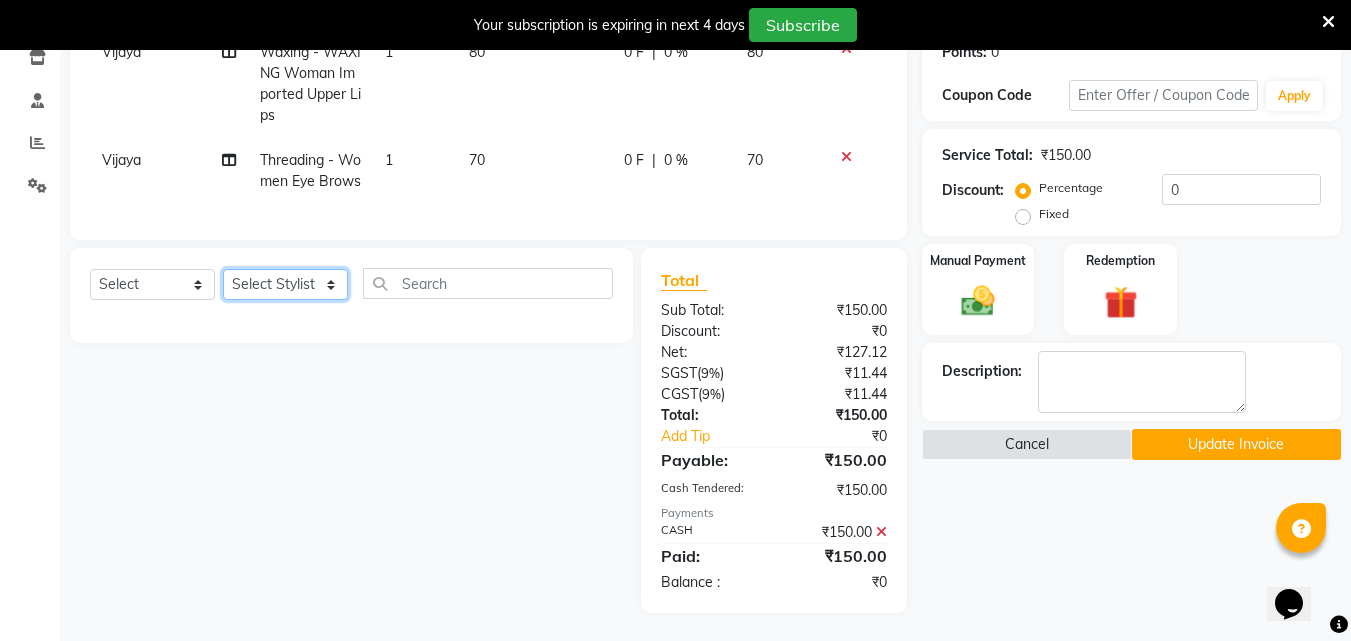 click on "Select Stylist Akshay Hire Manager Sandeep Band Seema Lavangare Shweta maam Vijaya Vikas Kshirsagar Vishal Shelar" 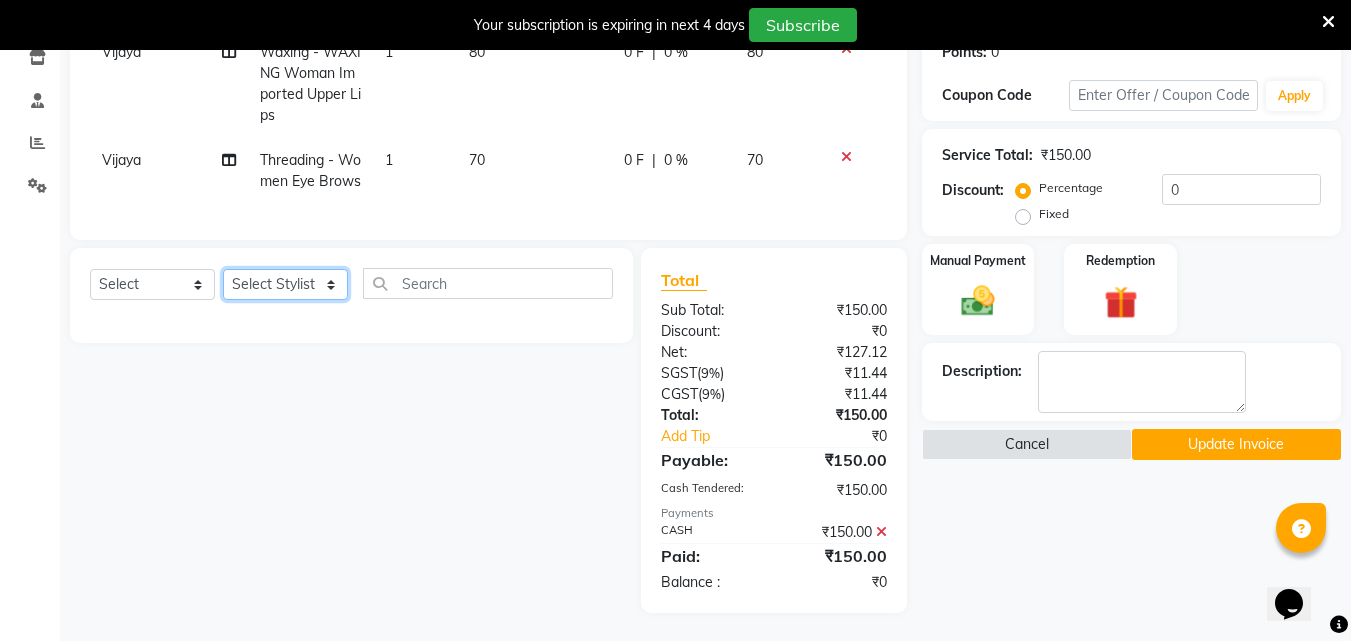 select on "52970" 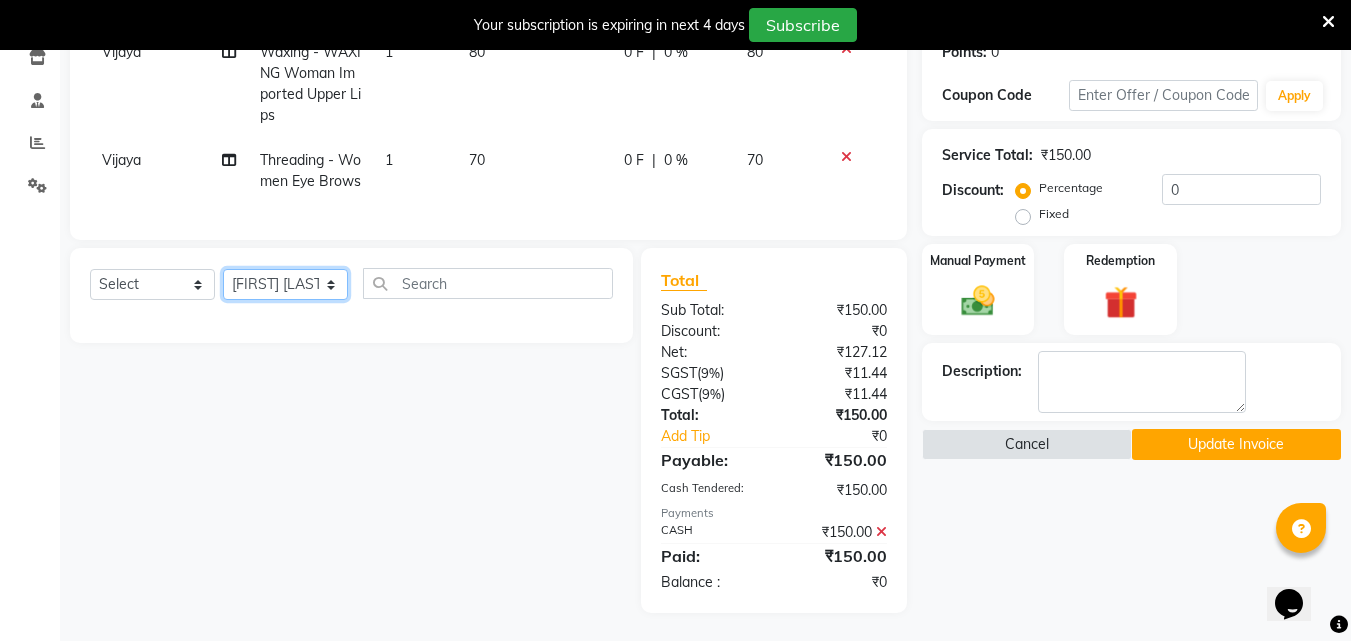 click on "Select Stylist Akshay Hire Manager Sandeep Band Seema Lavangare Shweta maam Vijaya Vikas Kshirsagar Vishal Shelar" 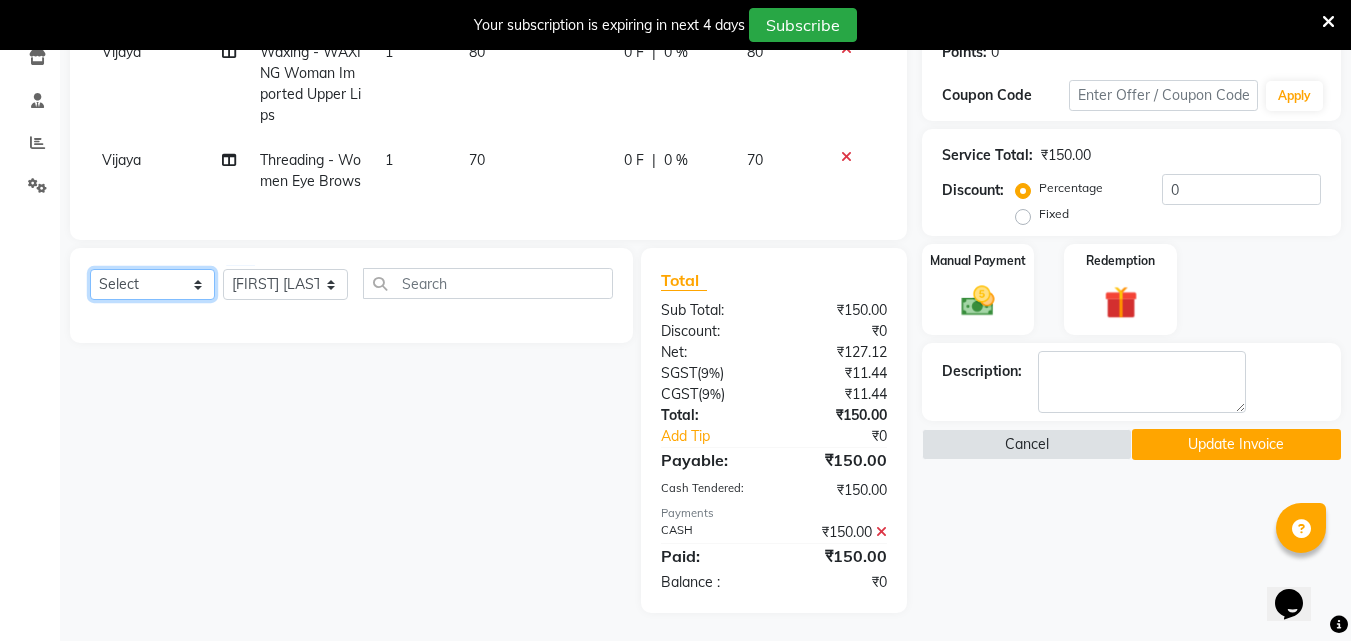 click on "Select  Service  Product  Membership  Package Voucher Prepaid Gift Card" 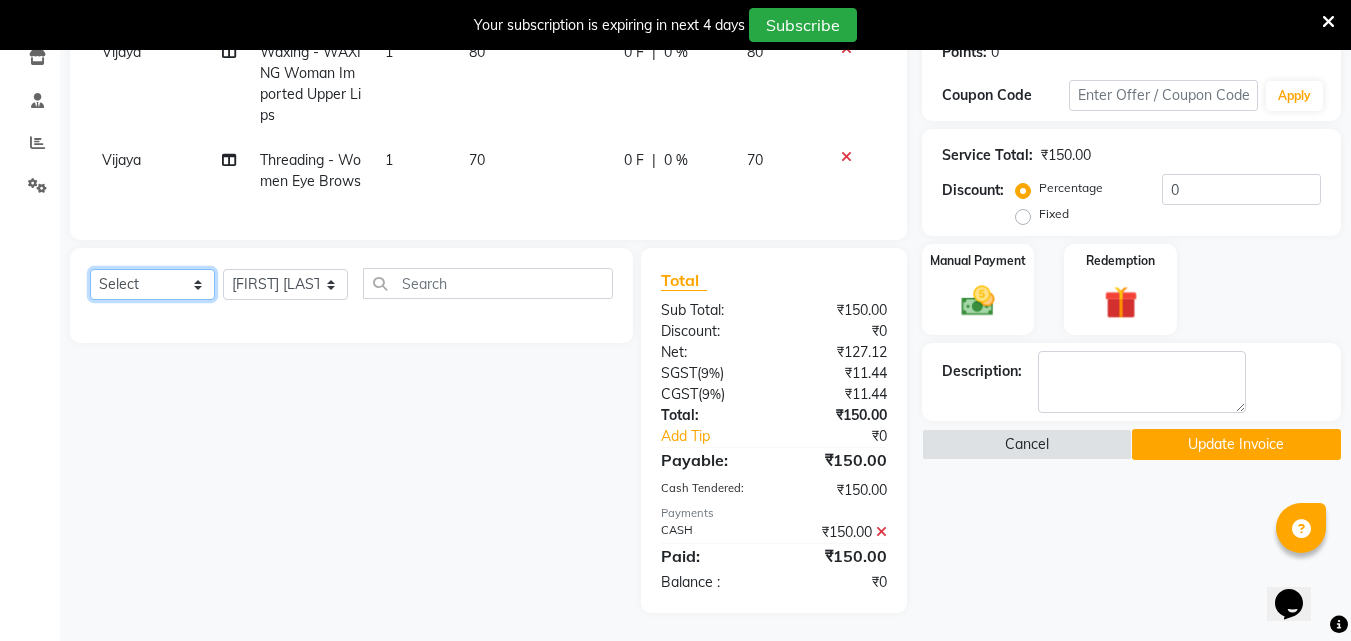 click on "Select  Service  Product  Membership  Package Voucher Prepaid Gift Card" 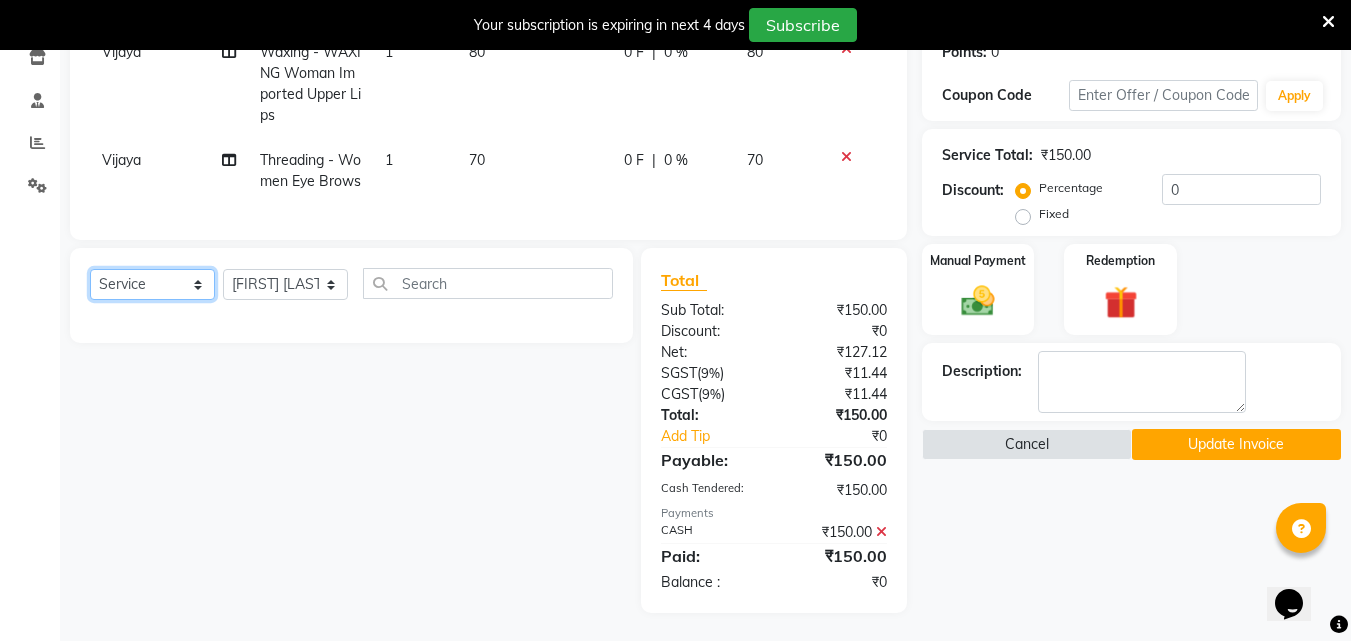 click on "Select  Service  Product  Membership  Package Voucher Prepaid Gift Card" 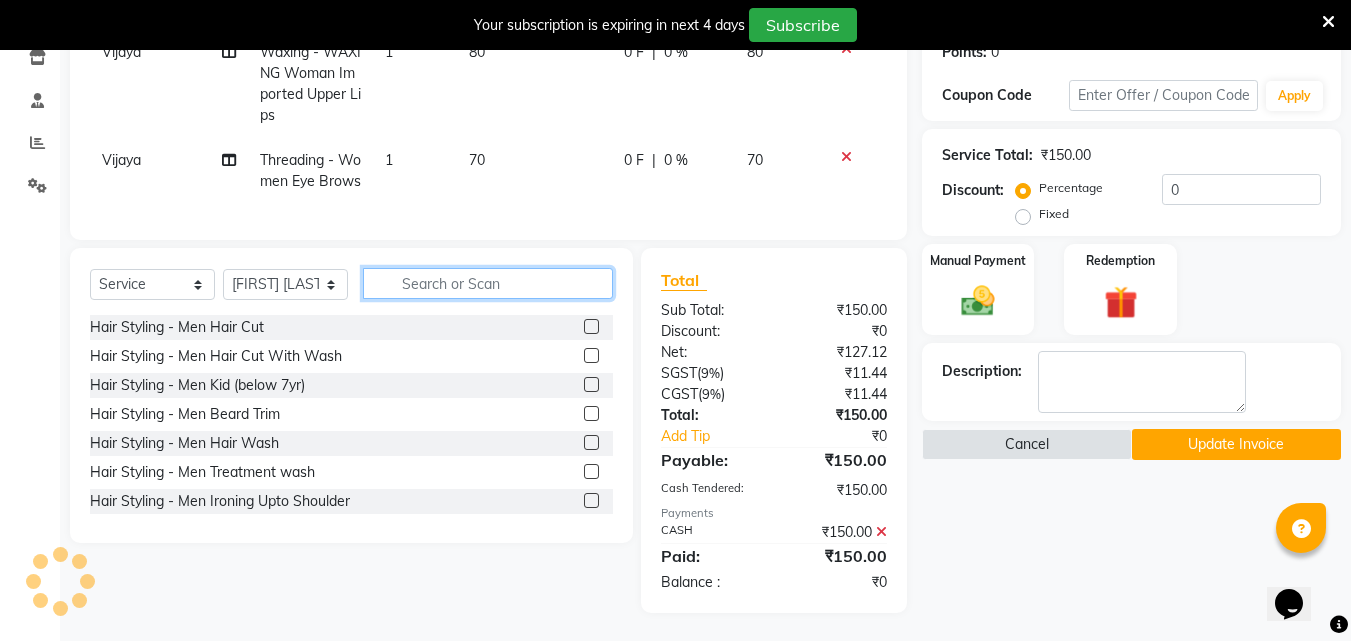 click 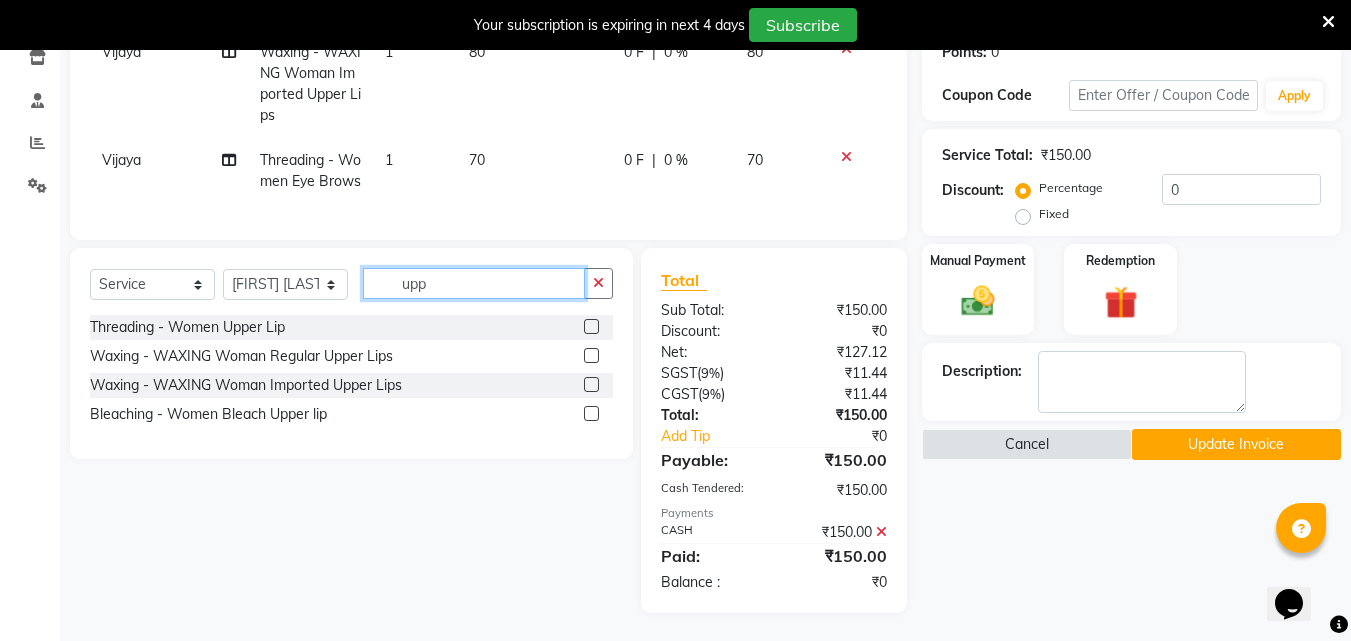 type on "upp" 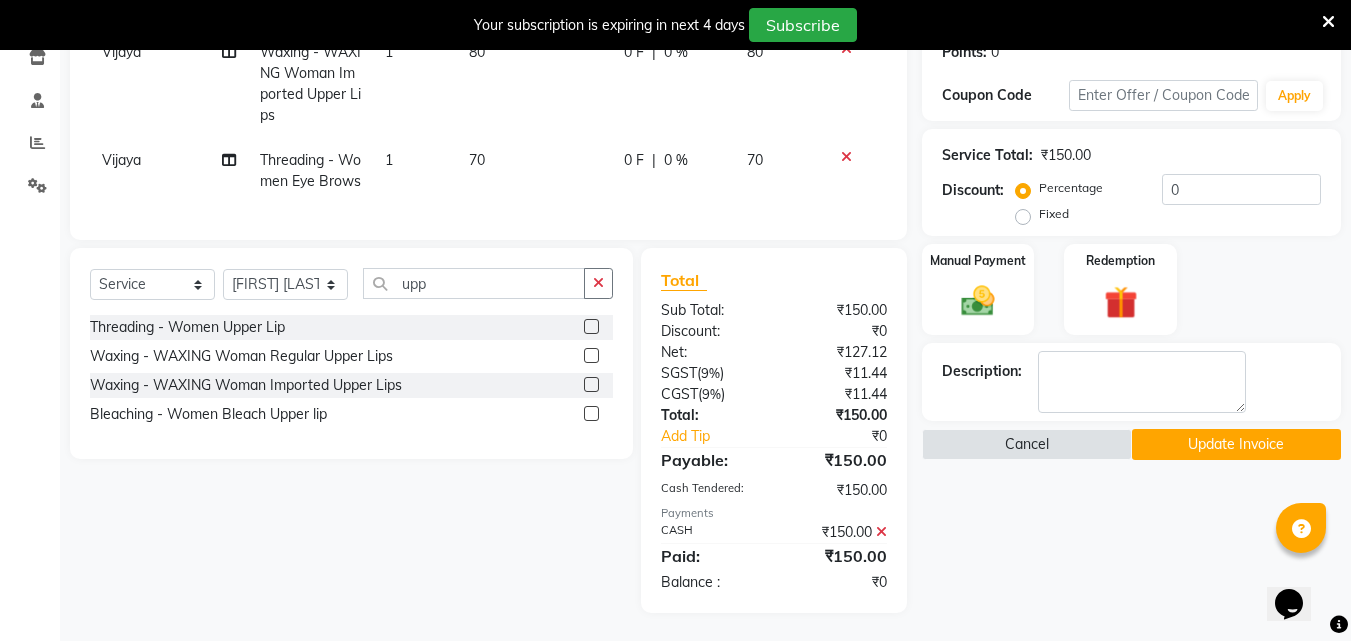 click 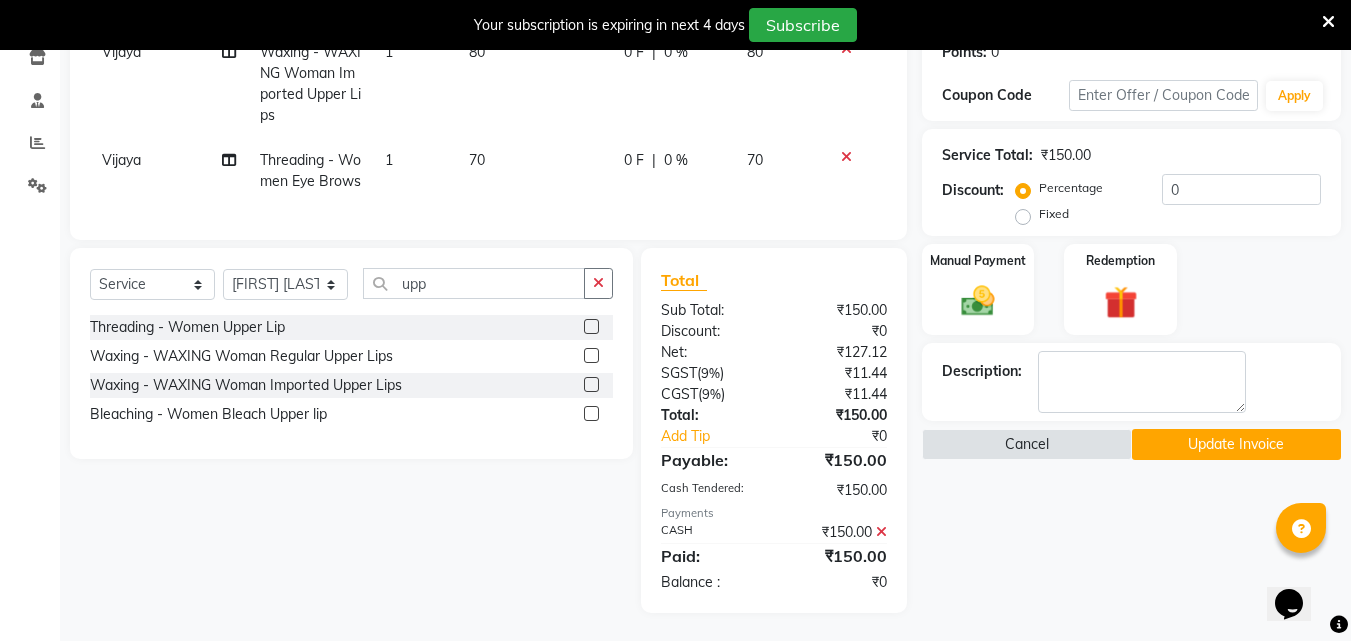 click at bounding box center [590, 327] 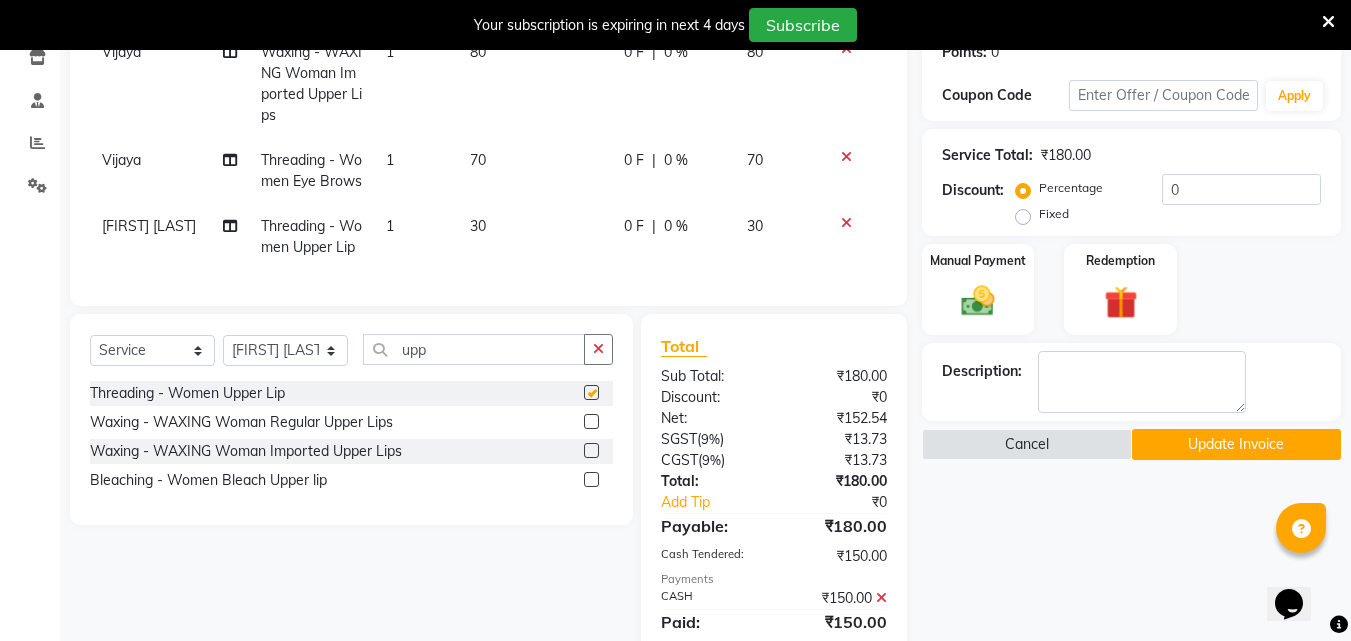 checkbox on "false" 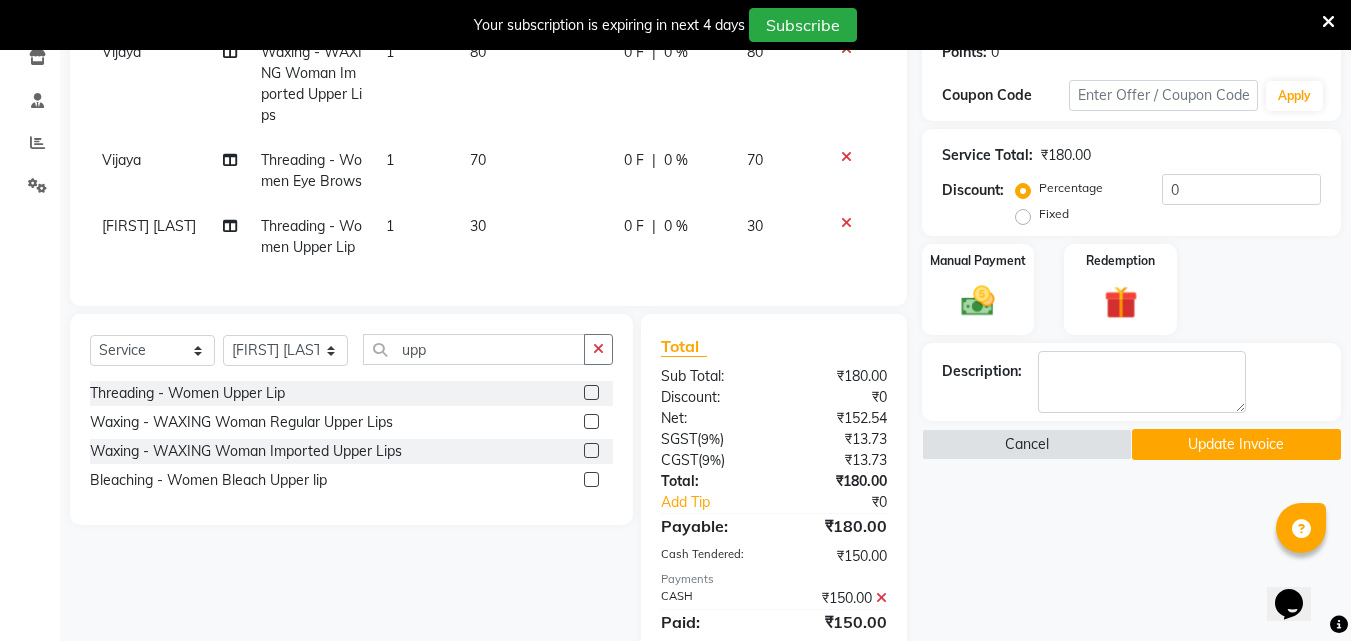 scroll, scrollTop: 475, scrollLeft: 0, axis: vertical 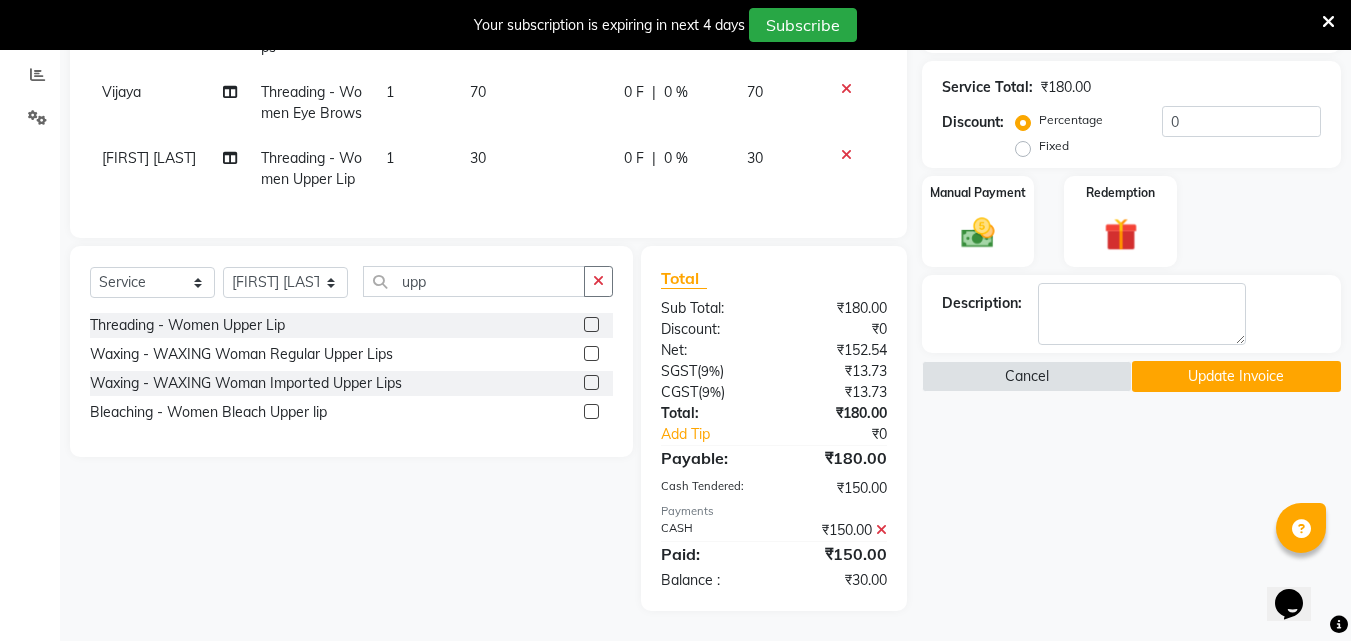 click 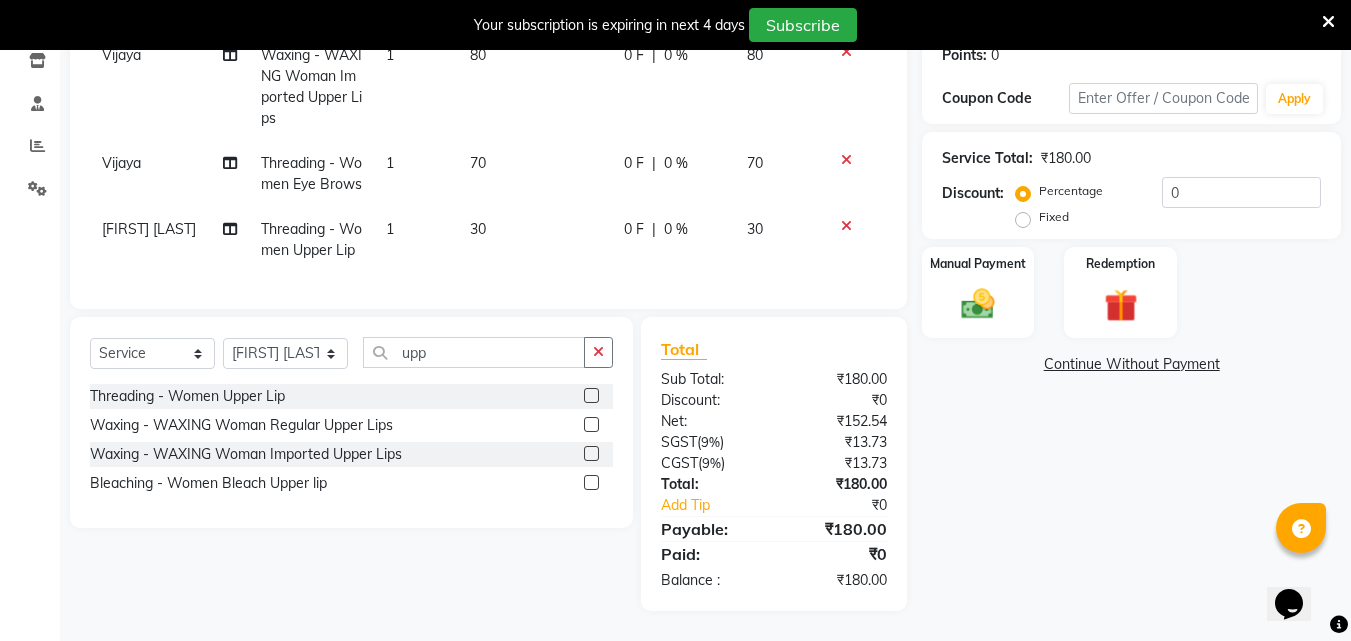 scroll, scrollTop: 404, scrollLeft: 0, axis: vertical 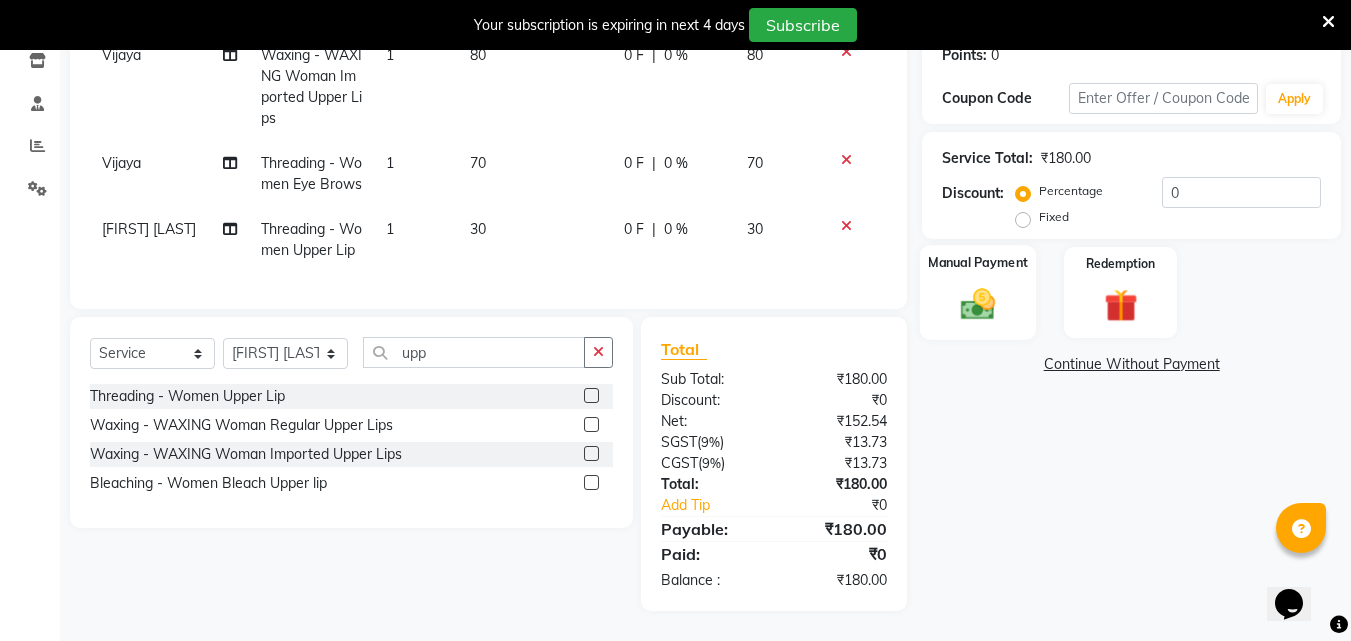 click on "Manual Payment" 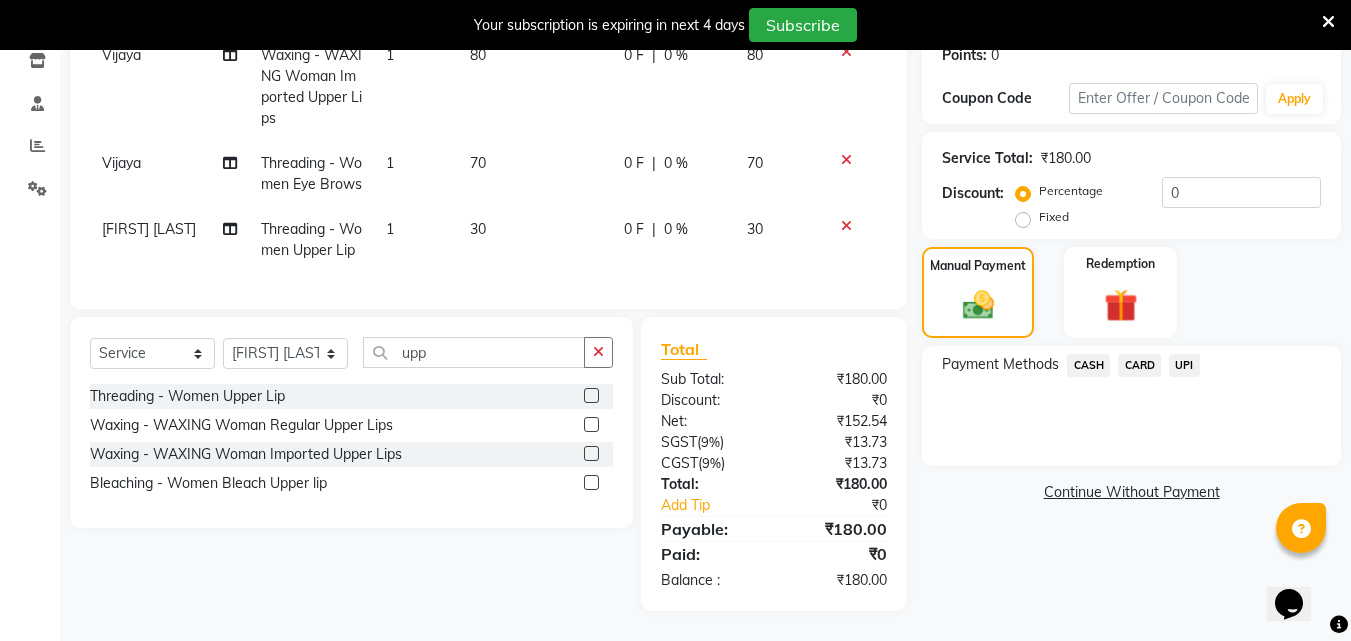 click on "CASH" 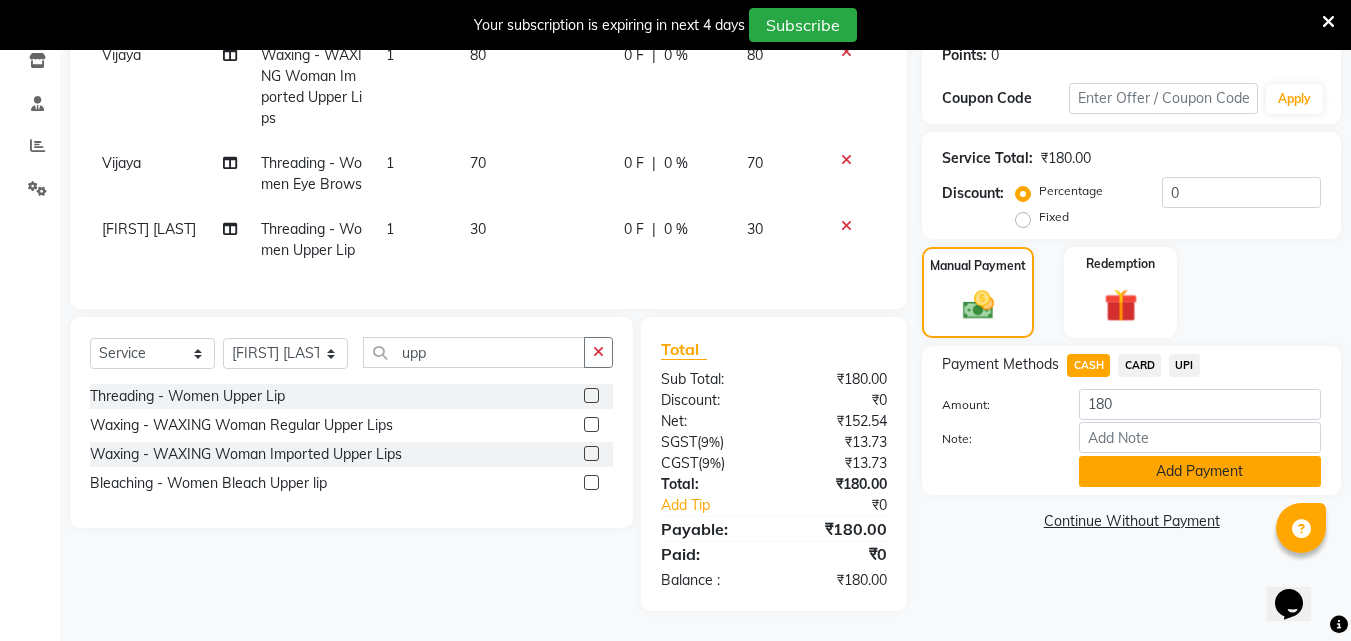 click on "Add Payment" 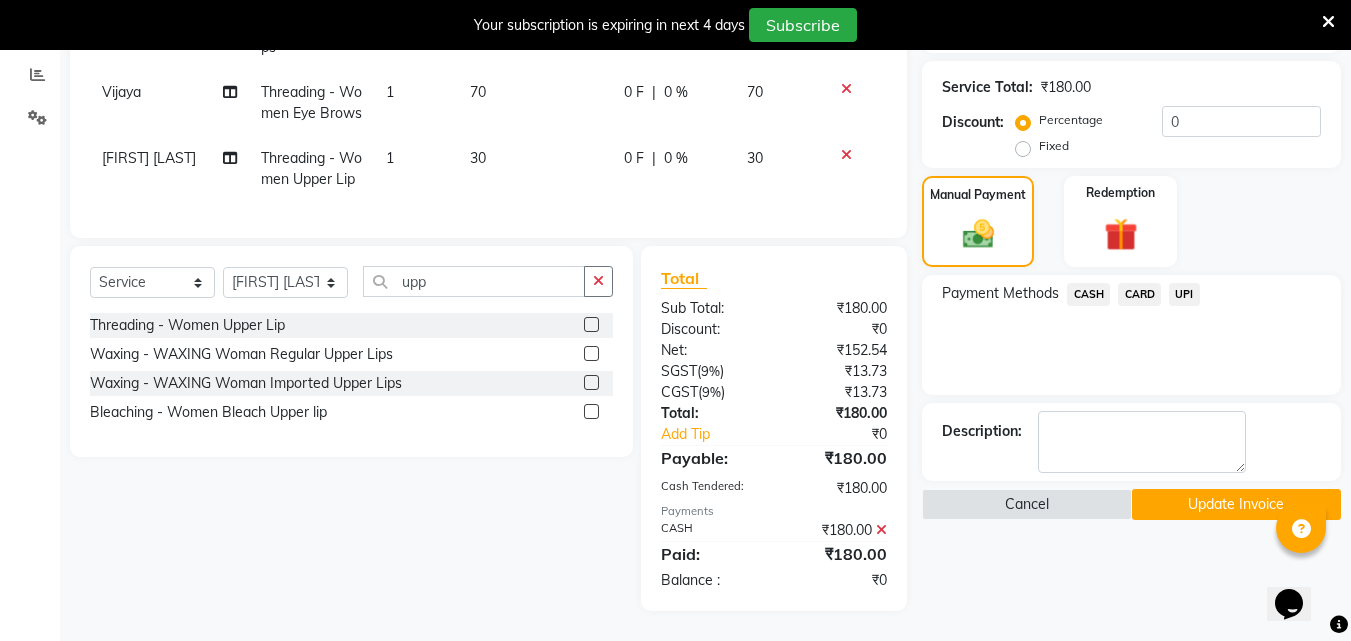 click on "Update Invoice" 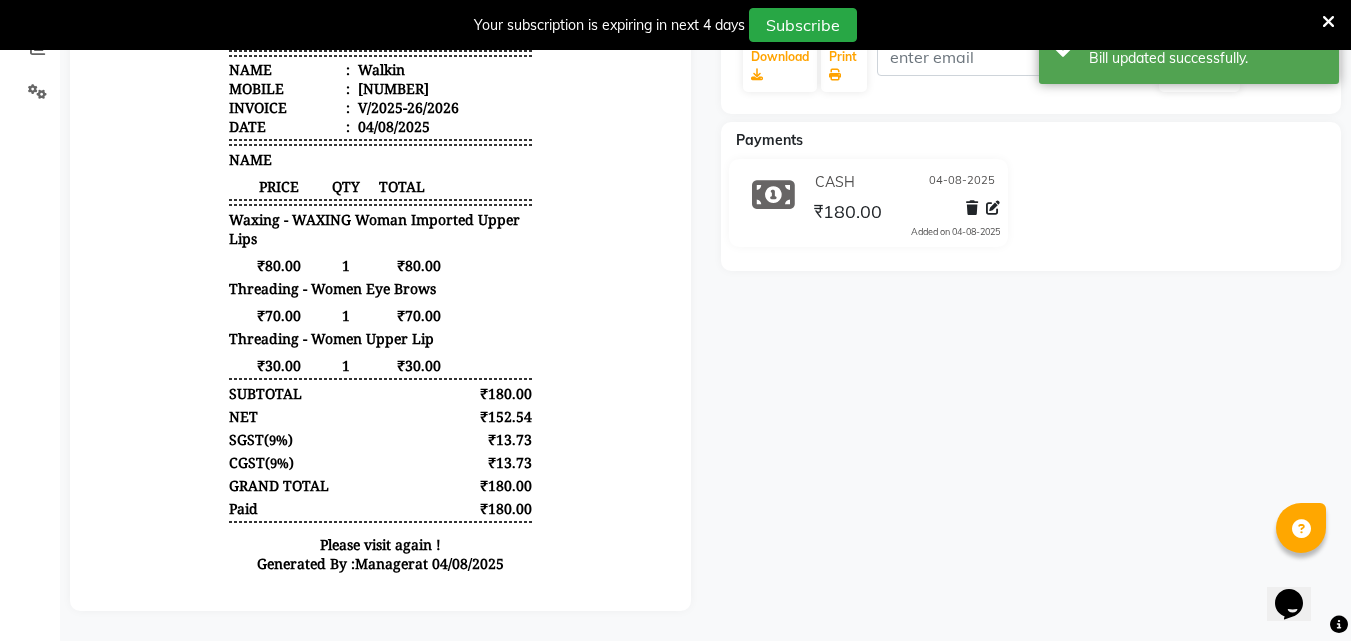 scroll, scrollTop: 0, scrollLeft: 0, axis: both 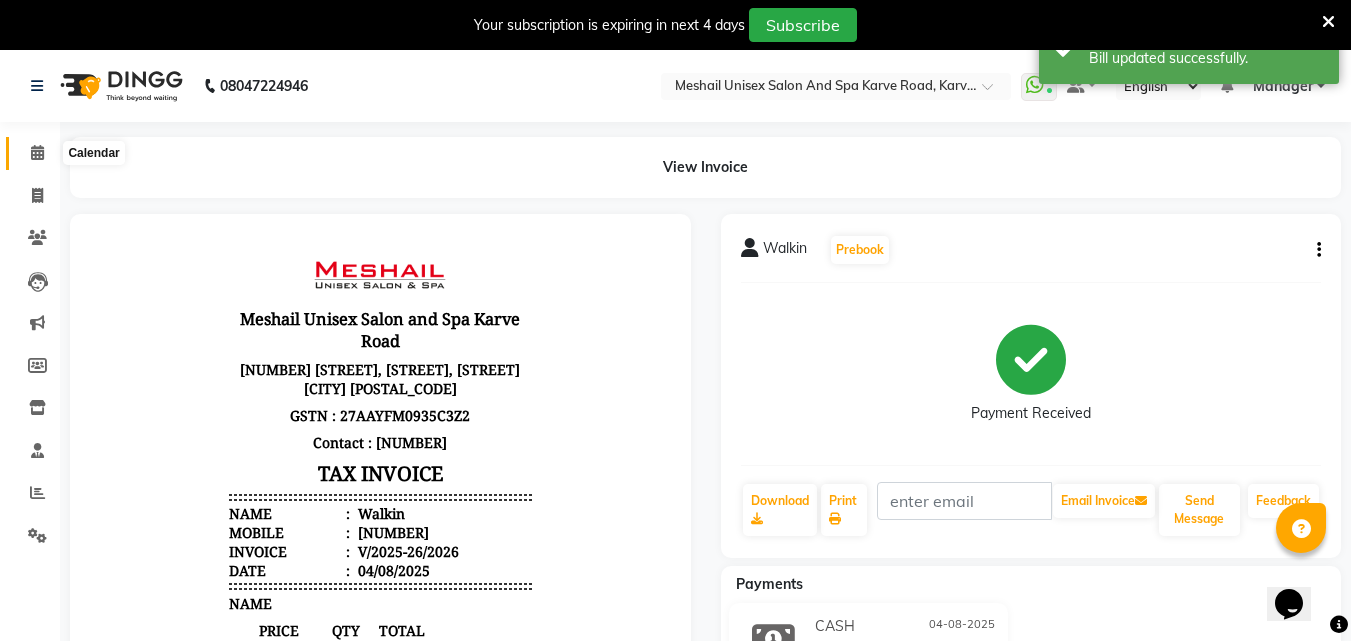 click 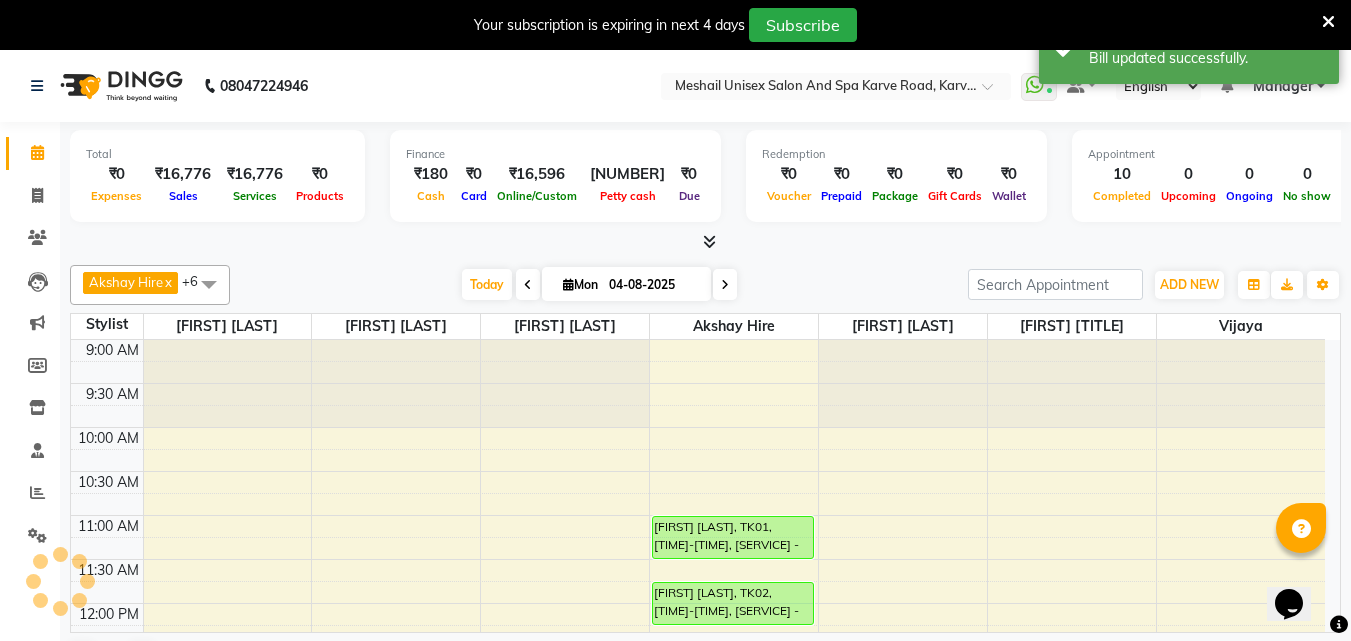 scroll, scrollTop: 851, scrollLeft: 0, axis: vertical 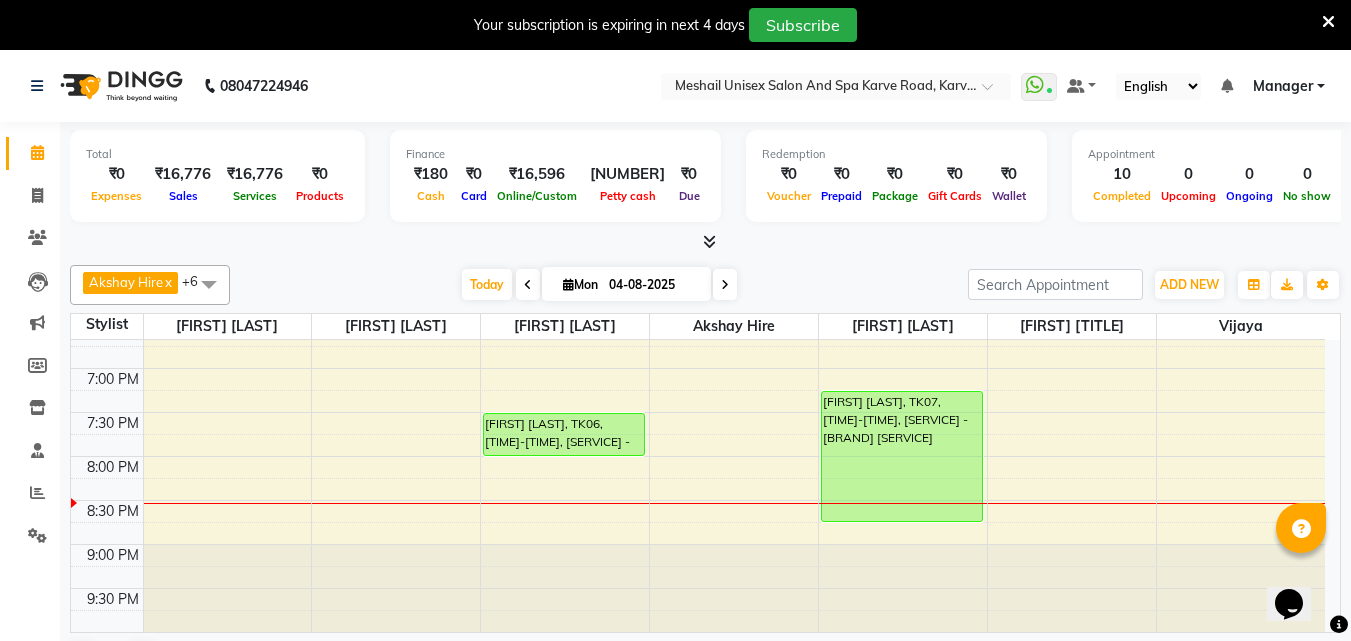 click on "Total  ₹0  Expenses ₹16,776  Sales ₹16,776  Services ₹0  Products Finance  ₹180  Cash ₹0  Card ₹16,596  Online/Custom ₹12,43,318 Petty cash ₹0 Due  Redemption  ₹0 Voucher ₹0 Prepaid ₹0 Package ₹0  Gift Cards ₹0  Wallet  Appointment  10 Completed 0 Upcoming 0 Ongoing 0 No show  Other sales  ₹0  Packages ₹0  Memberships ₹0  Vouchers ₹0  Prepaids ₹0  Gift Cards" at bounding box center (705, 187) 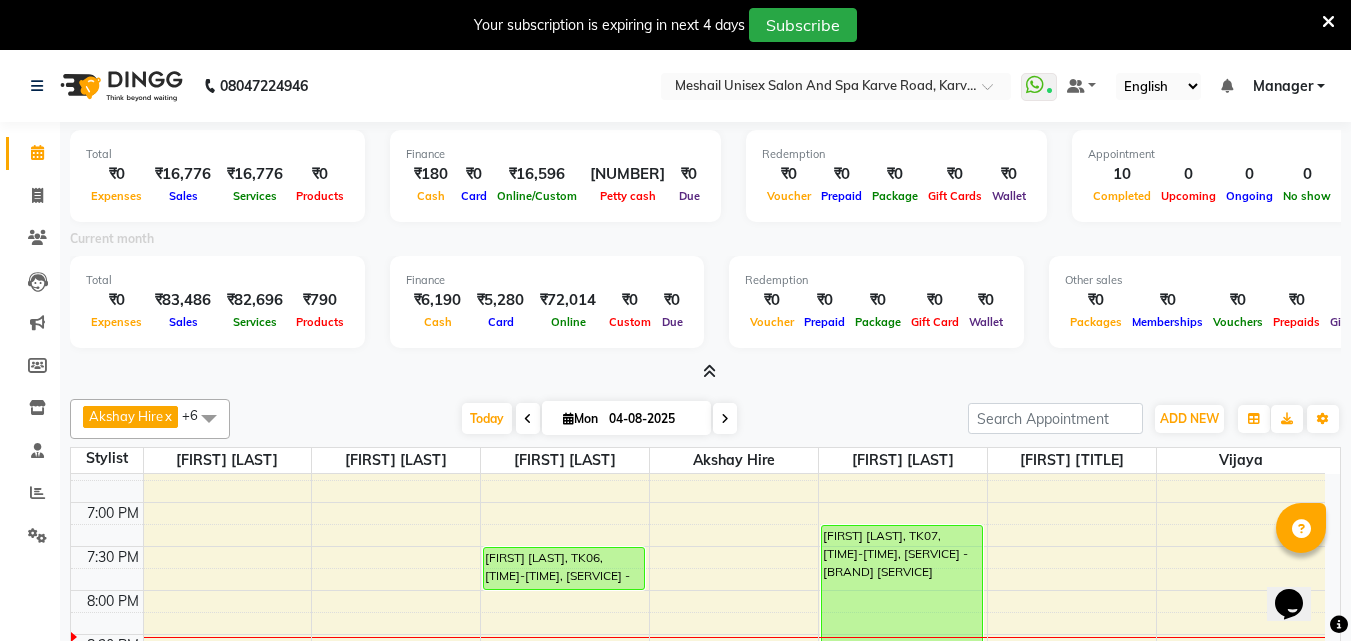 click at bounding box center (1328, 22) 